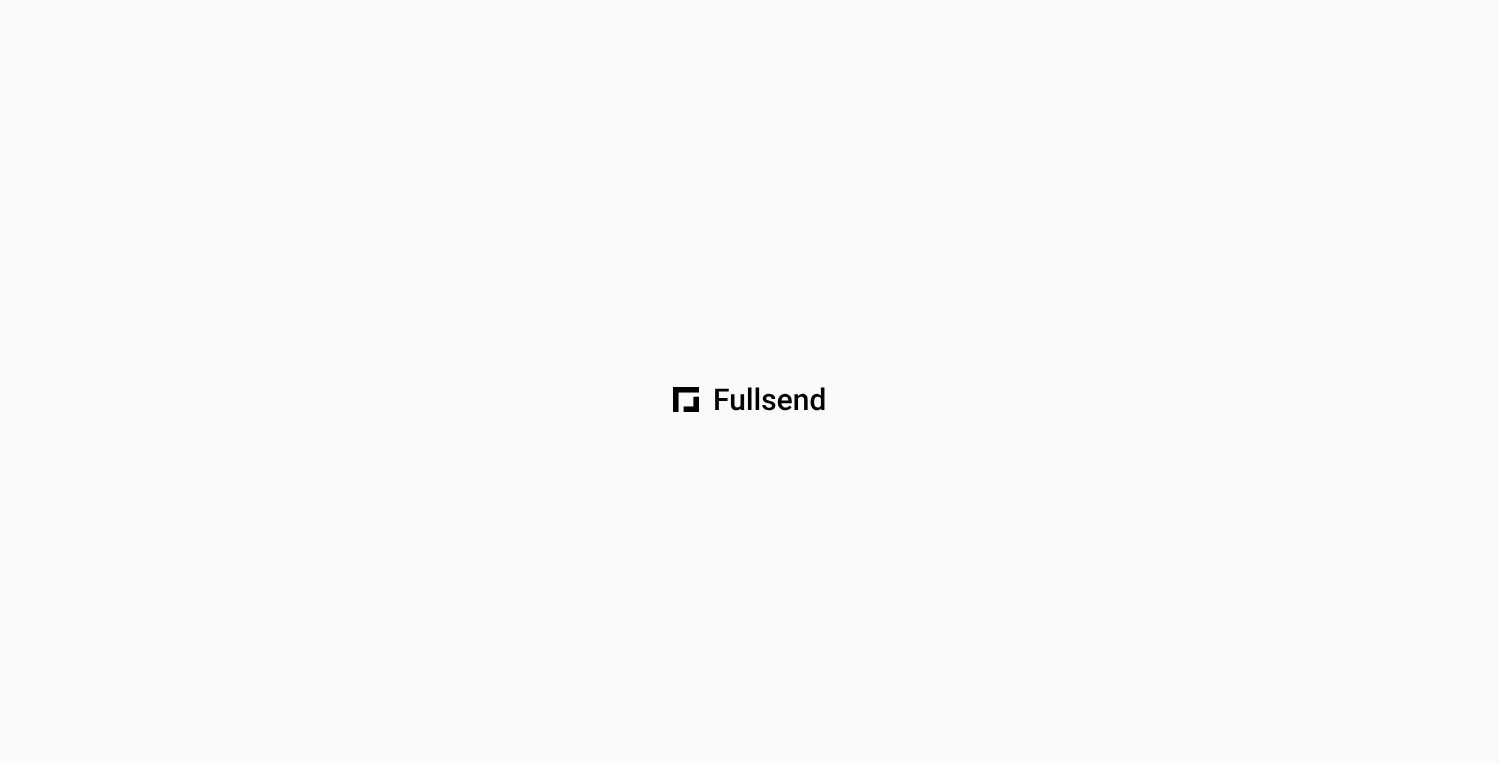 scroll, scrollTop: 0, scrollLeft: 0, axis: both 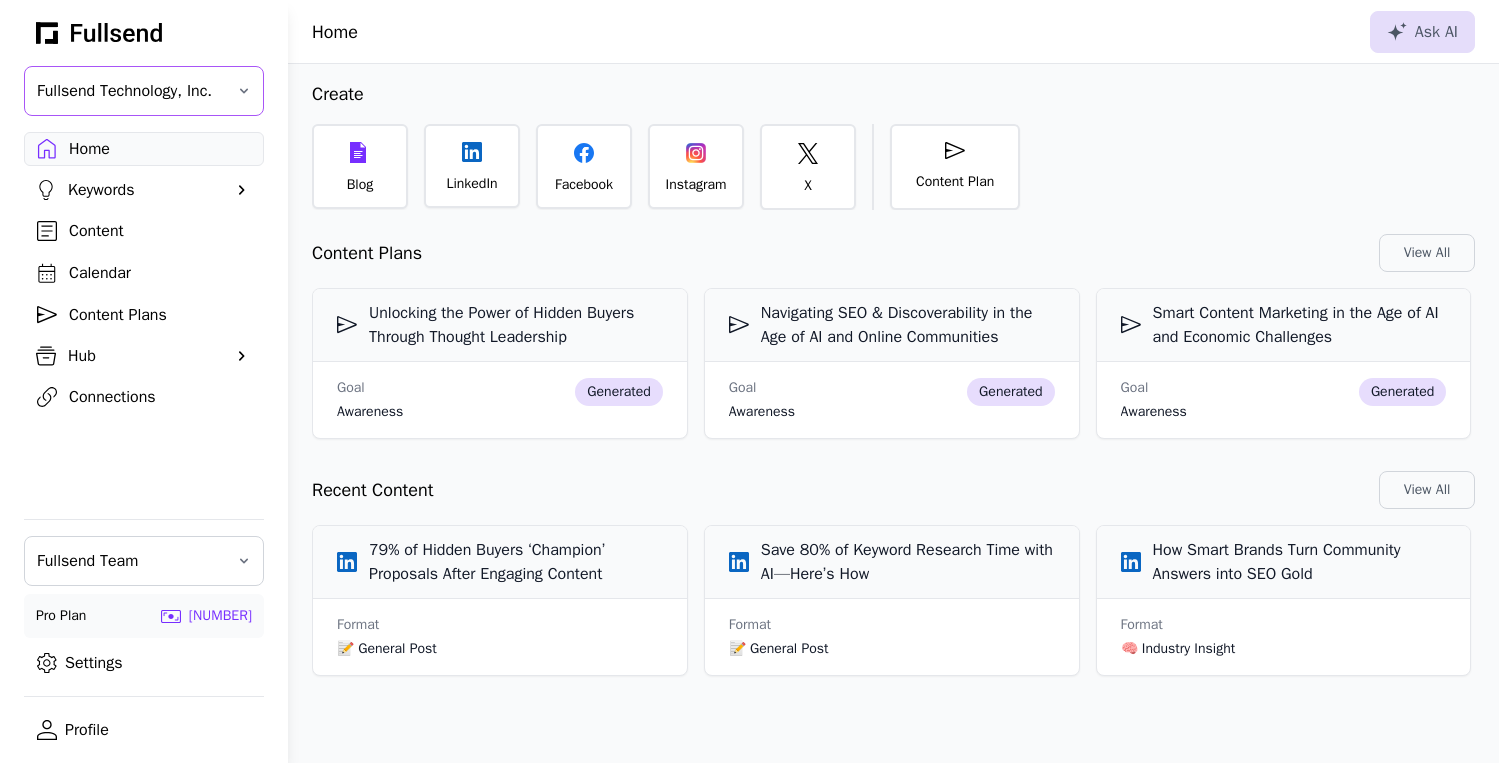 click on "Fullsend Technology, Inc." at bounding box center [130, 91] 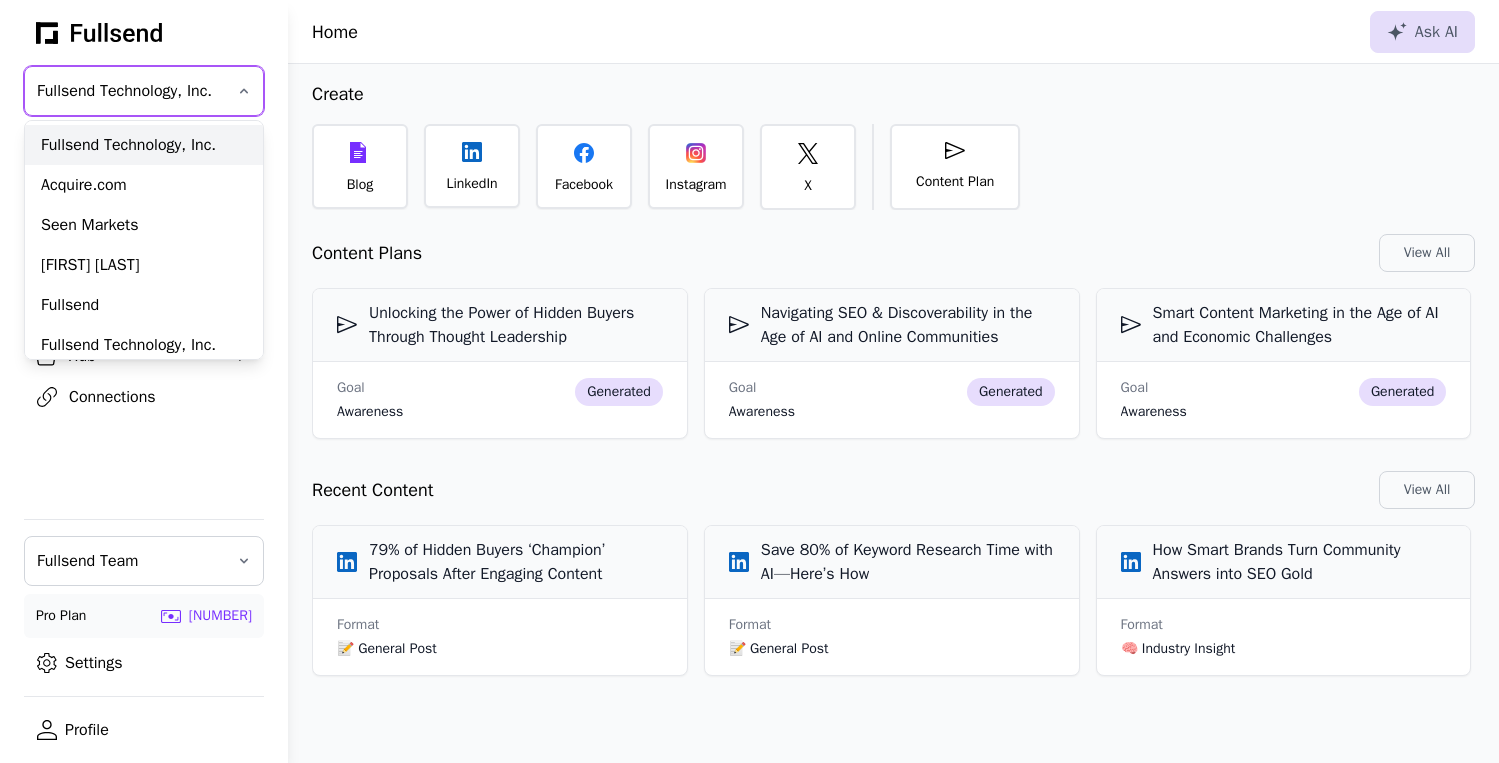 click on "Fullsend Technology, Inc." at bounding box center [144, 145] 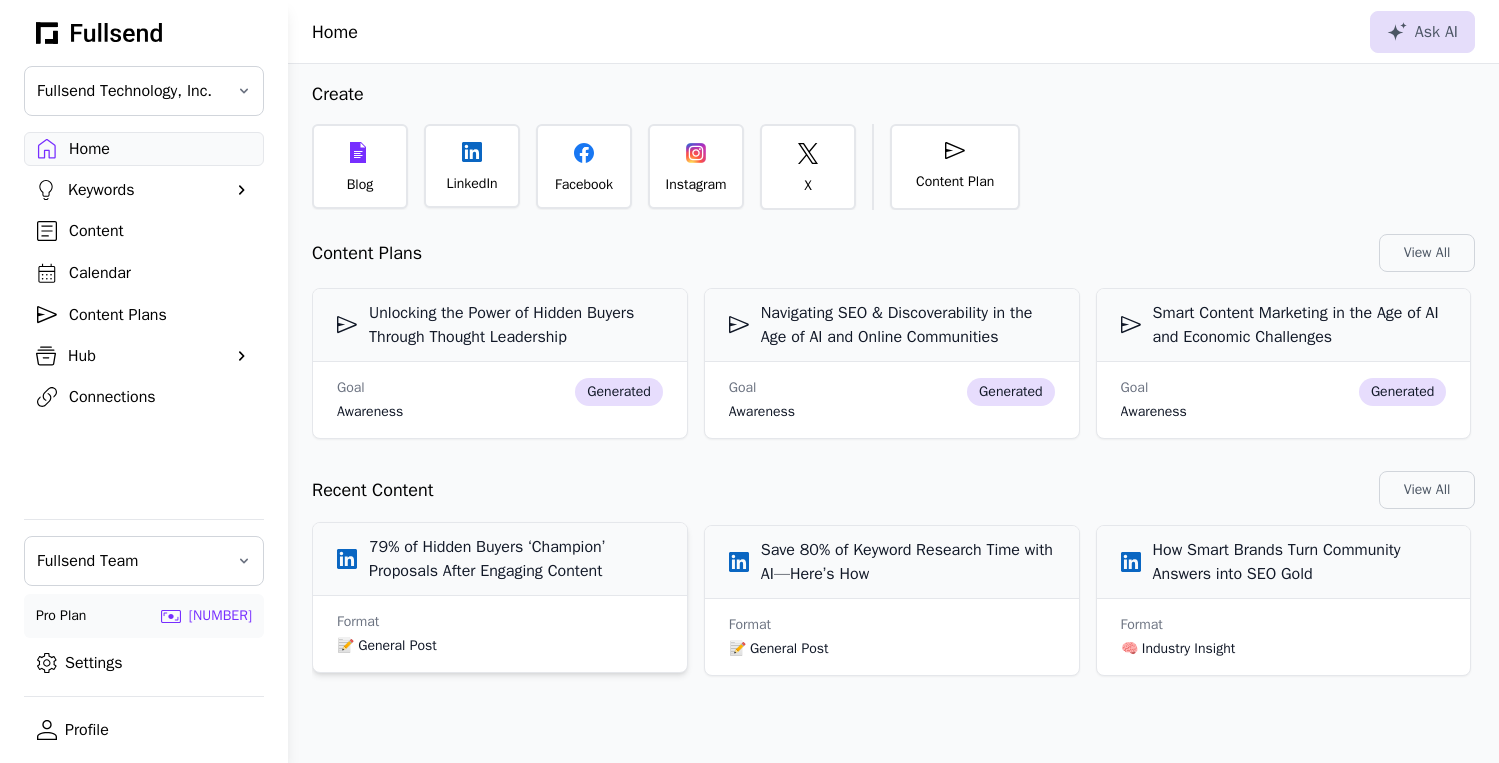 click on "79% of Hidden Buyers ‘Champion’ Proposals After Engaging Content" at bounding box center (500, 559) 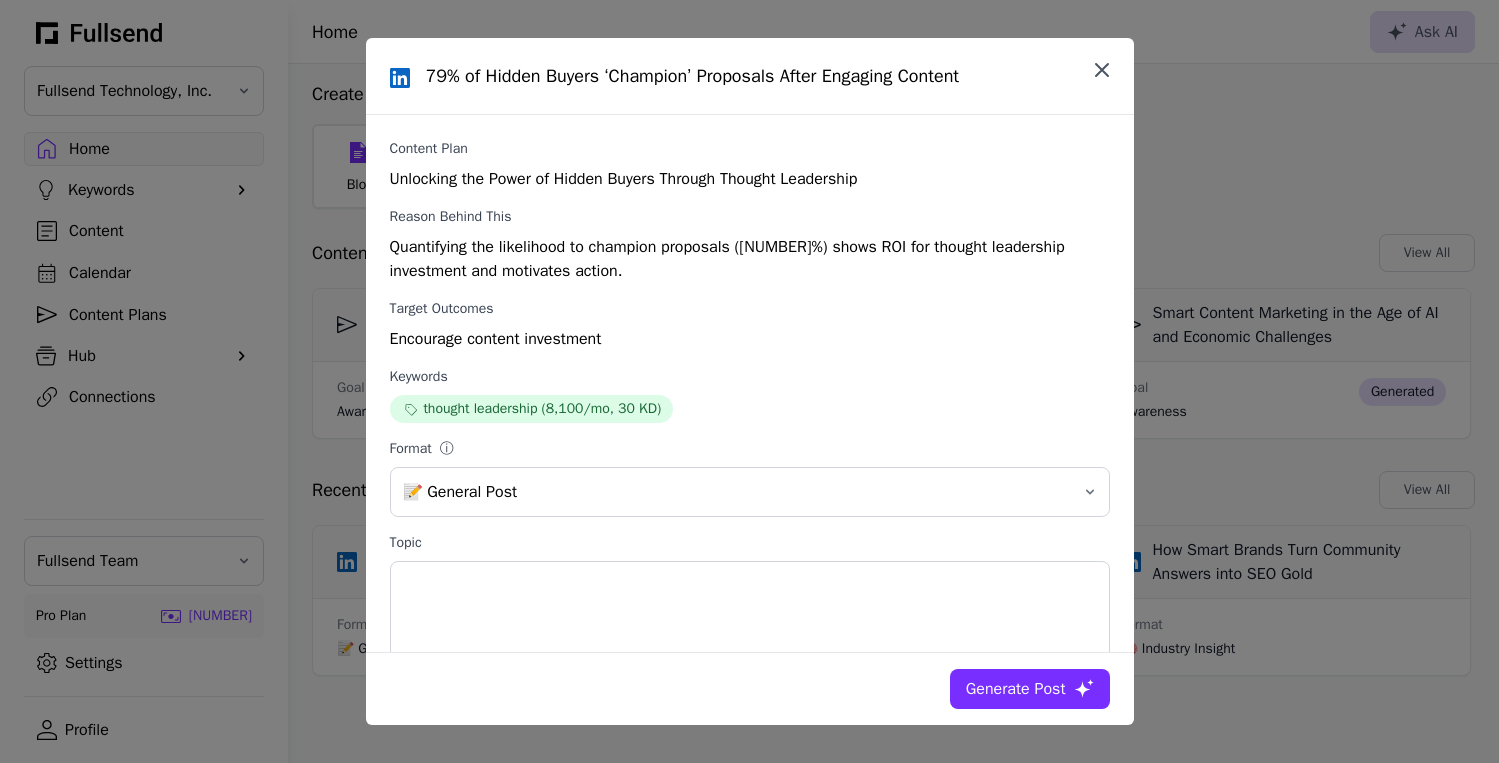 click 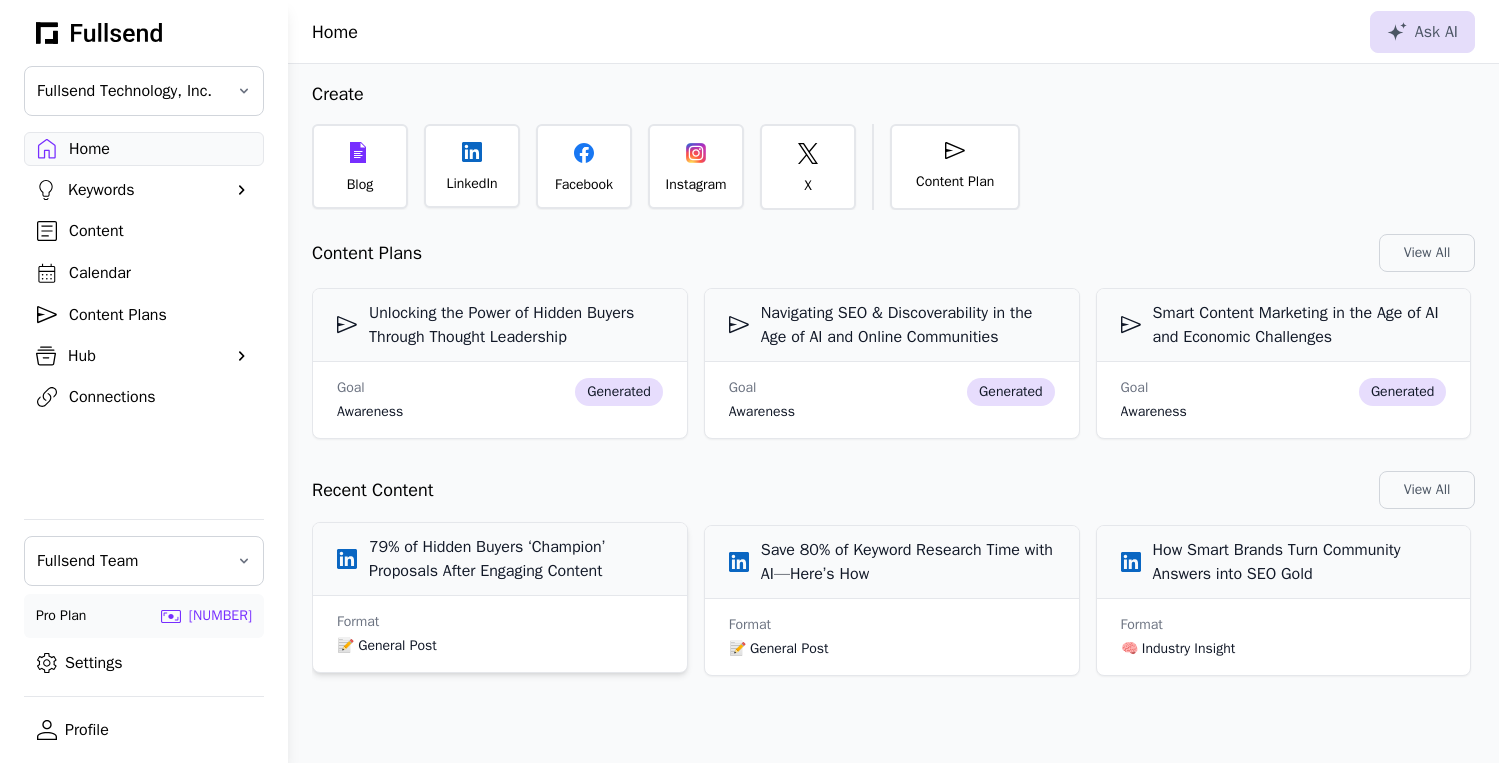 click on "79% of Hidden Buyers ‘Champion’ Proposals After Engaging Content" at bounding box center [500, 559] 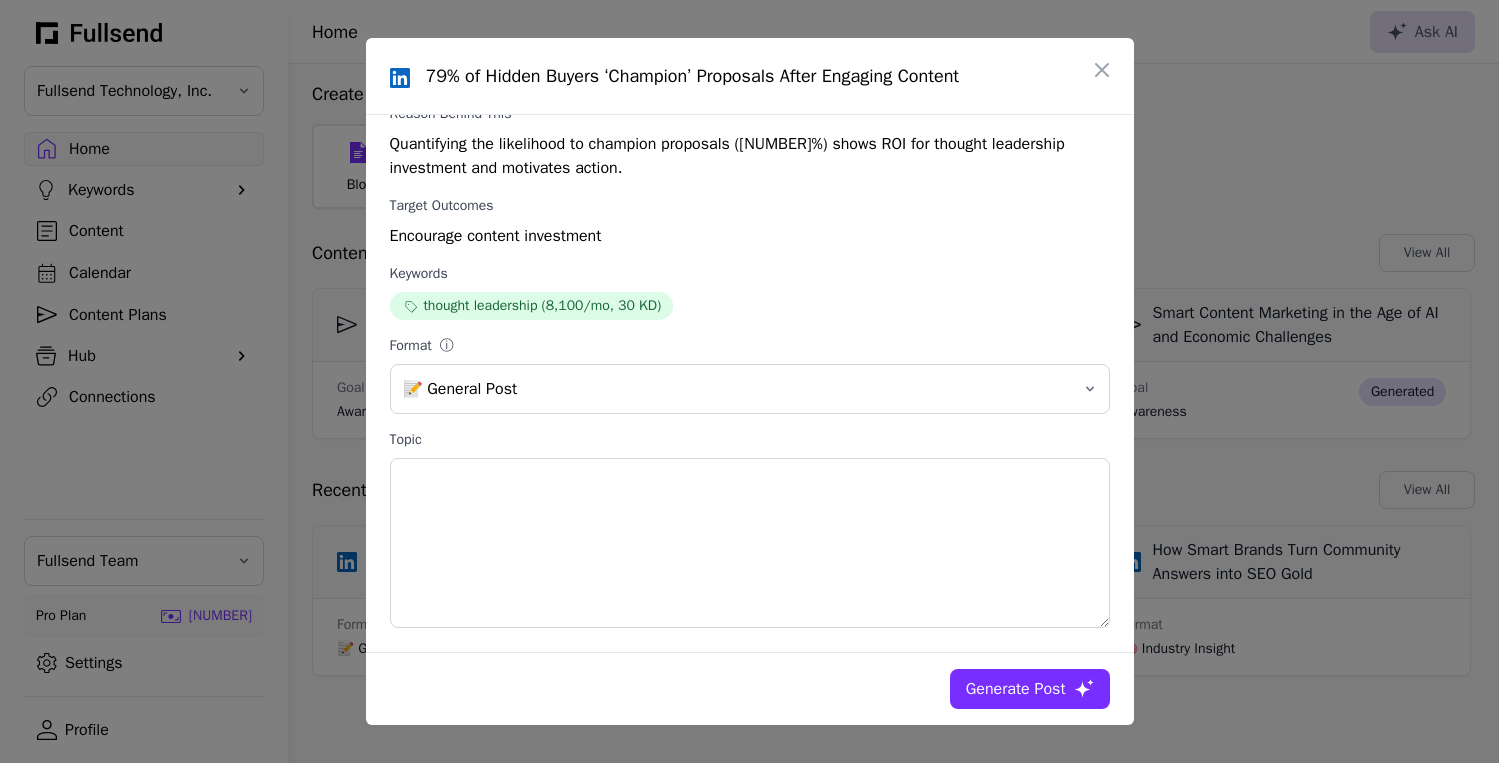 scroll, scrollTop: 0, scrollLeft: 0, axis: both 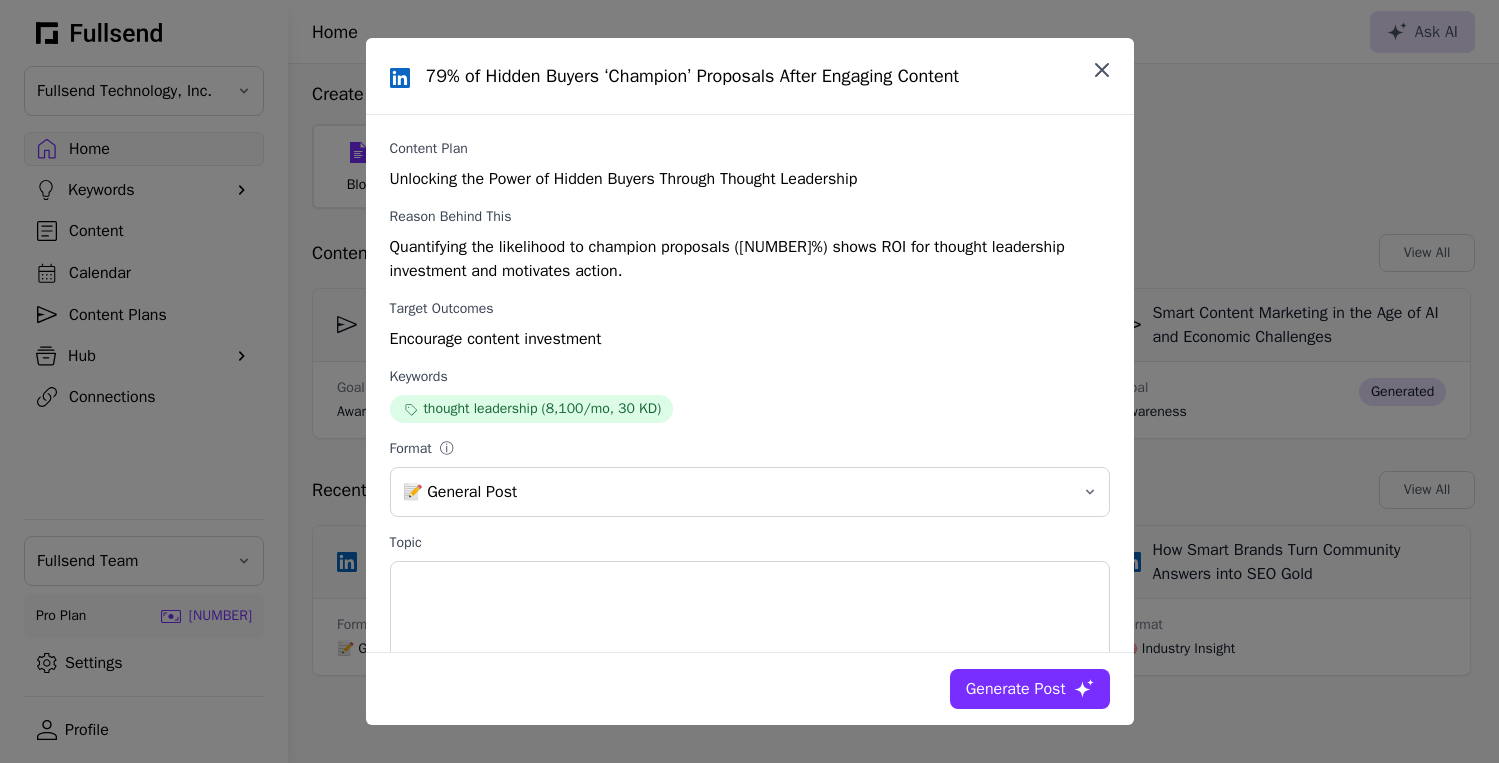 click 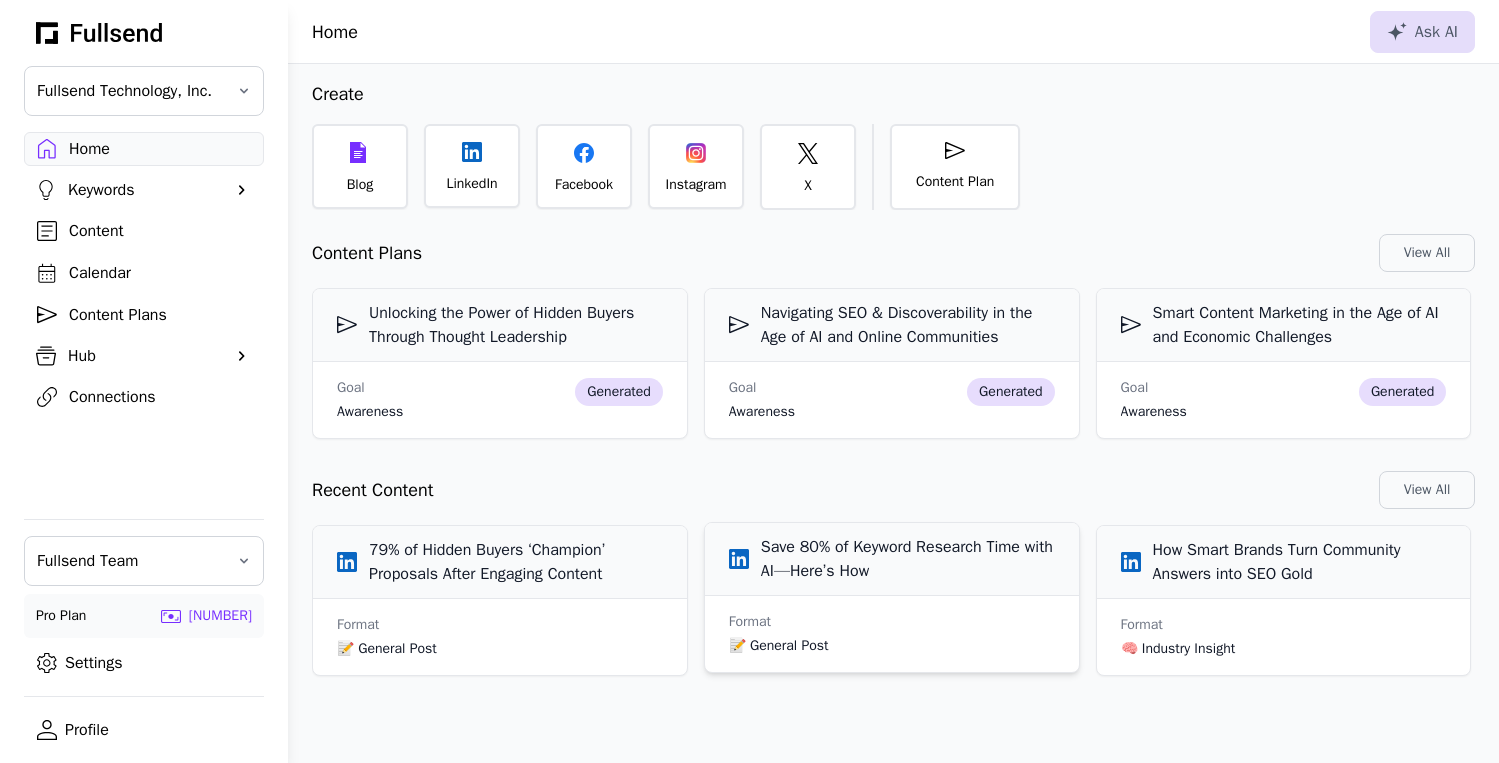 click on "Save 80% of Keyword Research Time with AI—Here’s How" at bounding box center (892, 559) 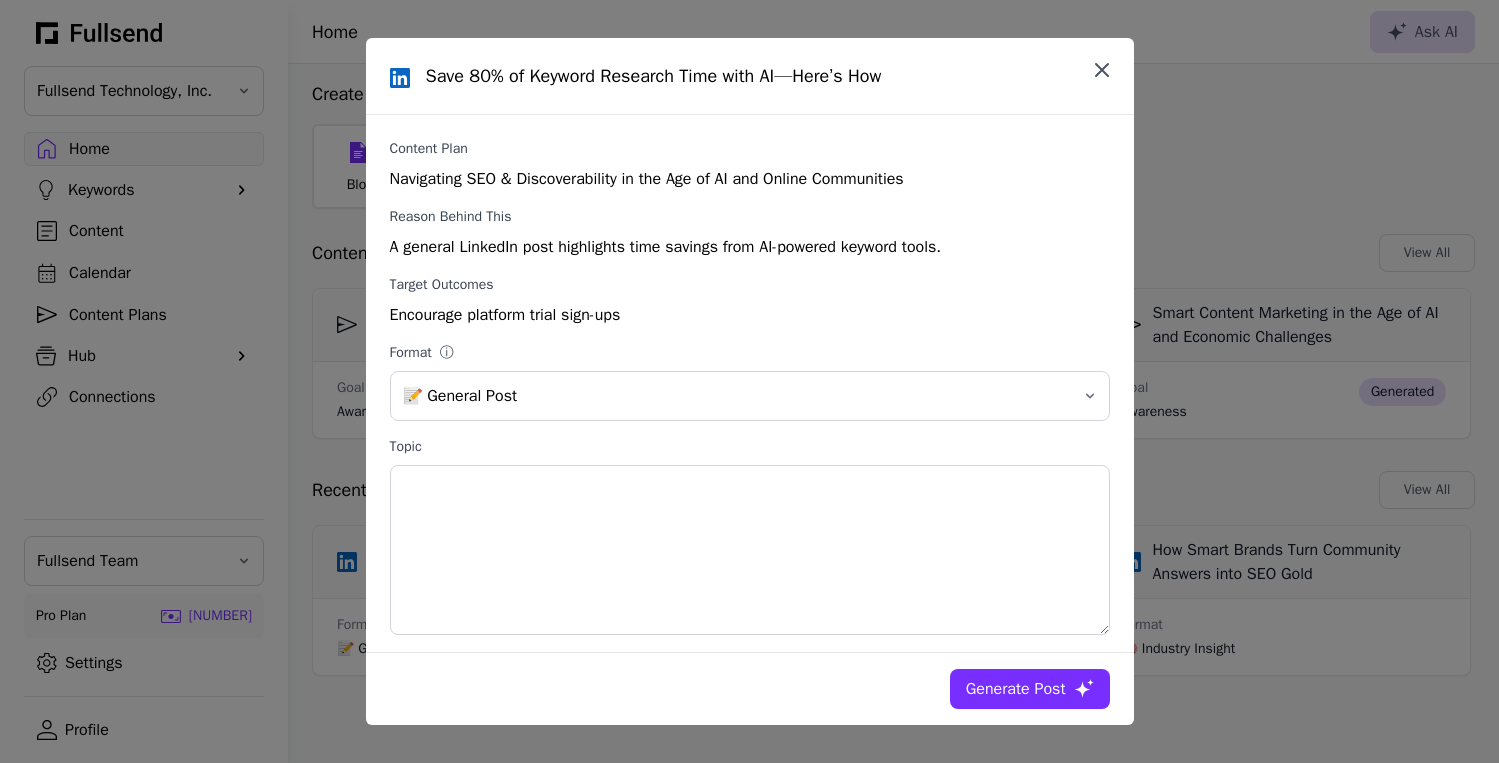 click 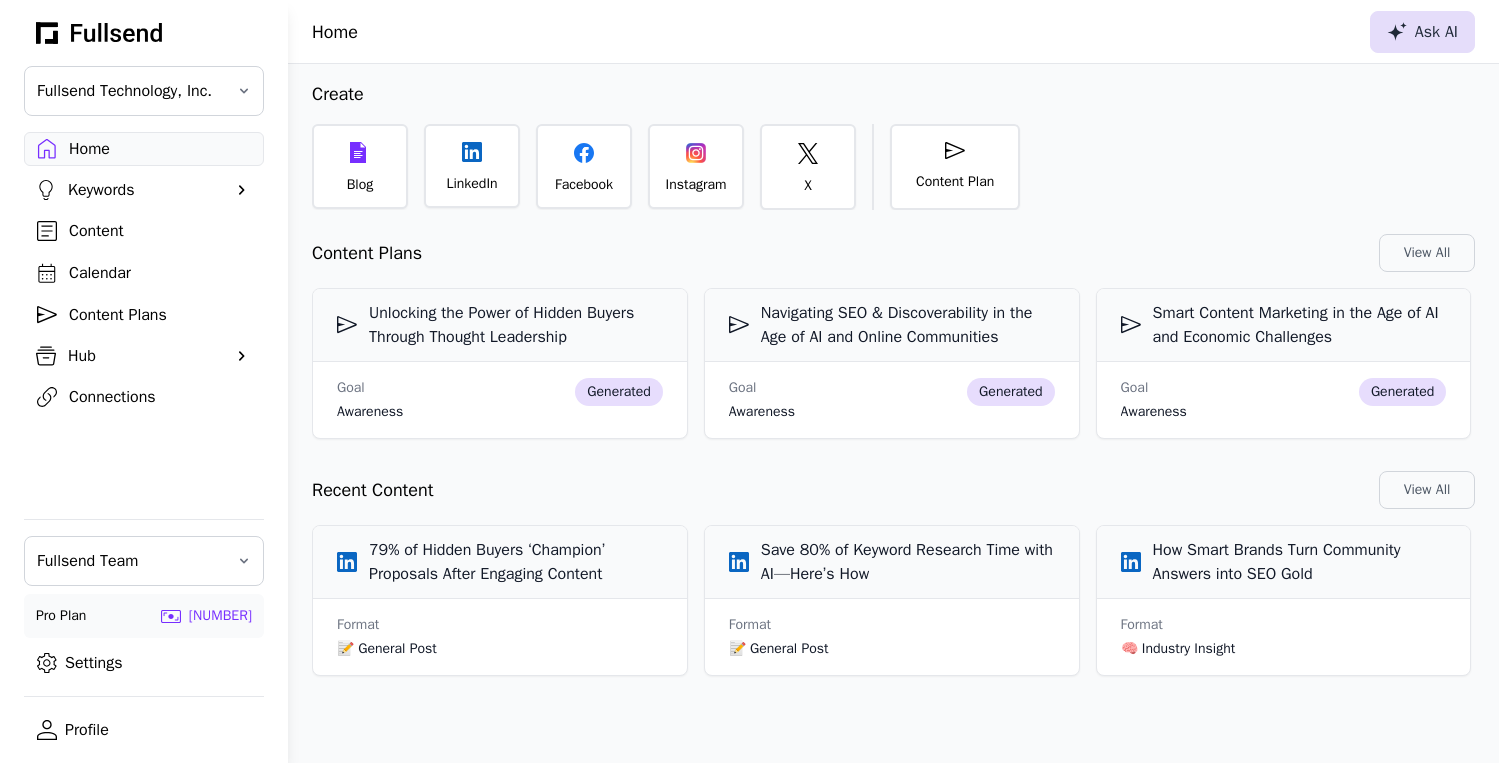 click on "Ask AI" at bounding box center (1422, 32) 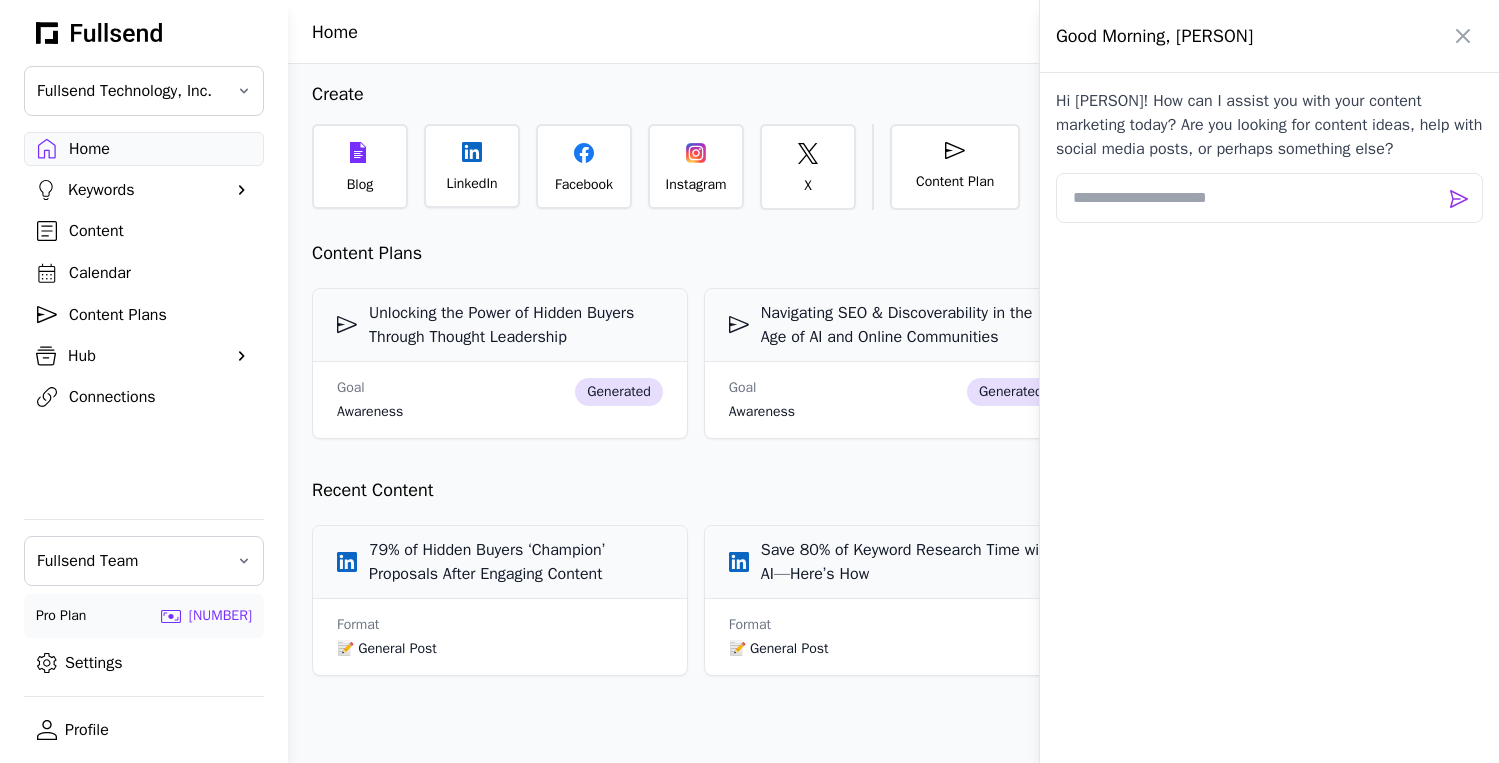 click at bounding box center [749, 381] 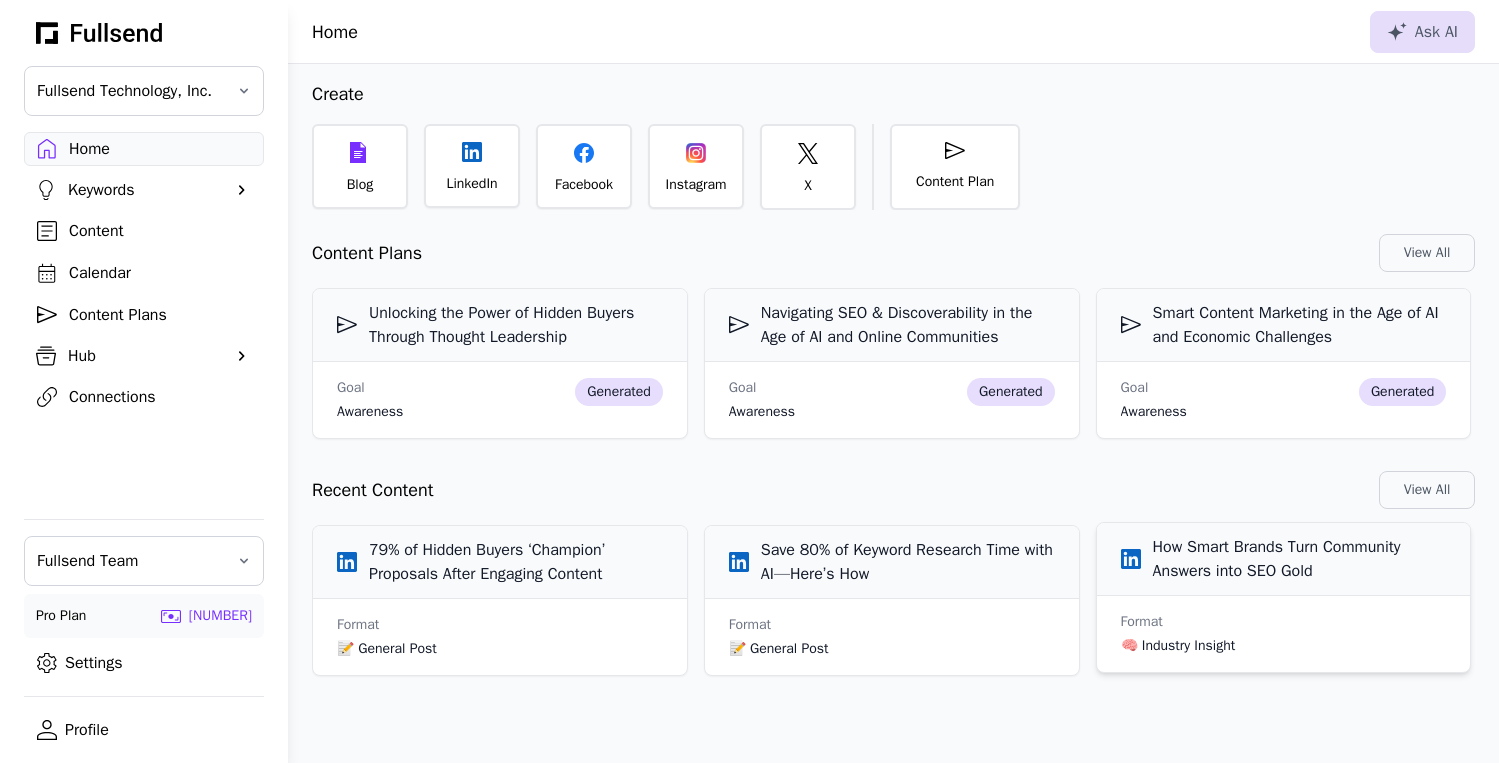 click on "How Smart Brands Turn Community Answers into SEO Gold" at bounding box center [1284, 559] 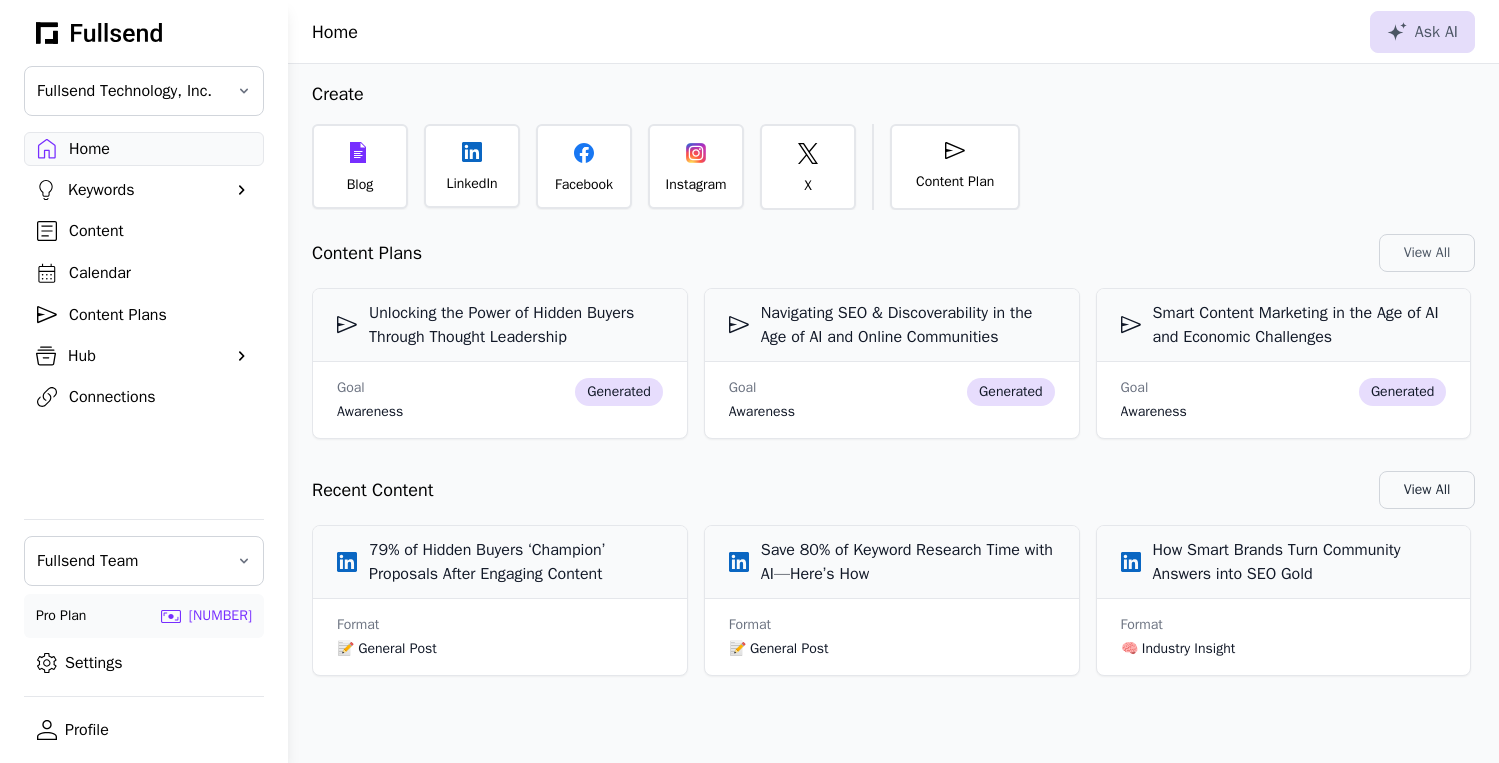click on "View All" at bounding box center (1427, 490) 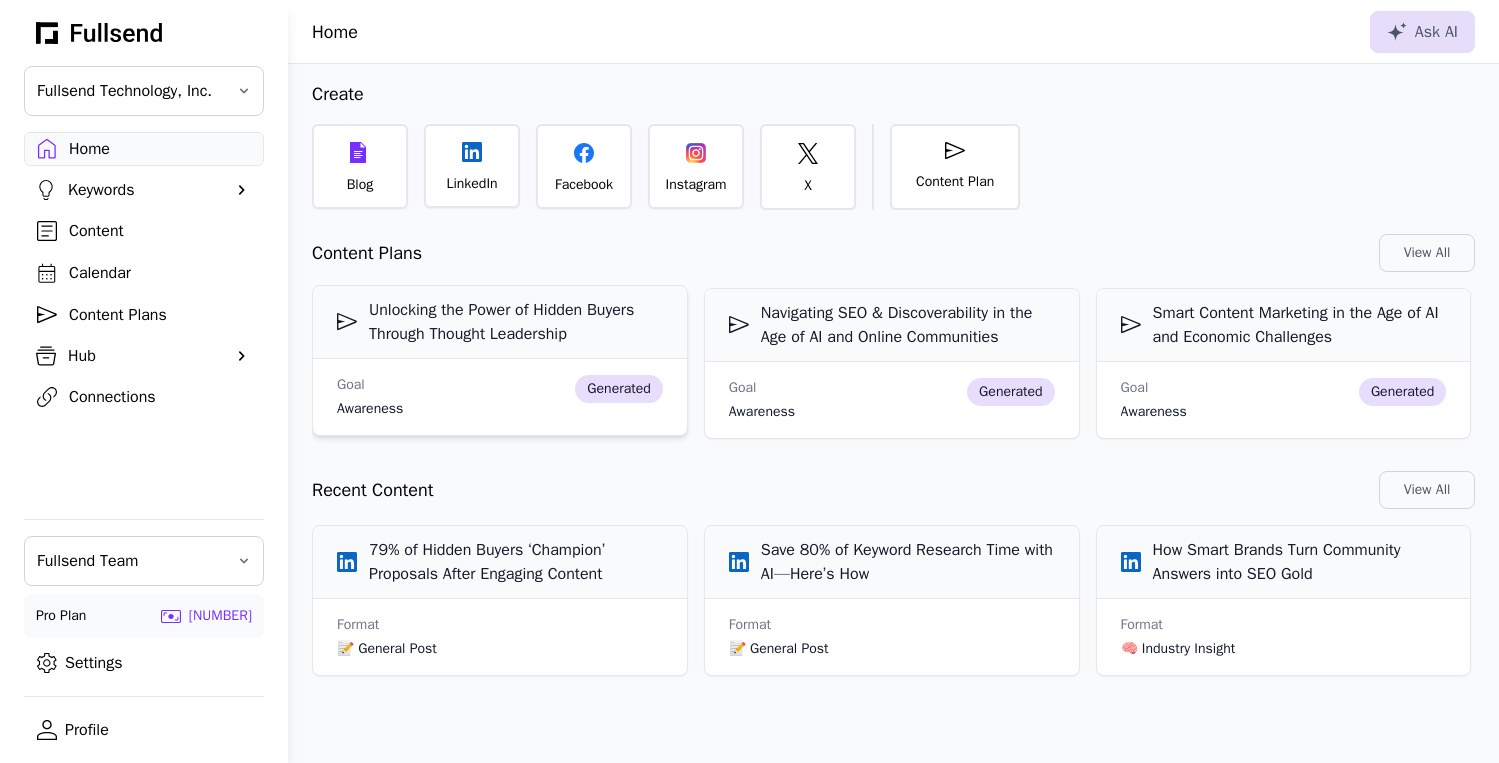 click on "Unlocking the Power of Hidden Buyers Through Thought Leadership" at bounding box center [500, 322] 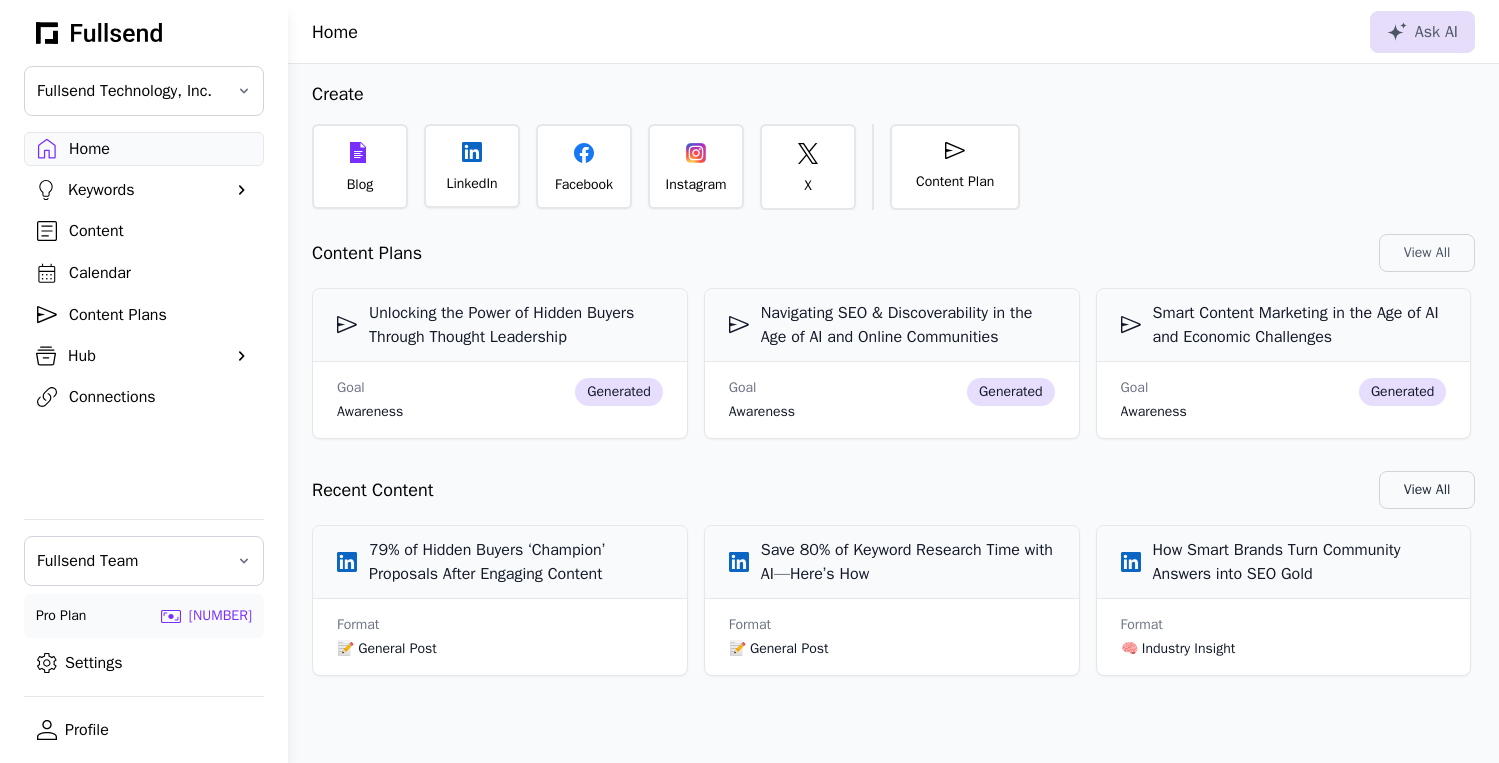 click on "View All" at bounding box center [1427, 490] 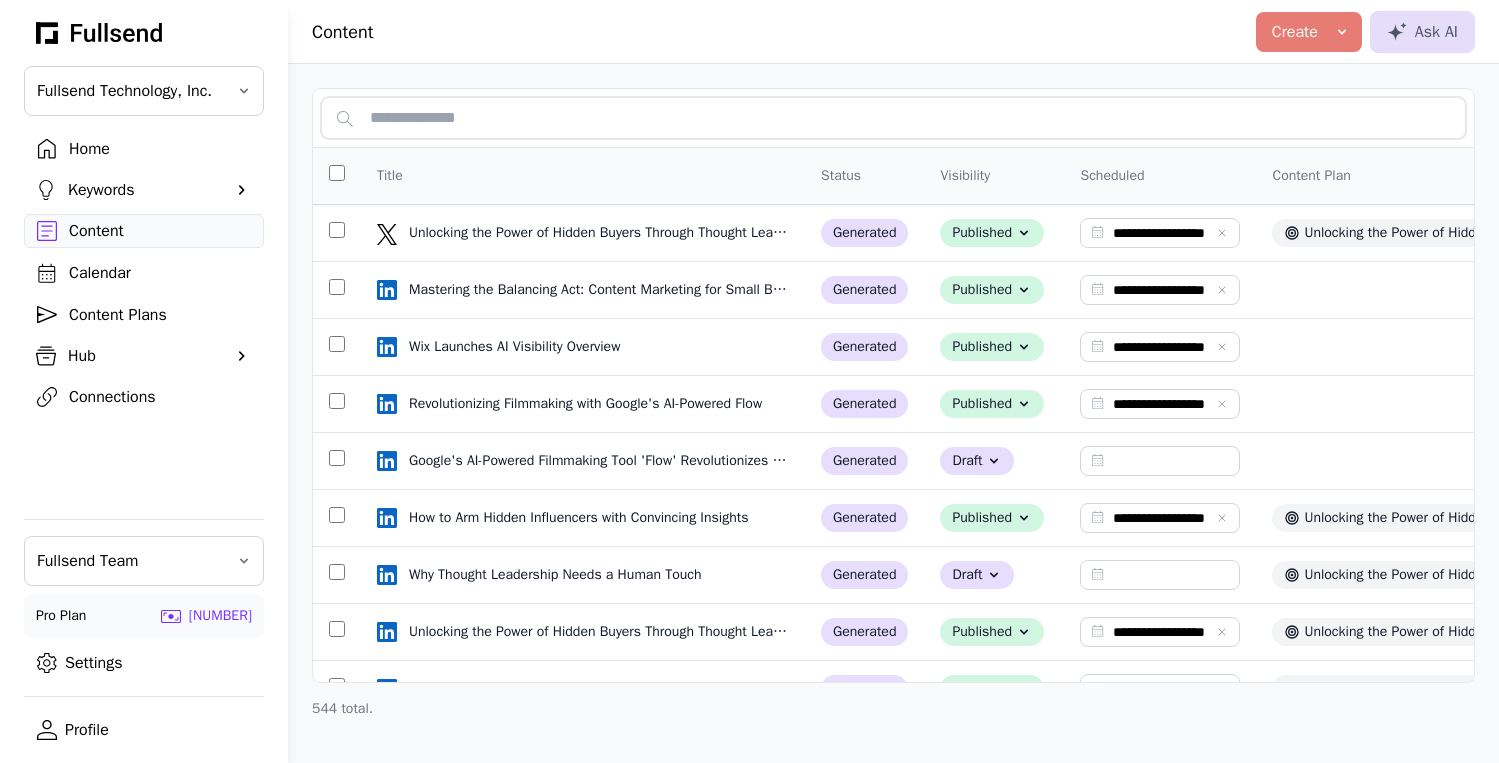 click at bounding box center (893, 118) 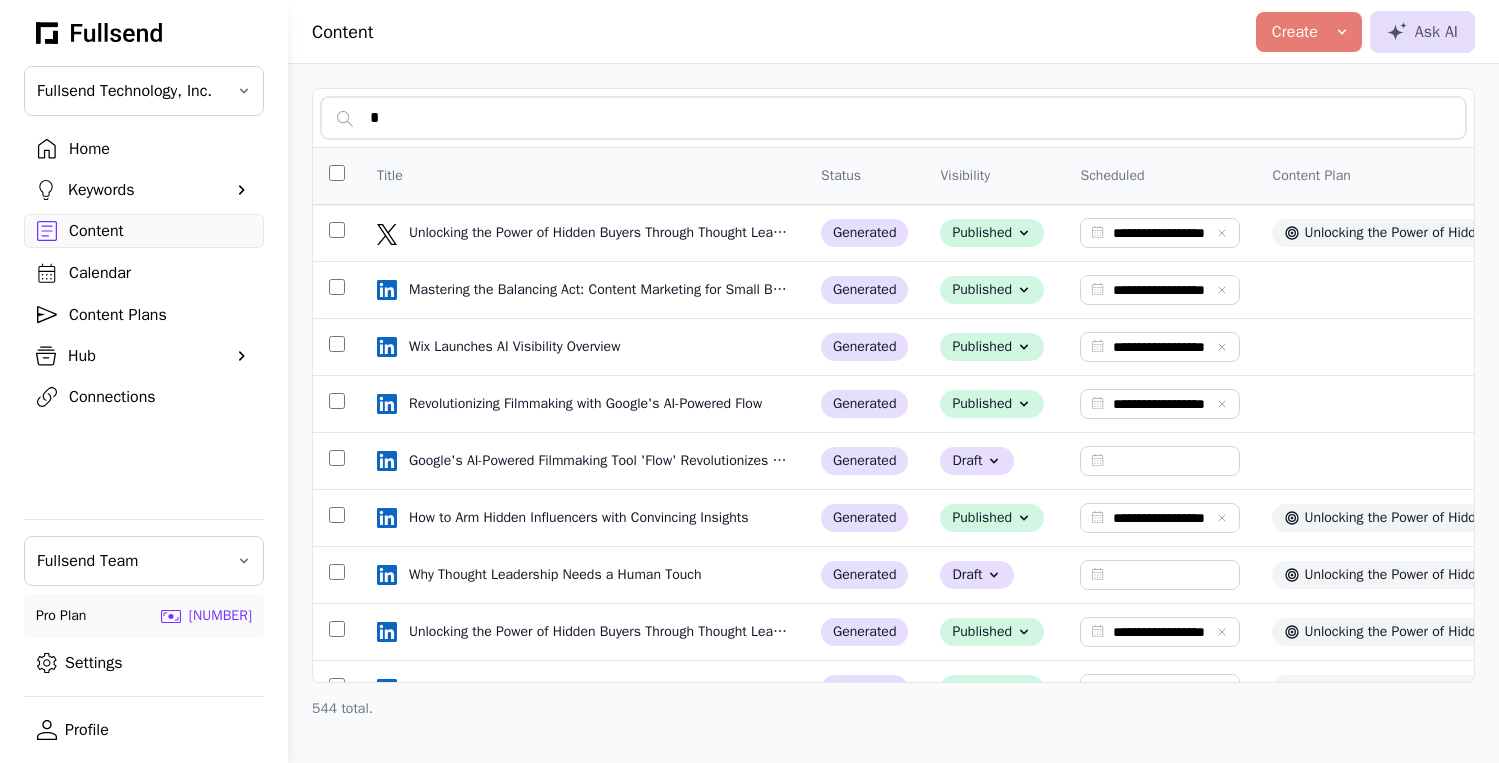 type on "**" 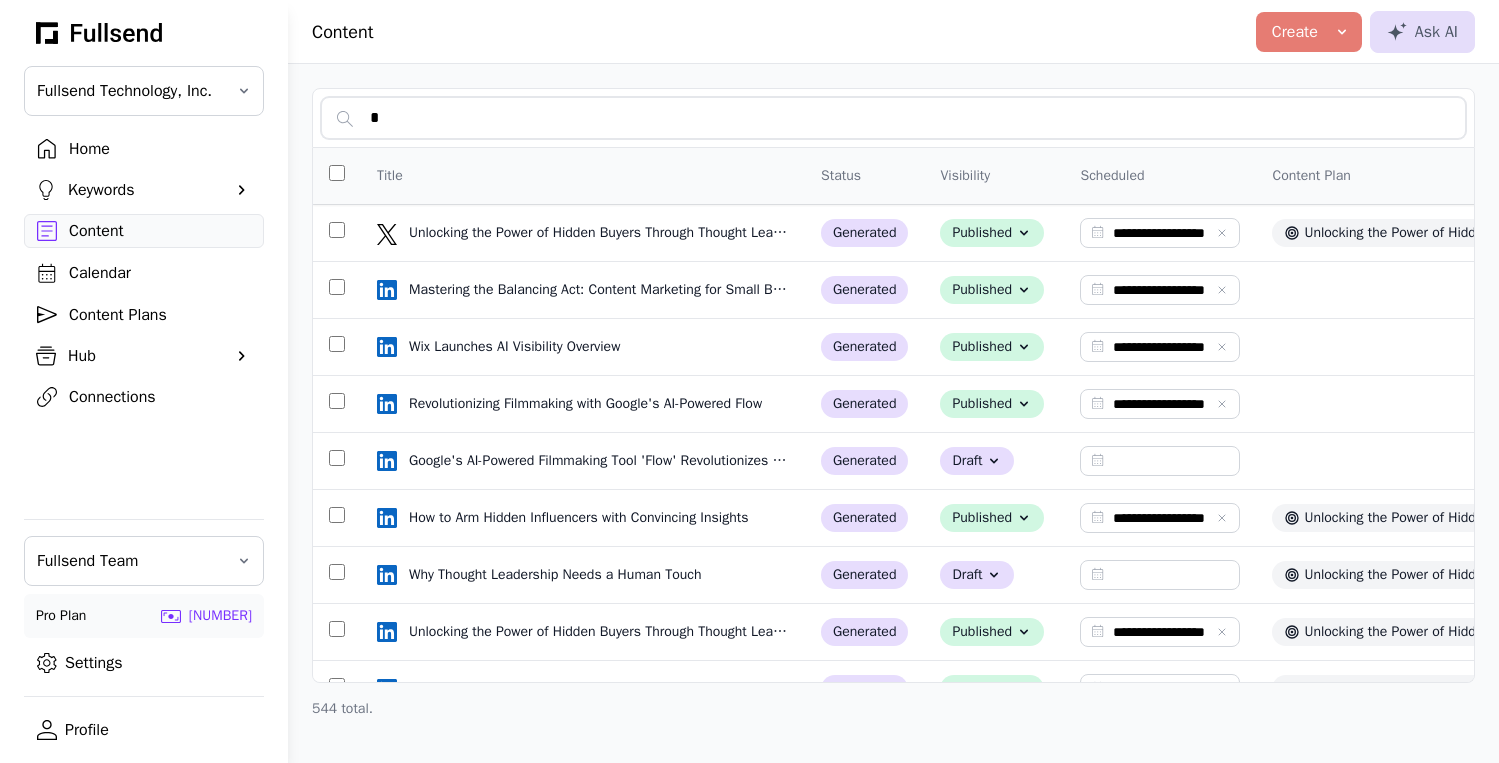 type on "**********" 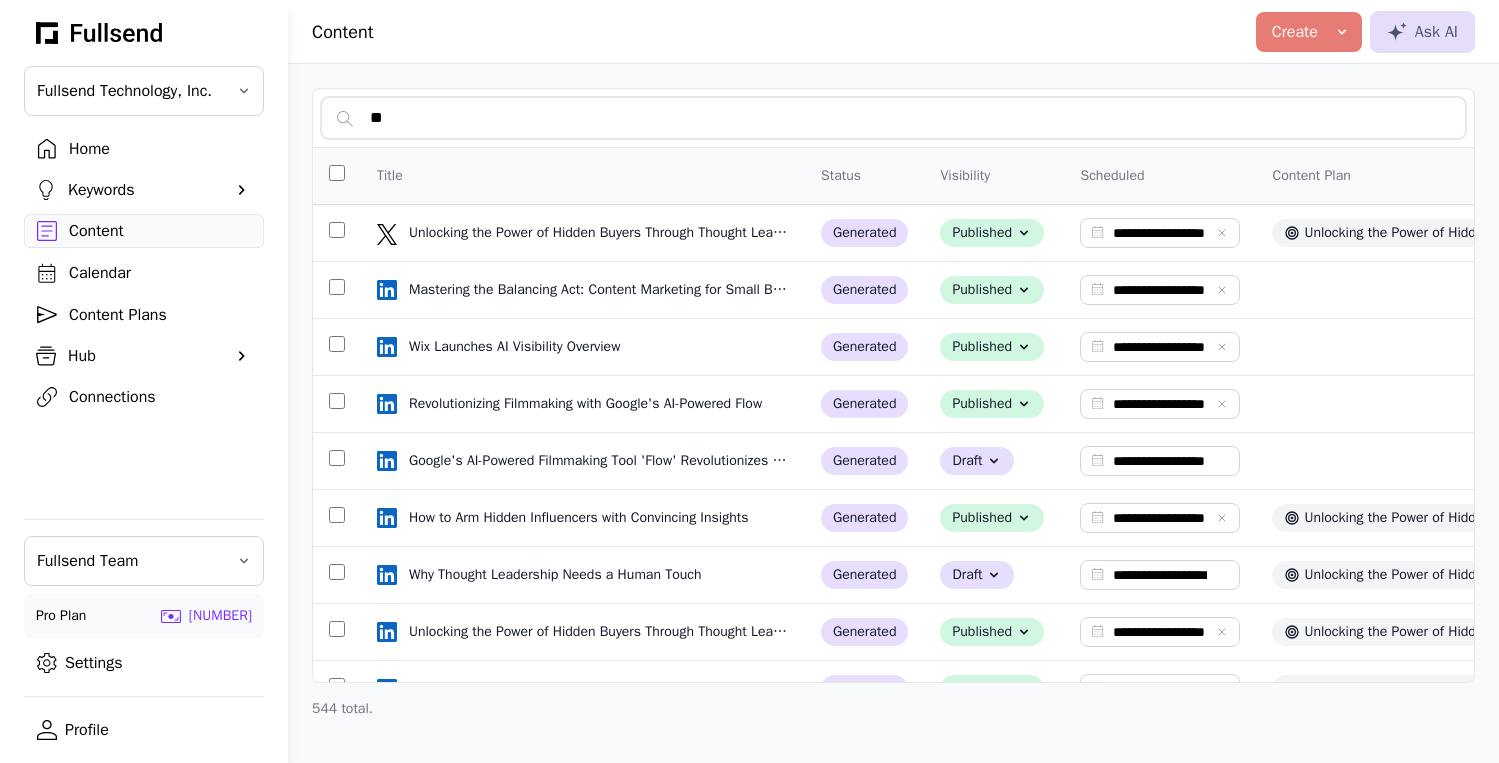 type on "**********" 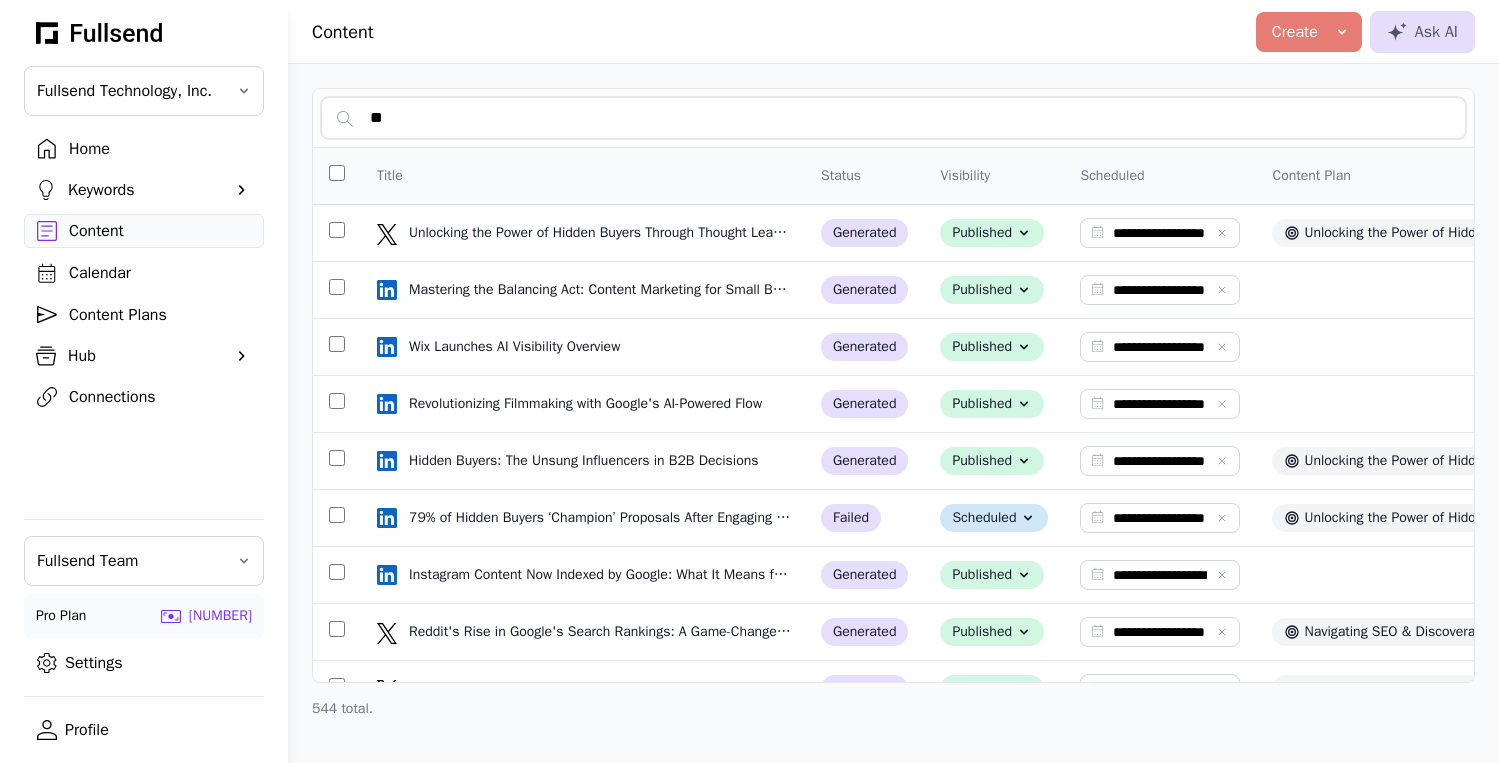 type on "***" 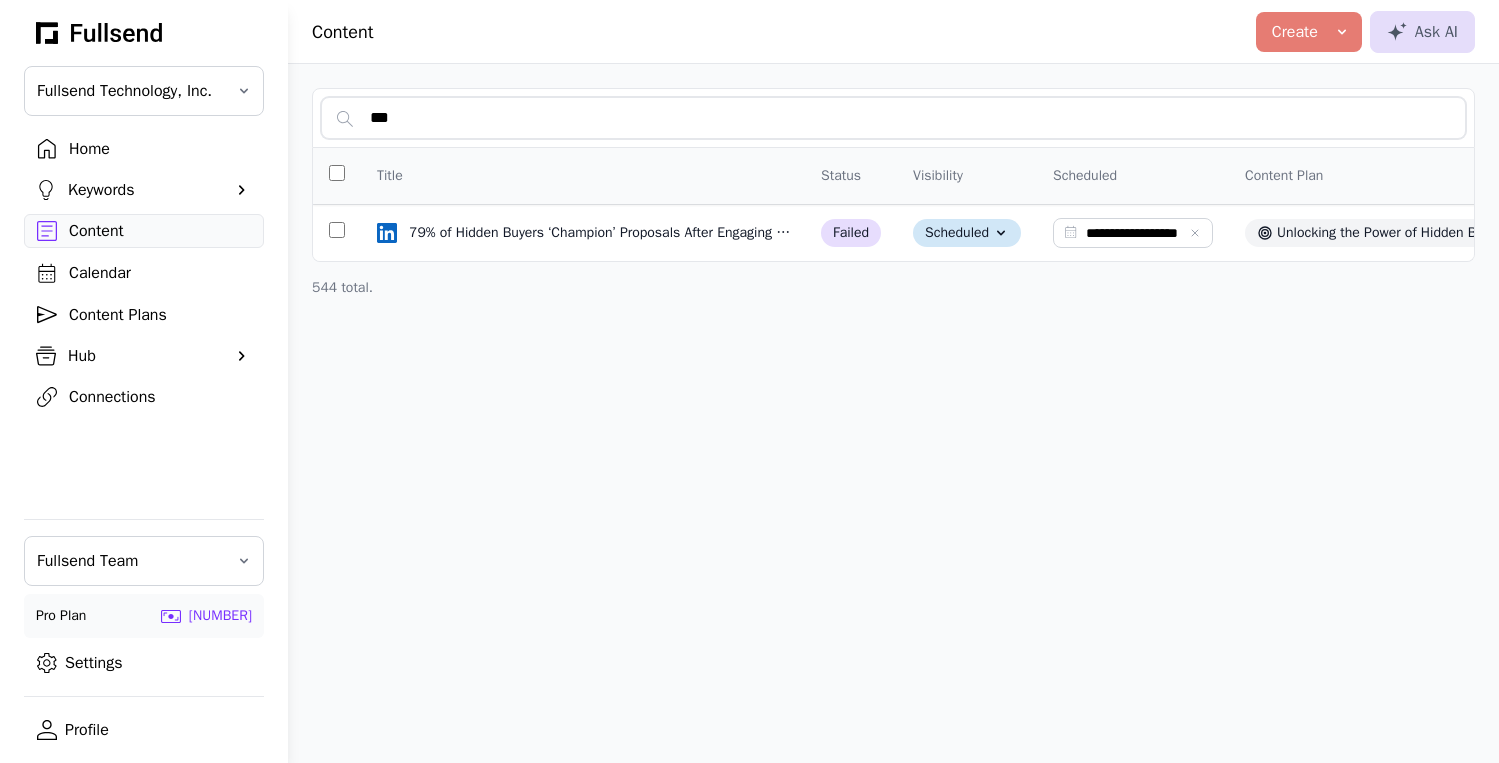 type on "**" 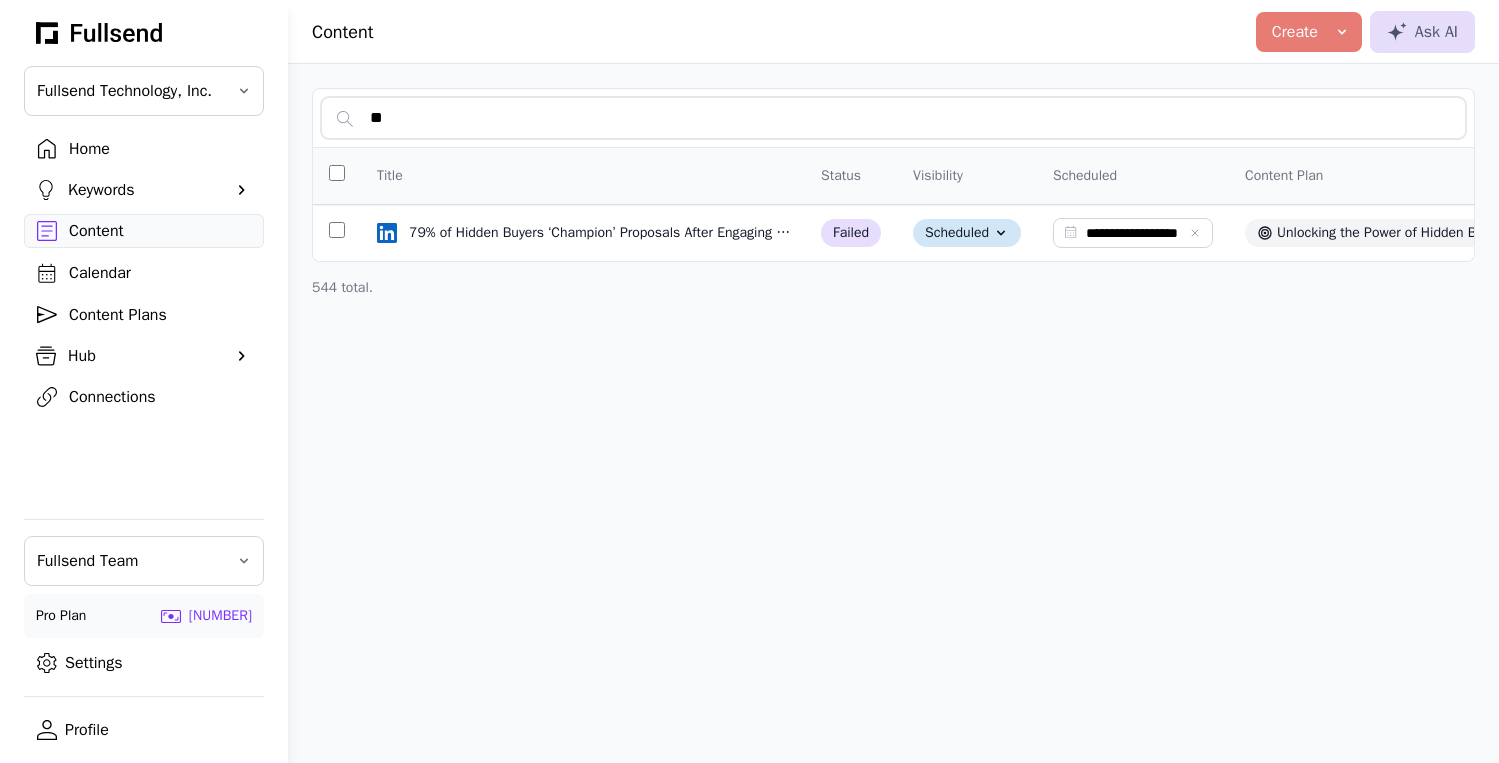 type on "**********" 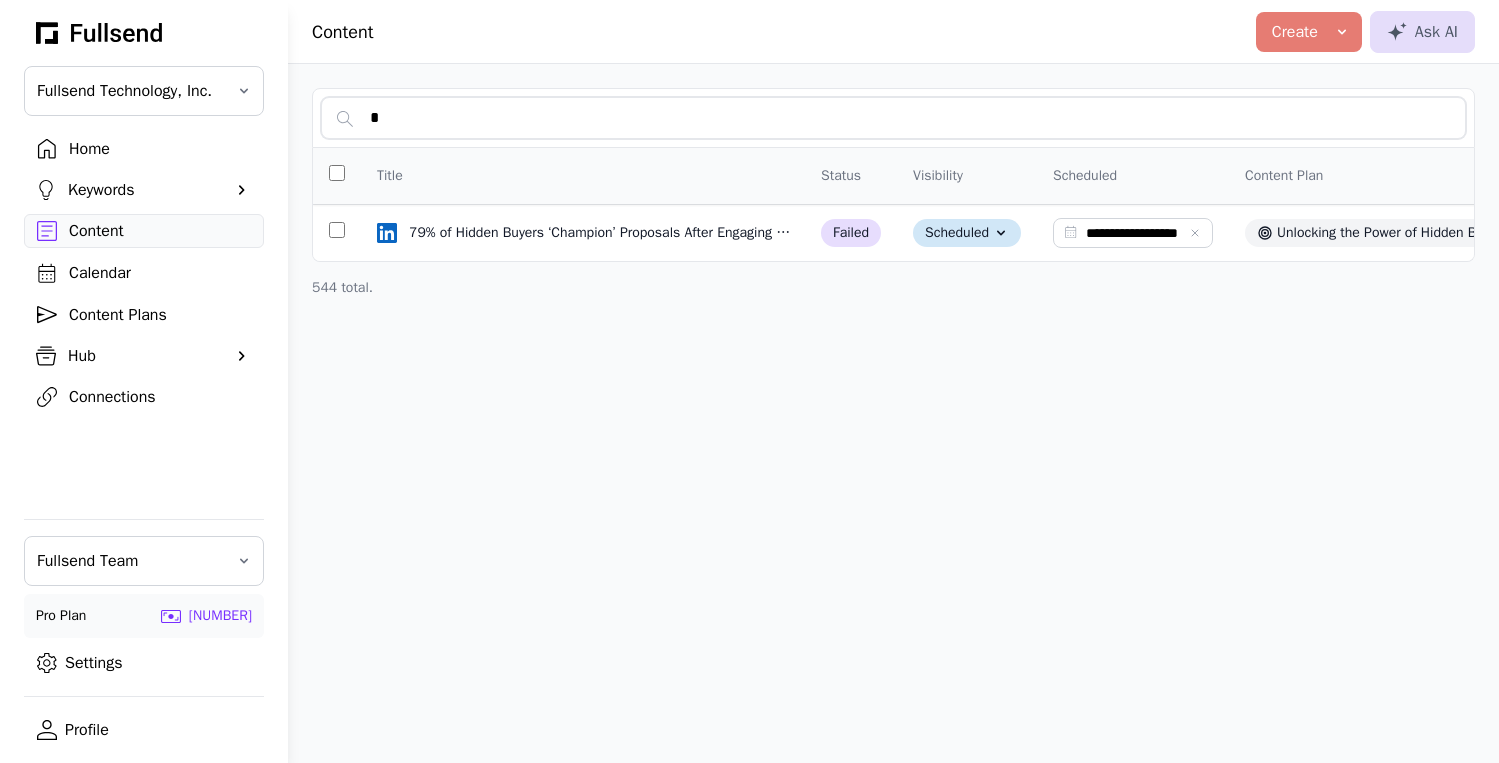 type 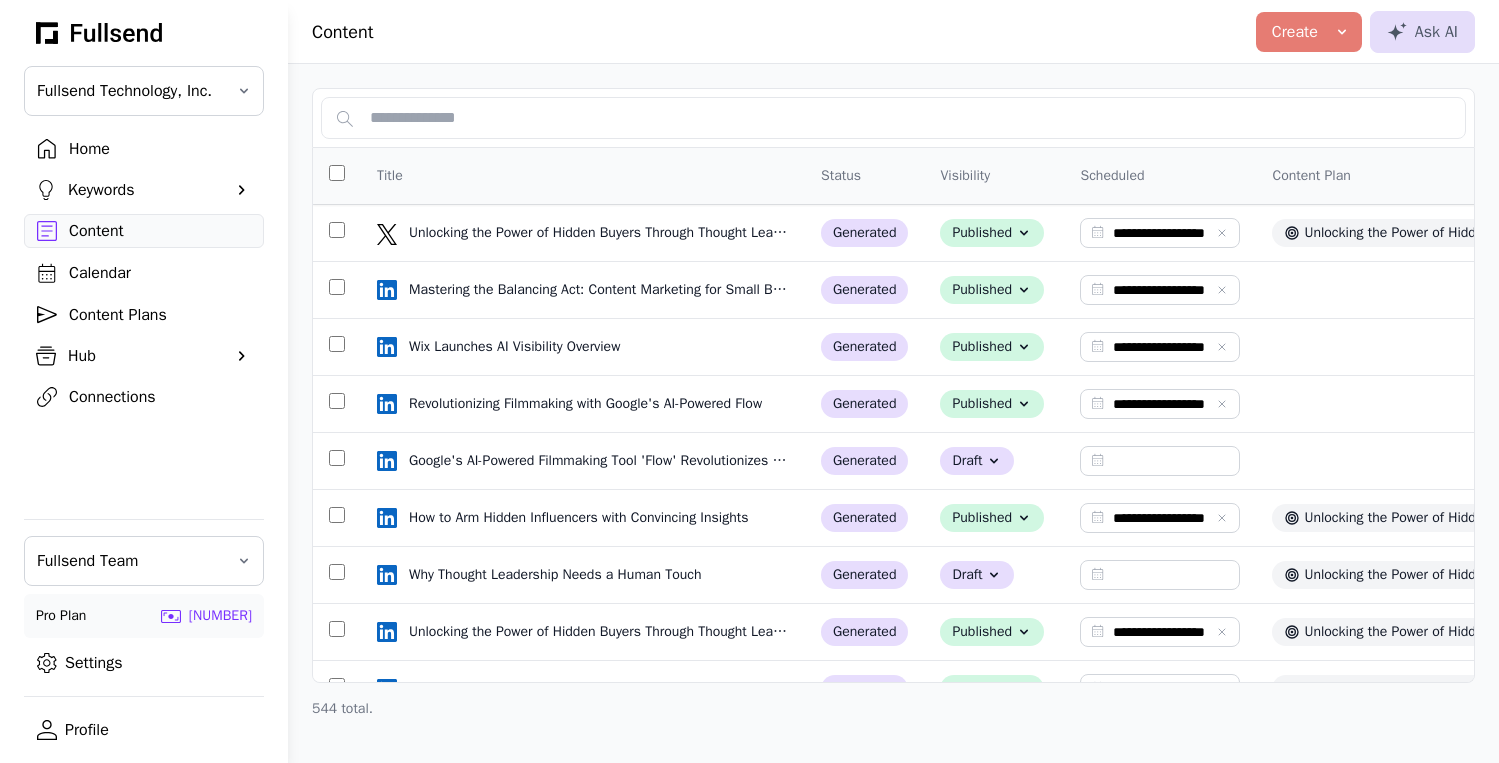 click on "Home" at bounding box center [160, 149] 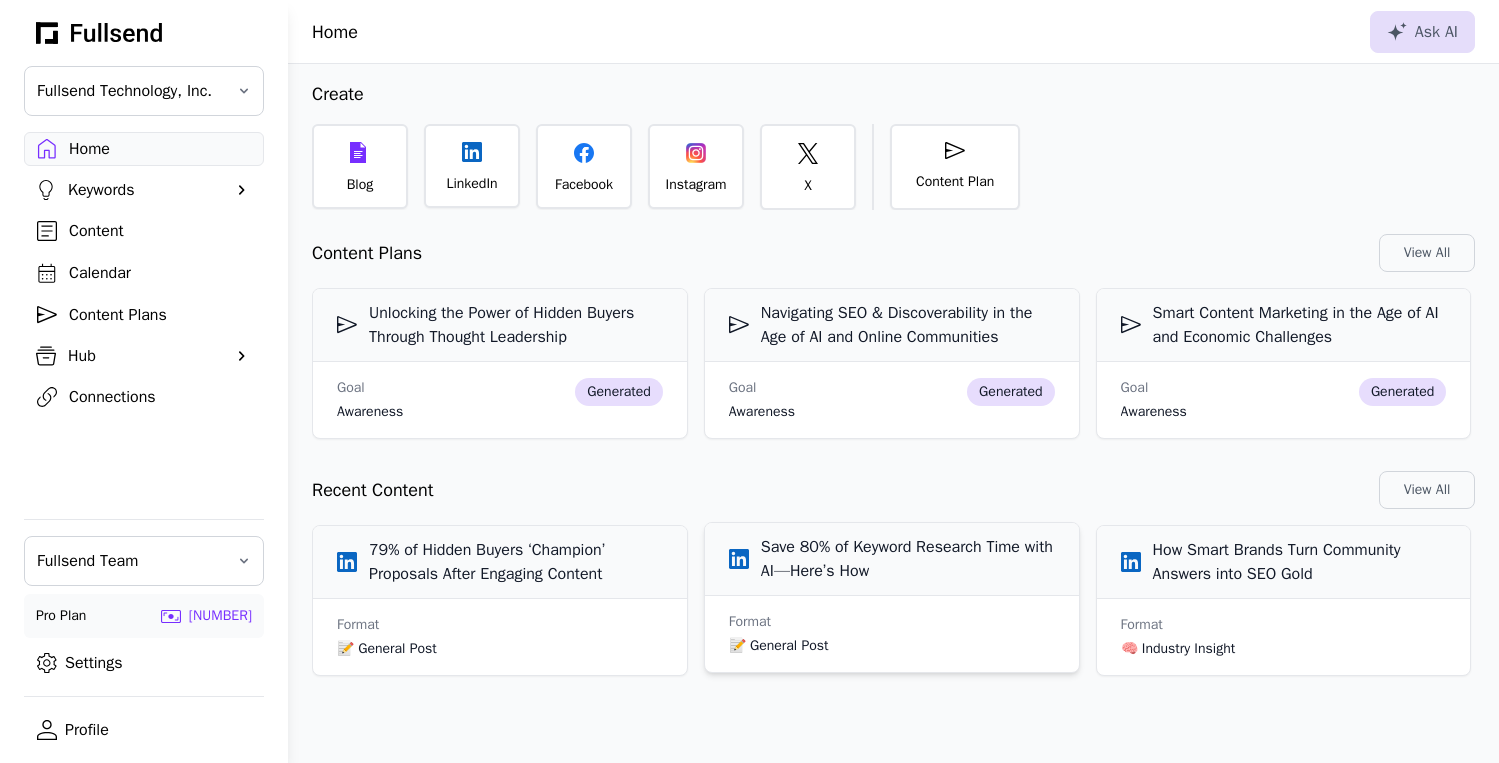 click on "📝 General Post" at bounding box center (892, 646) 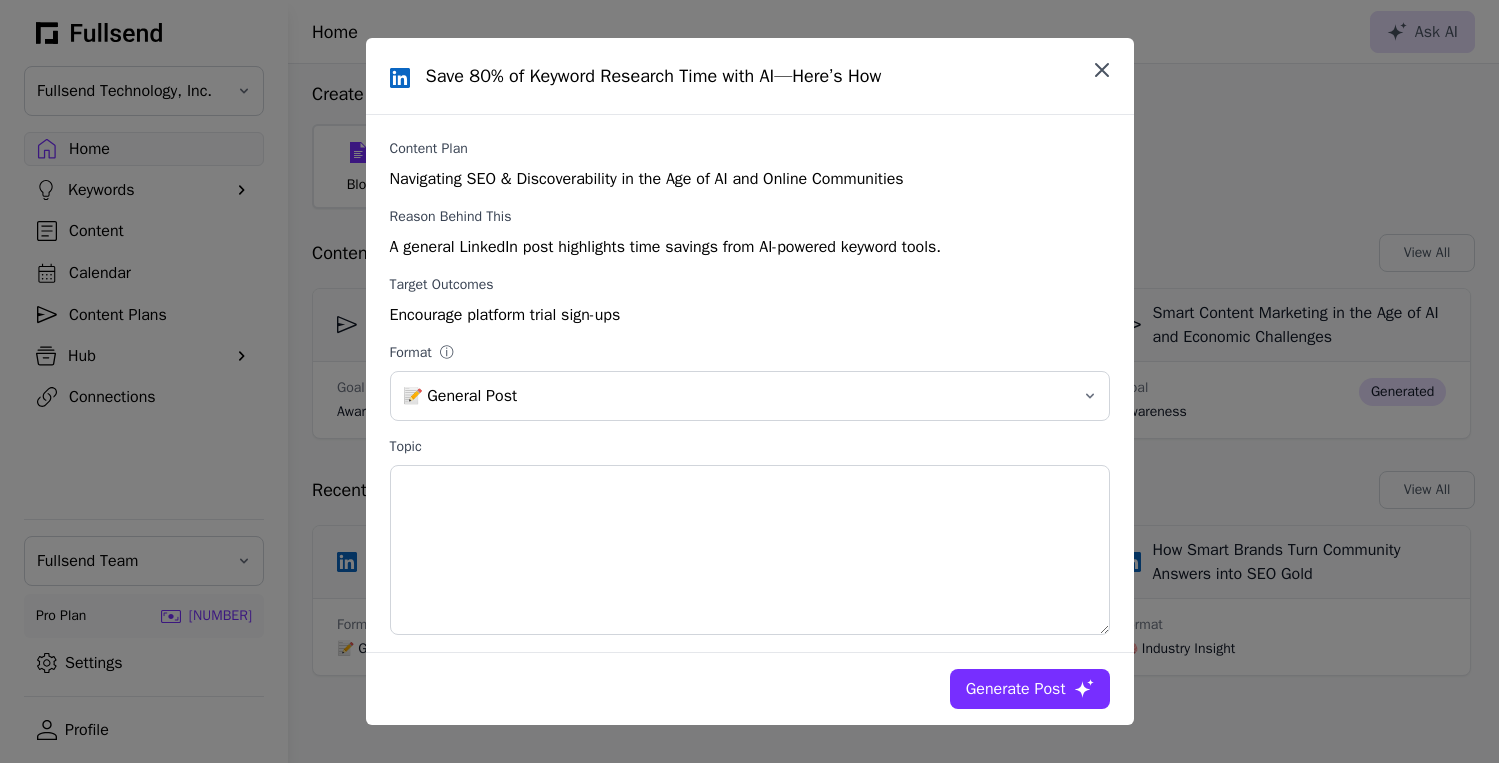 click 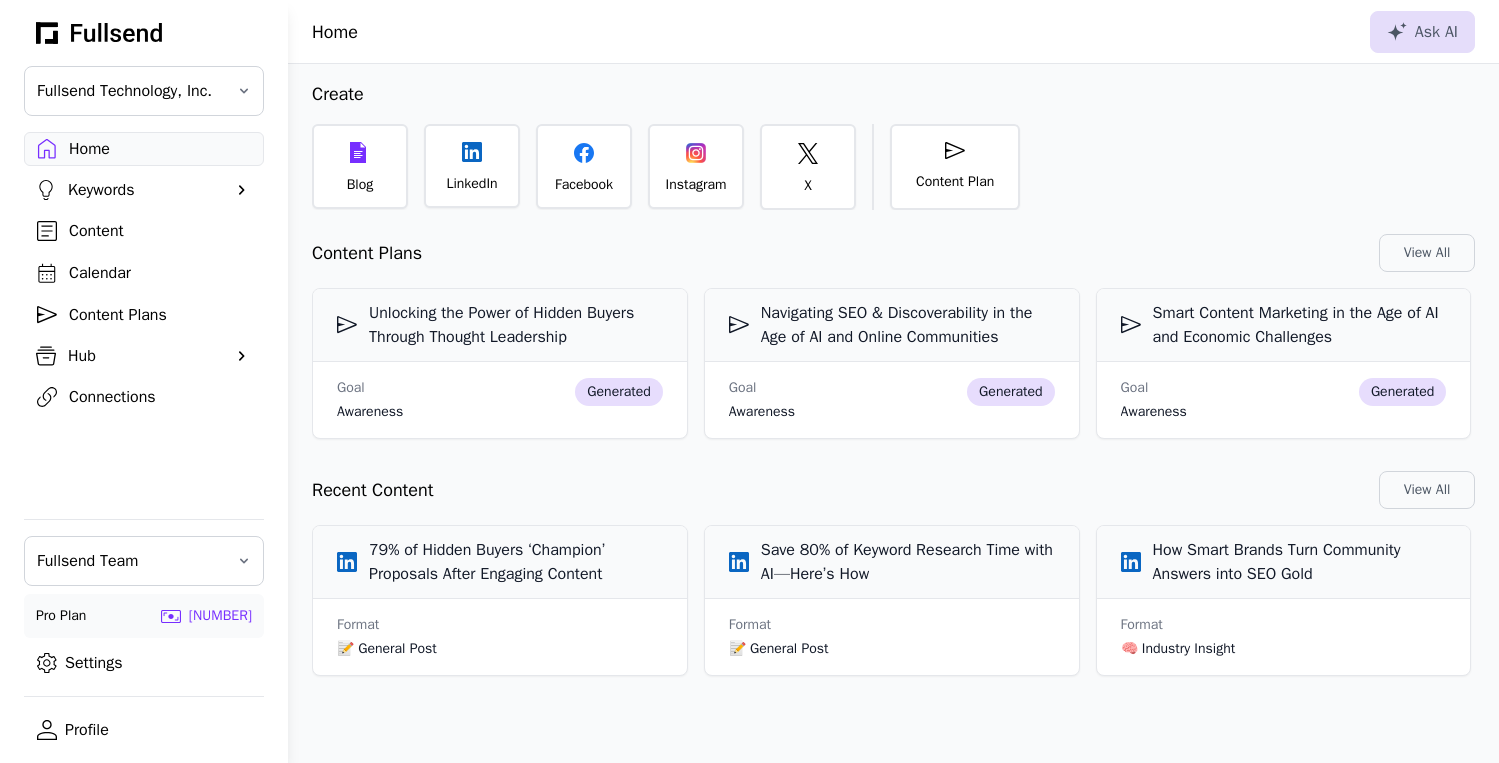 click on "Content" at bounding box center (160, 231) 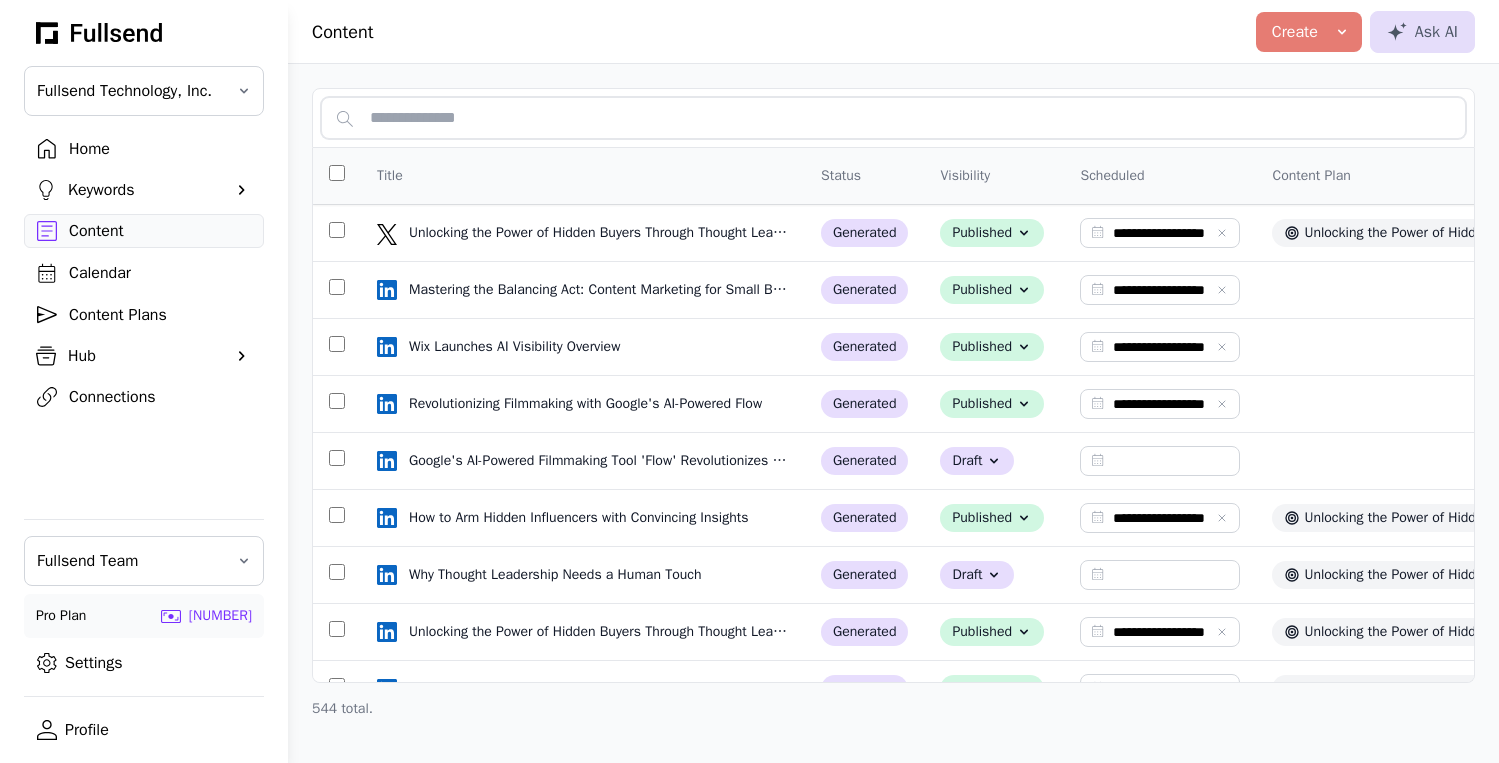click at bounding box center (893, 118) 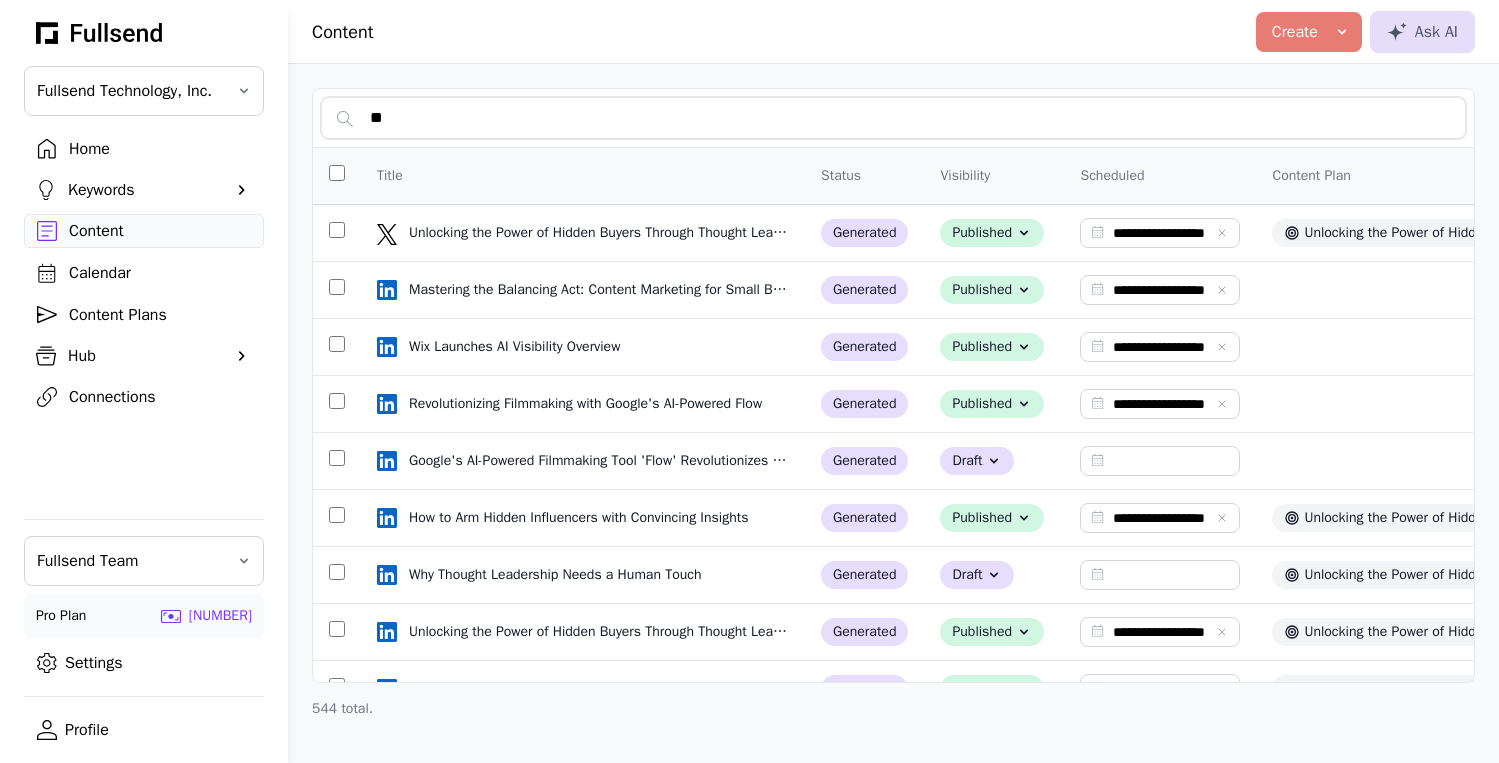 type on "***" 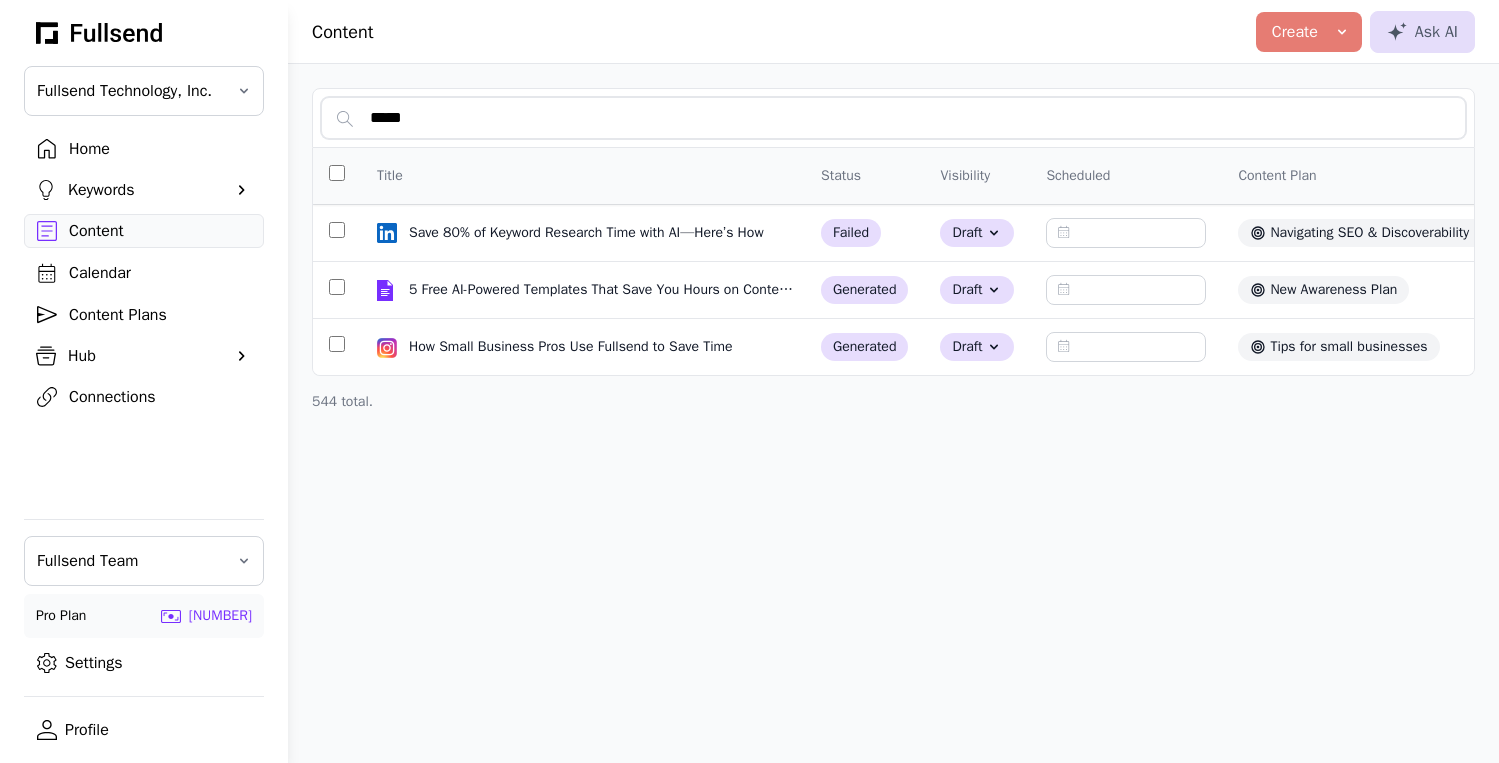 type on "****" 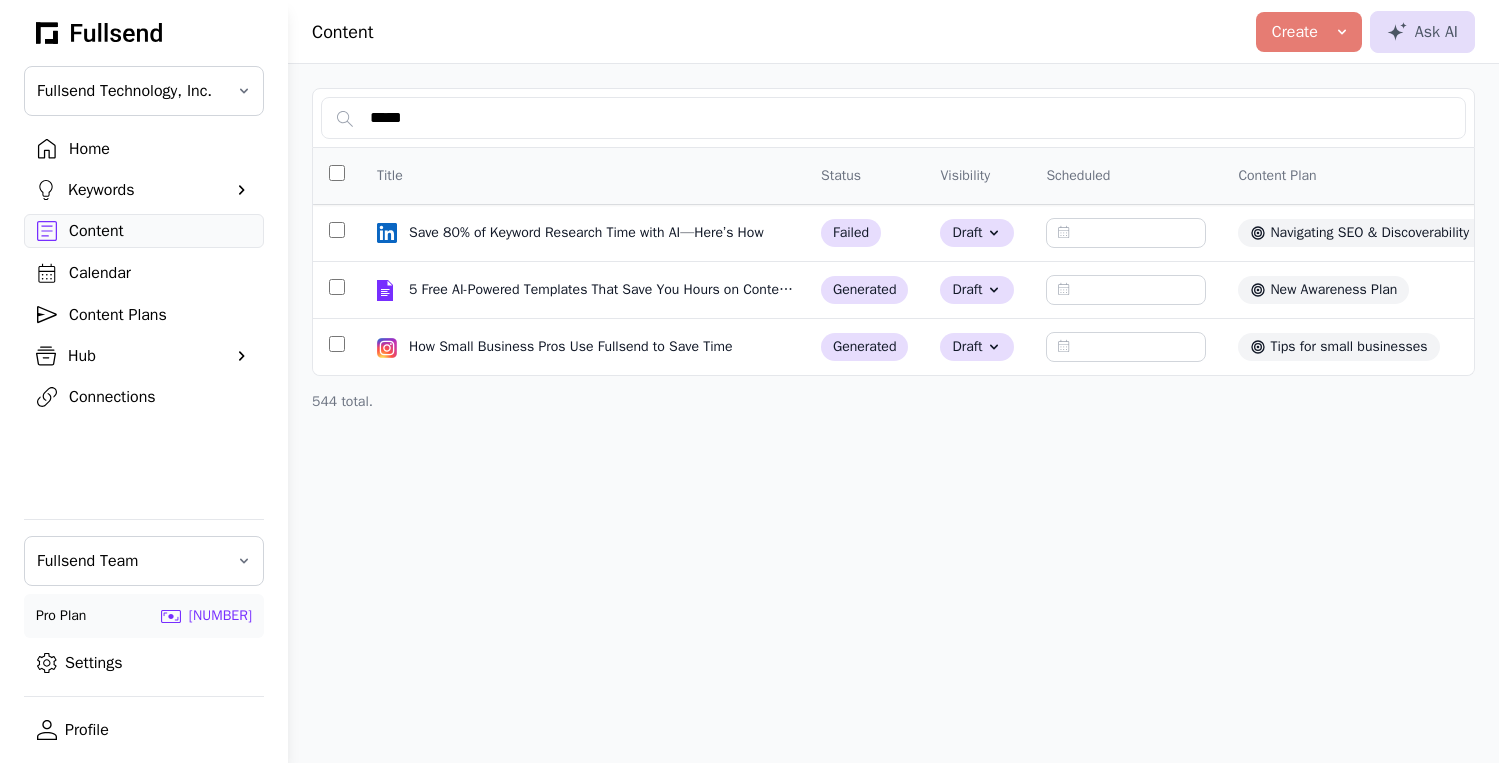 click on "Home" at bounding box center (160, 149) 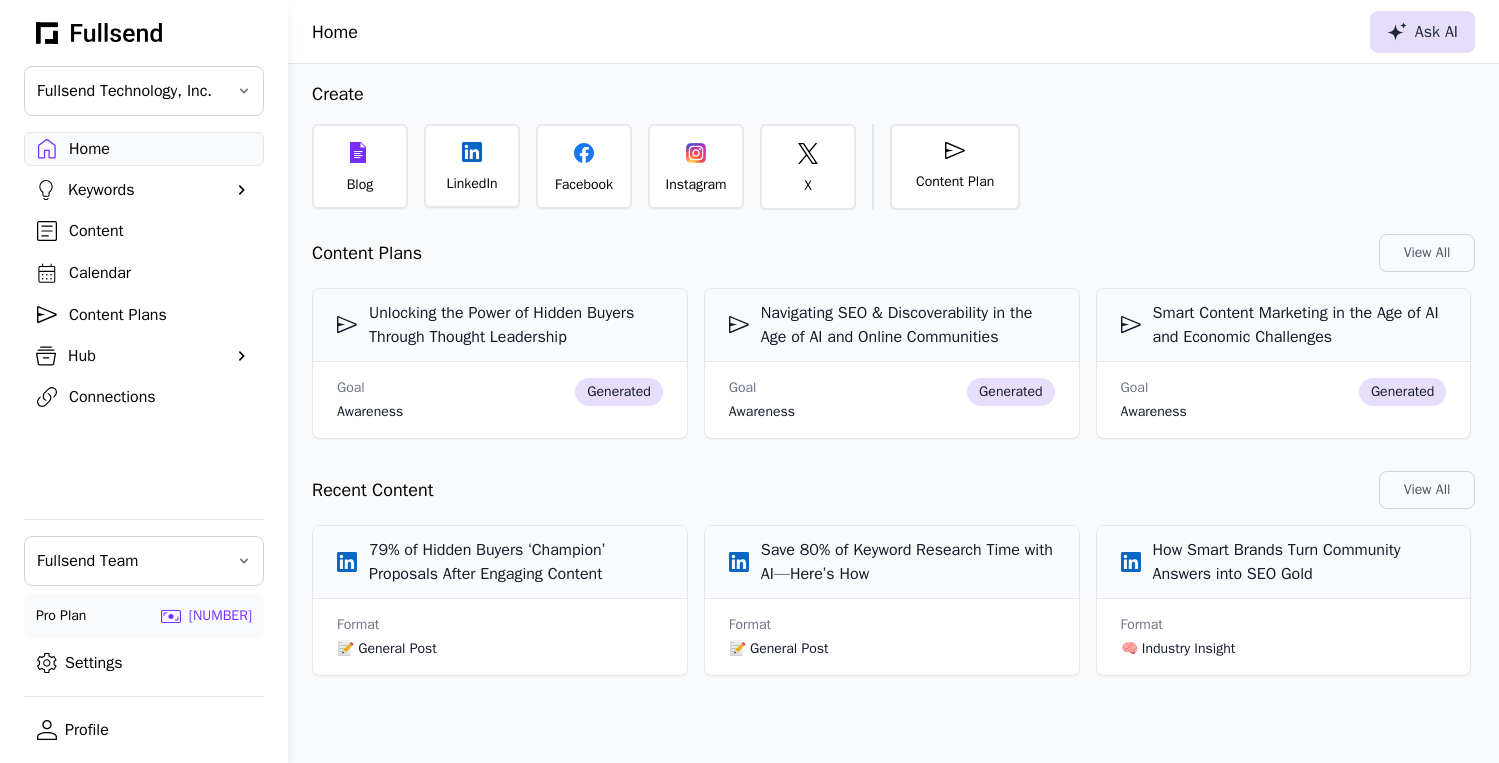 click on "Ask AI" 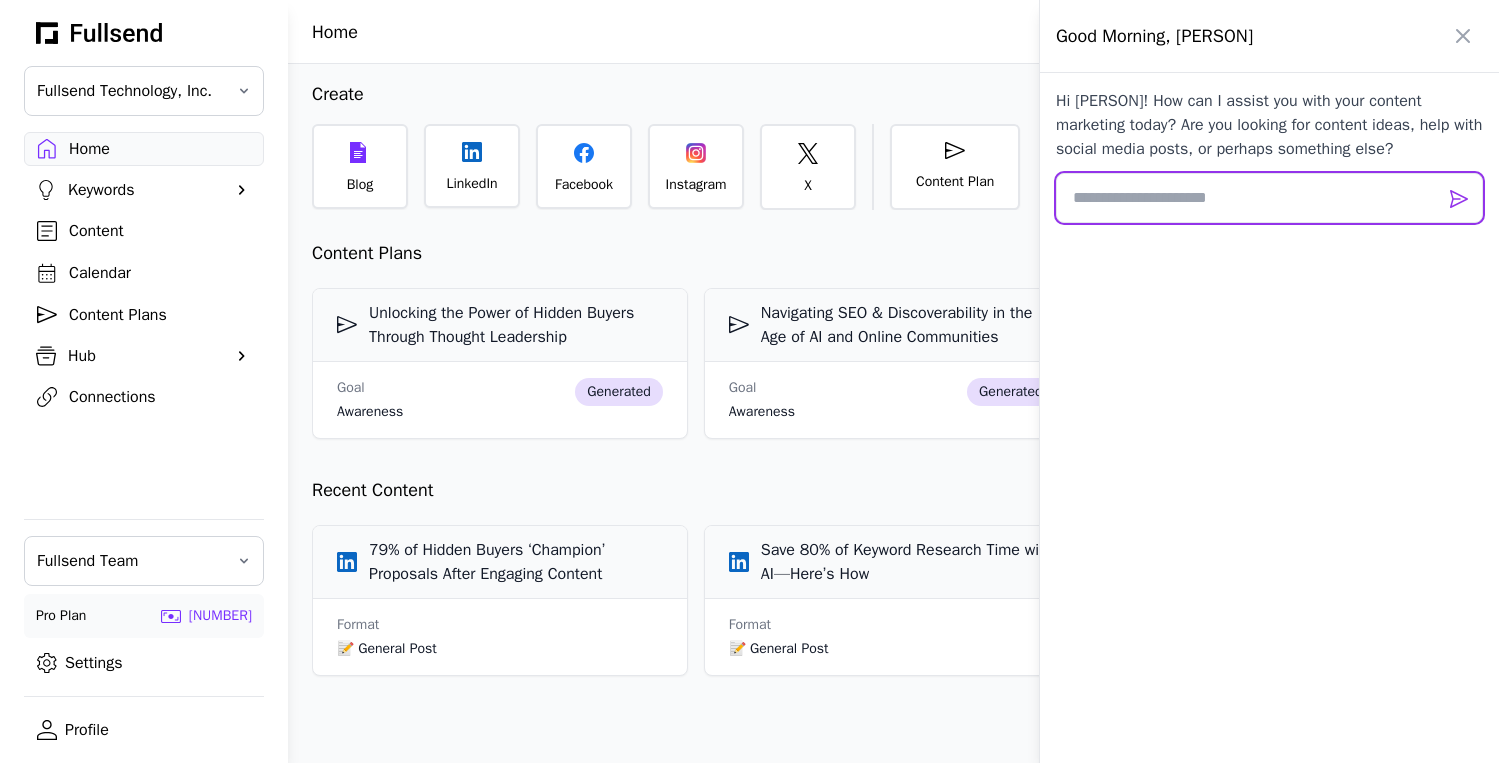 click at bounding box center (1269, 198) 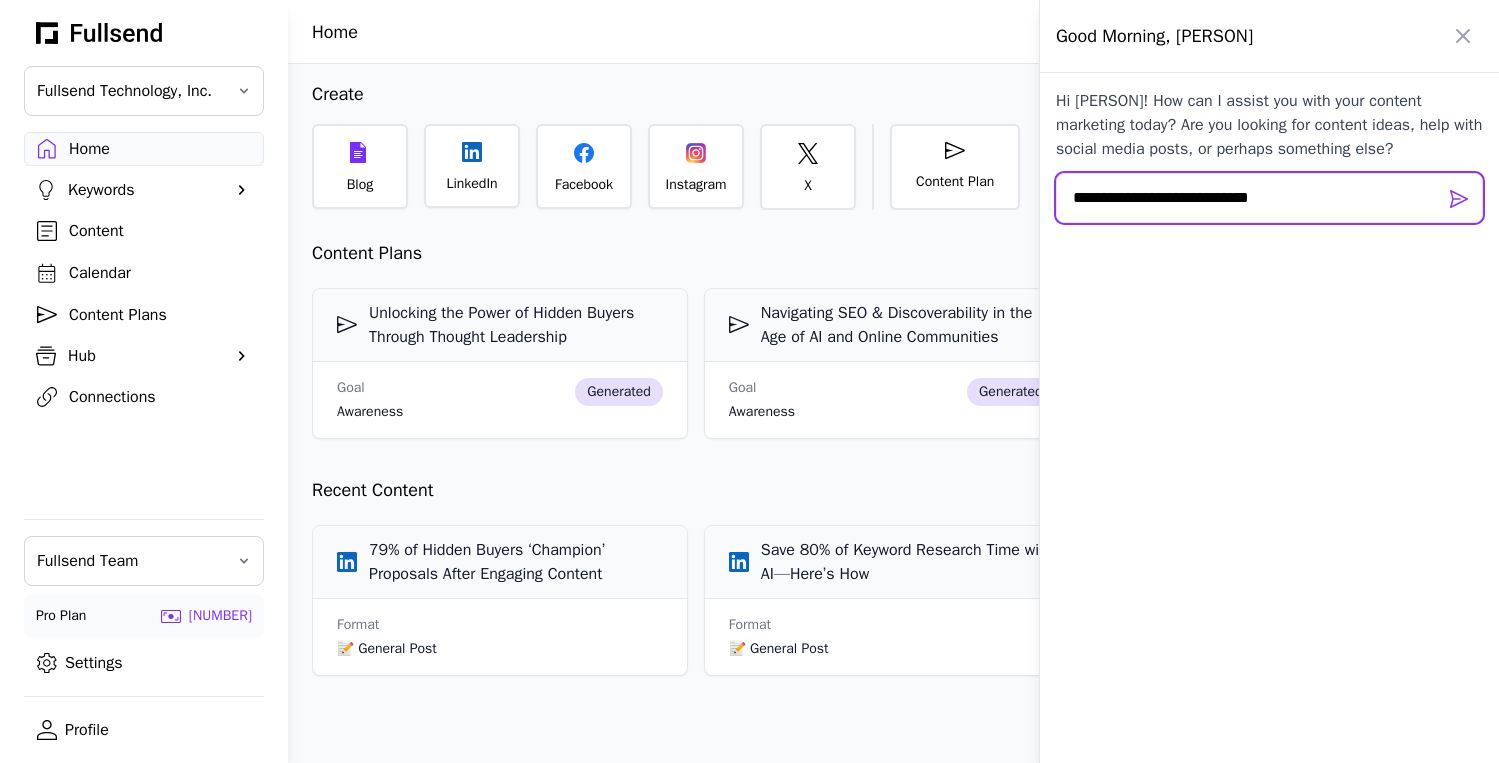 type on "**********" 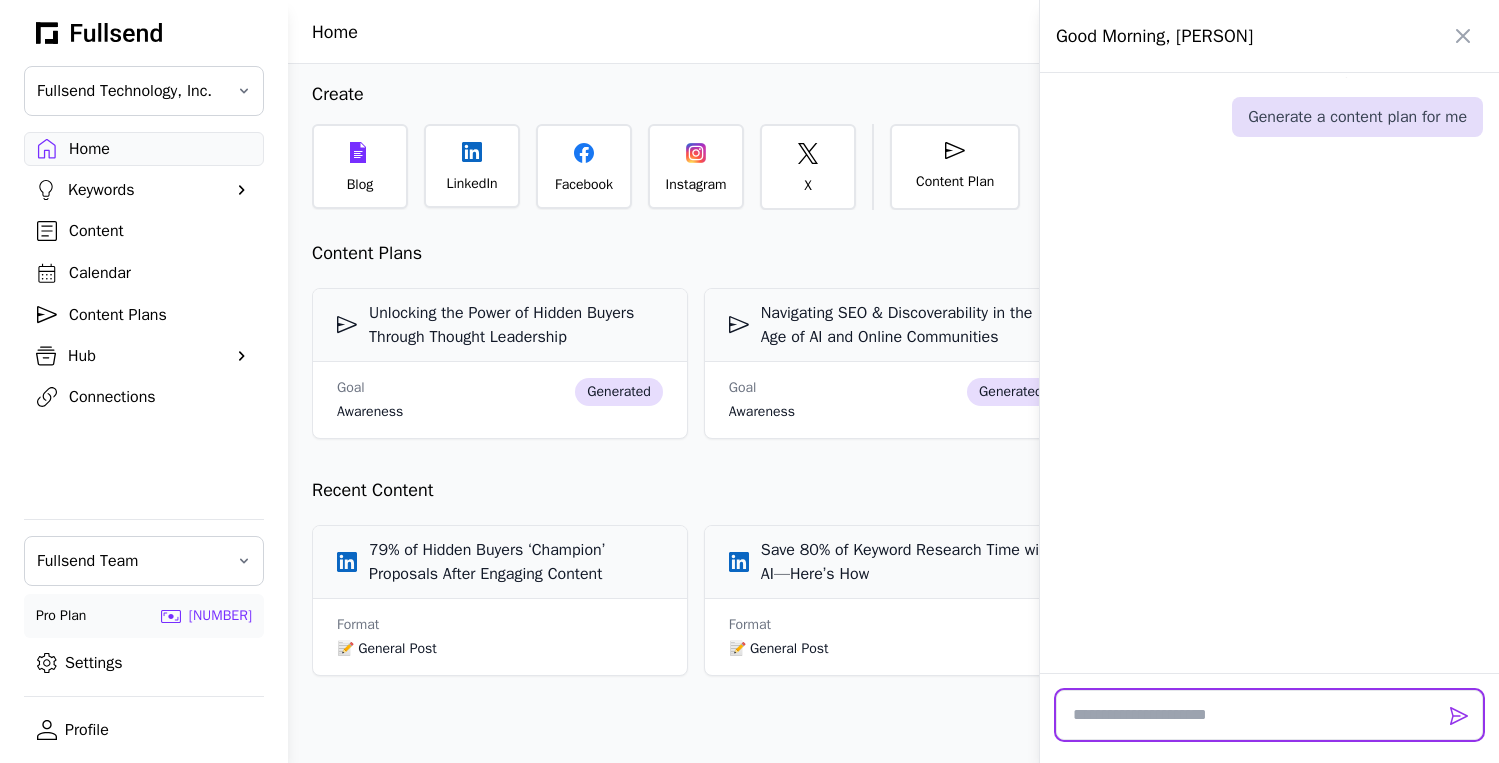 scroll, scrollTop: 88, scrollLeft: 0, axis: vertical 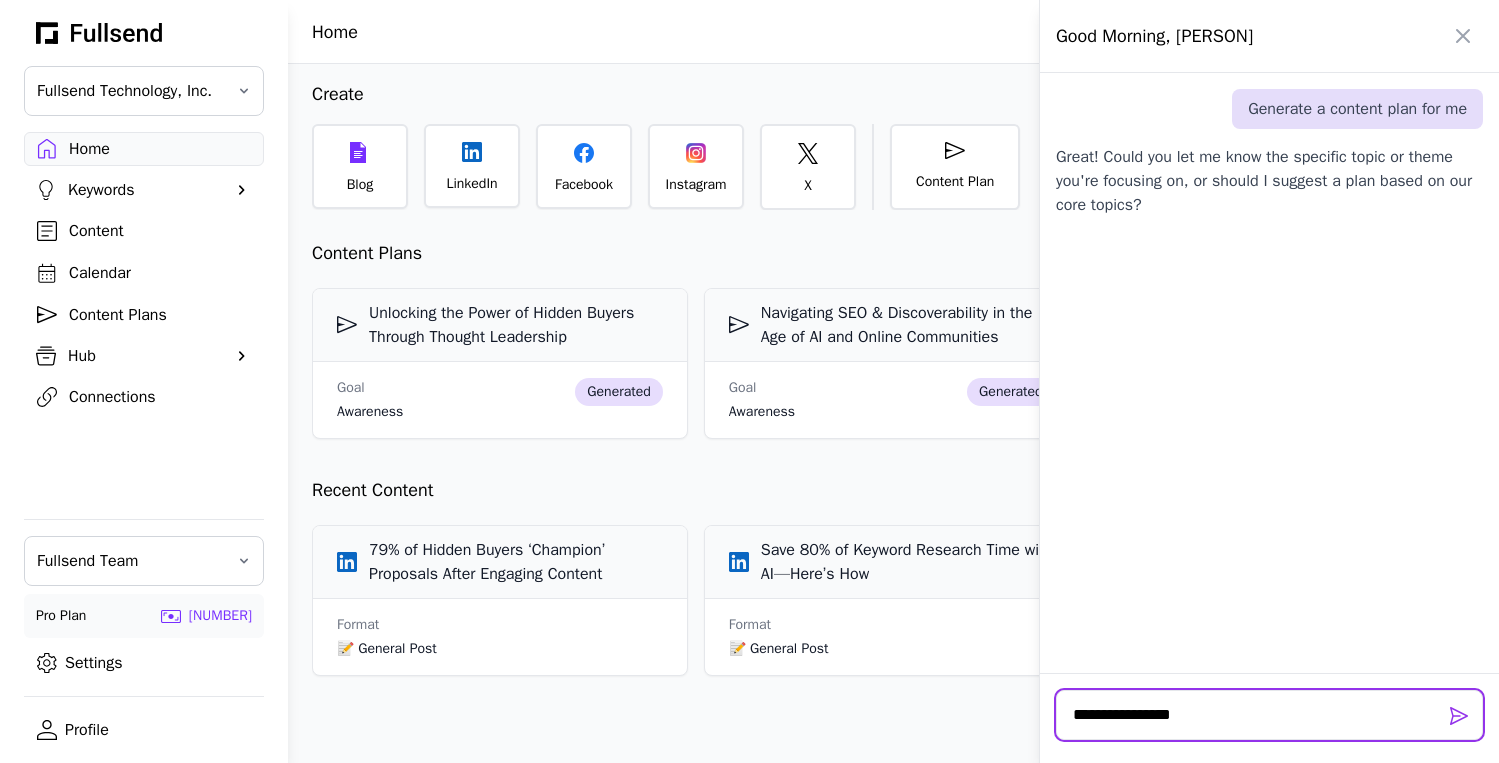 type on "**********" 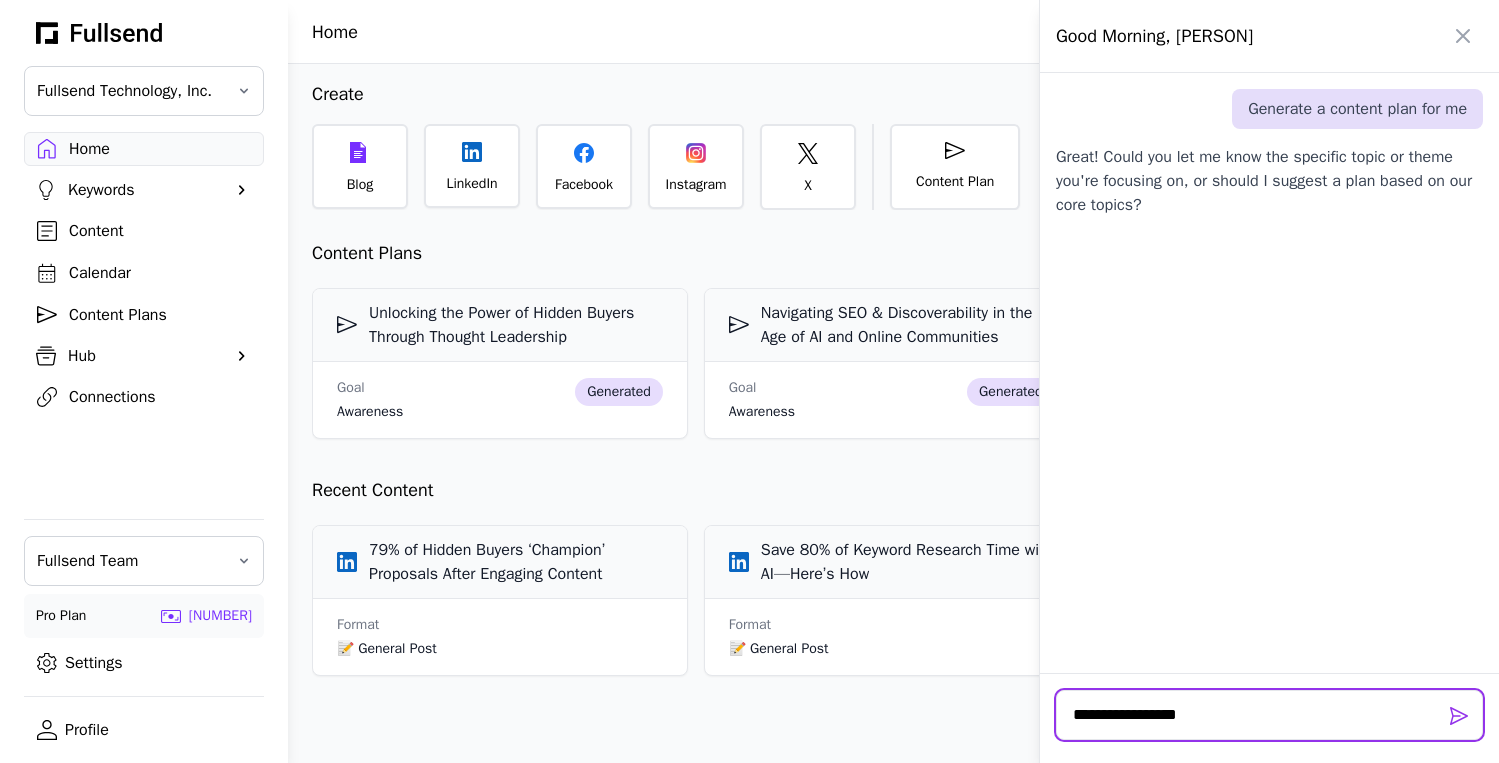 type 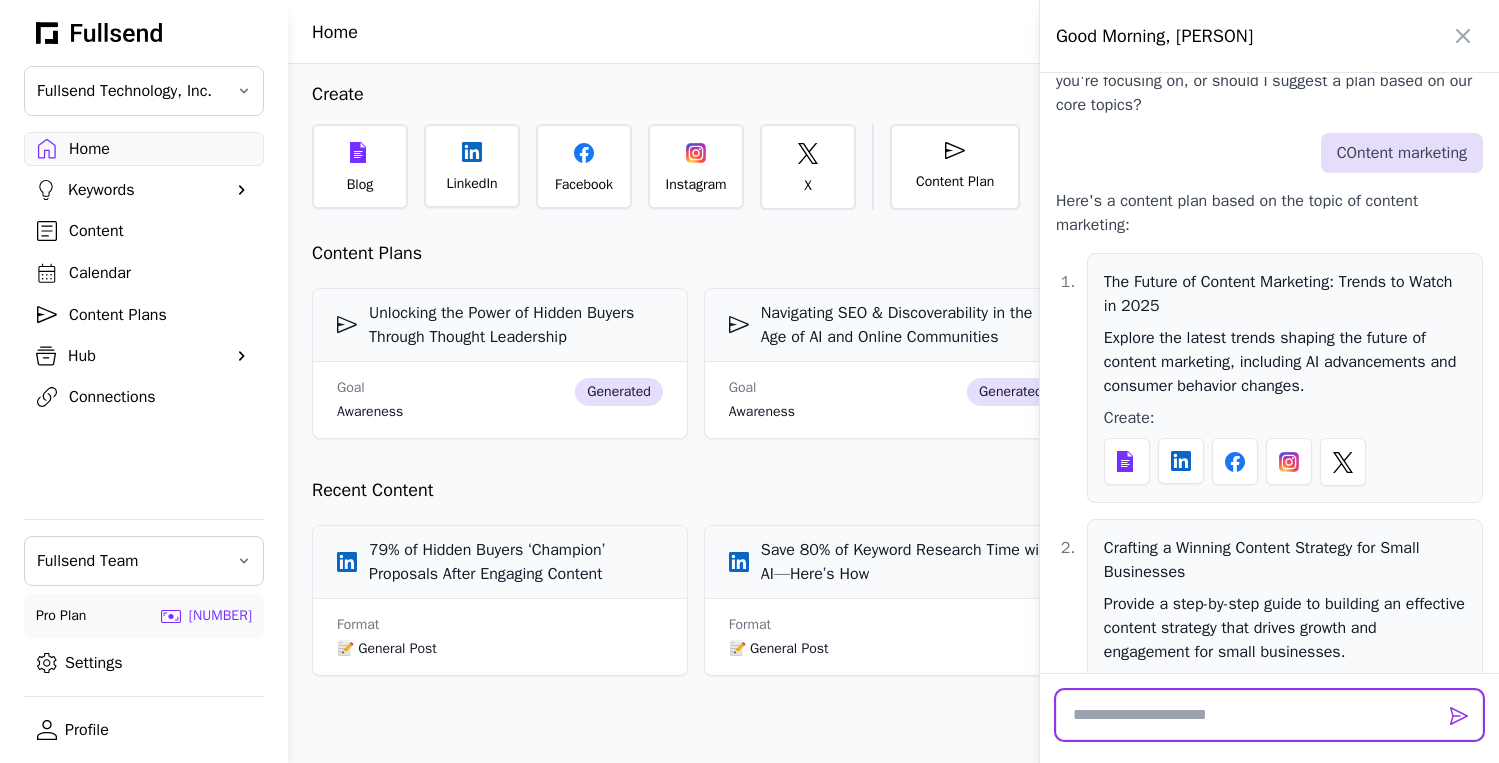 scroll, scrollTop: 342, scrollLeft: 0, axis: vertical 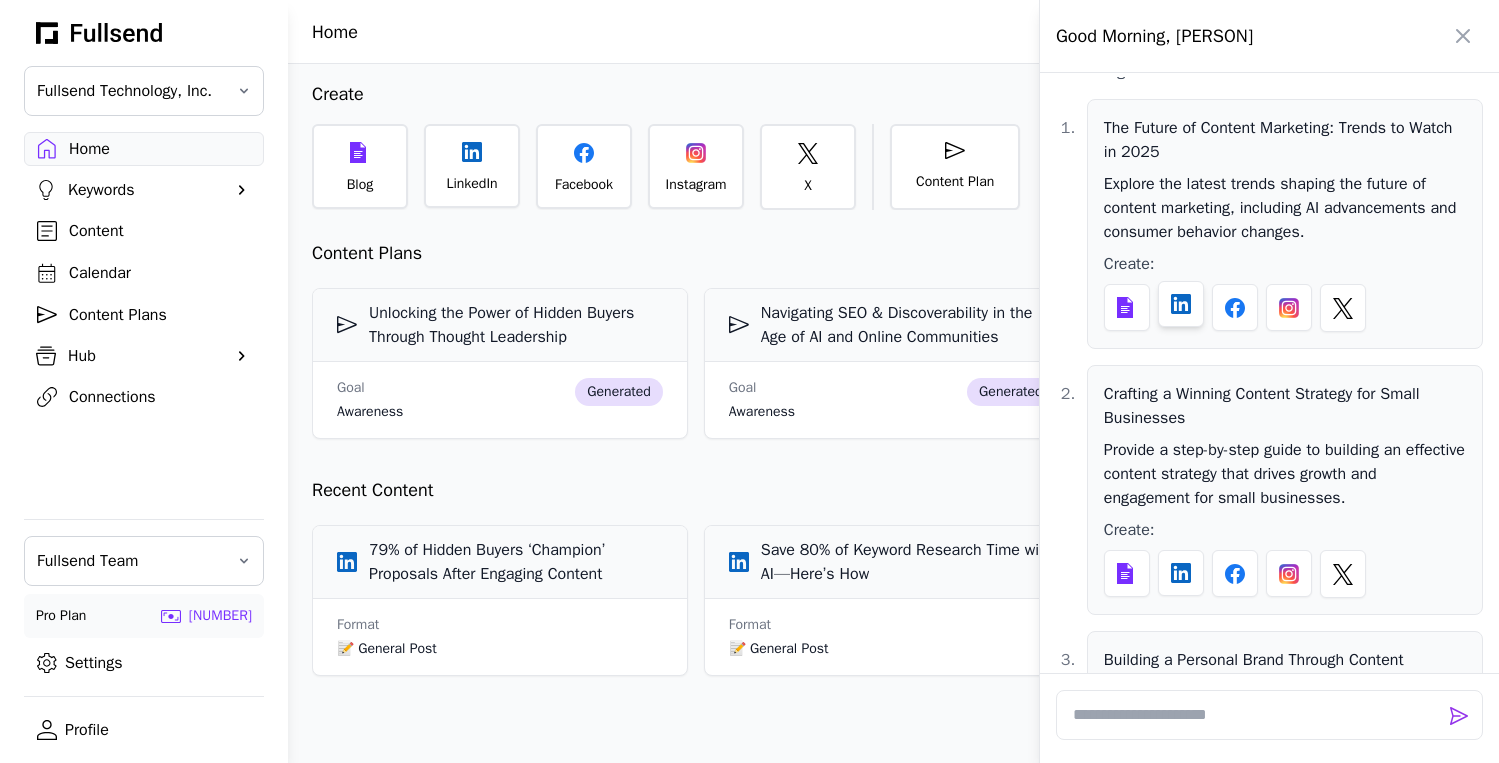 click 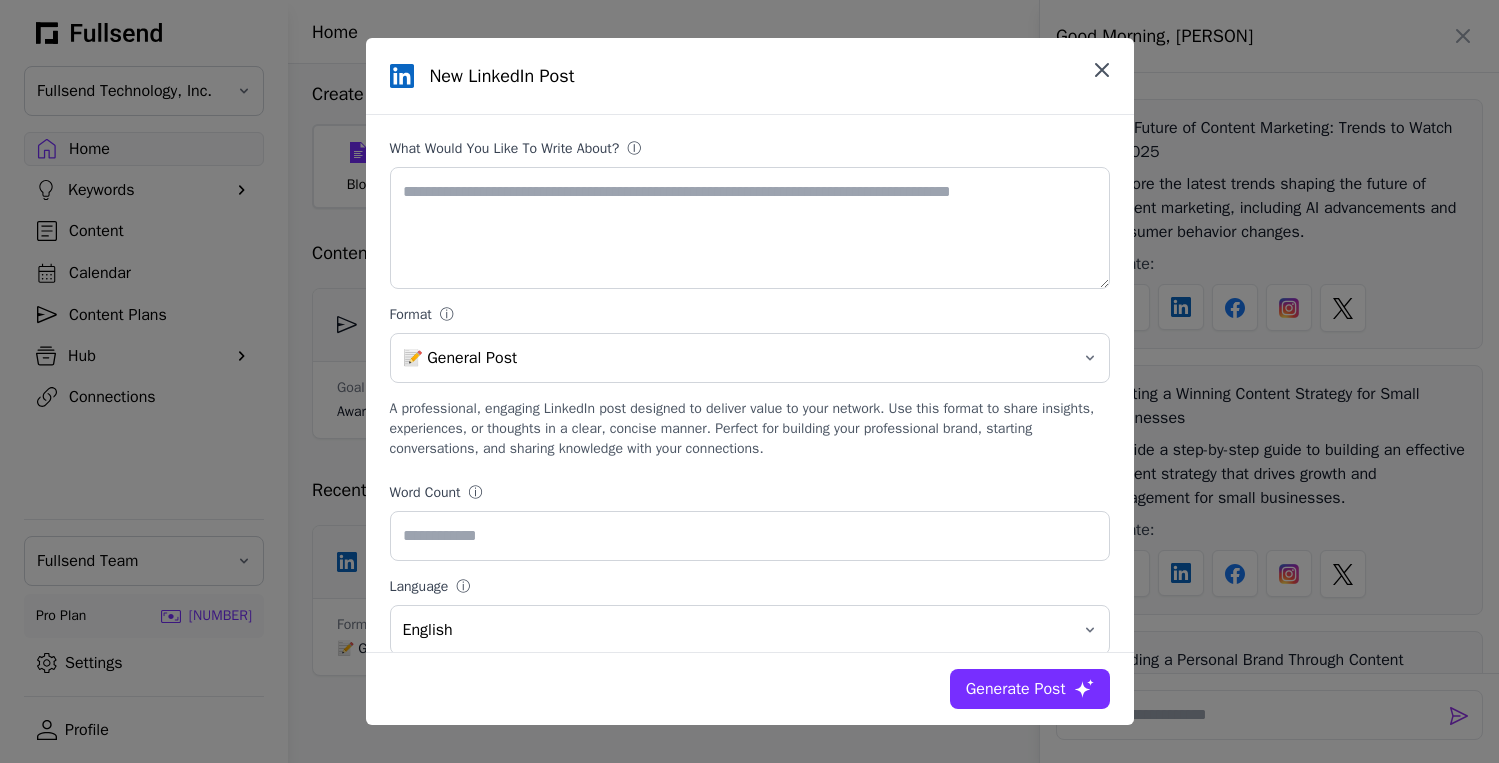 click 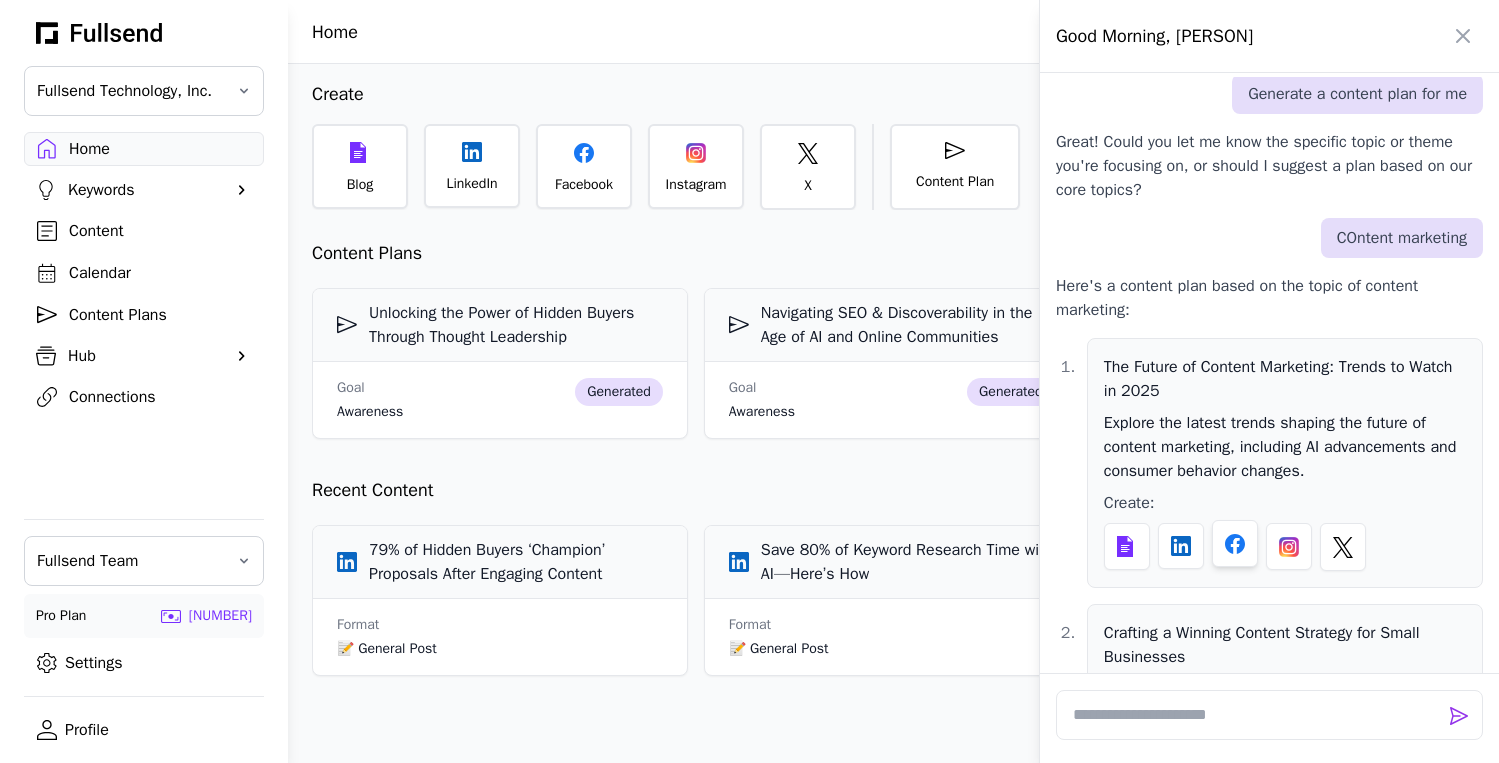 scroll, scrollTop: 93, scrollLeft: 0, axis: vertical 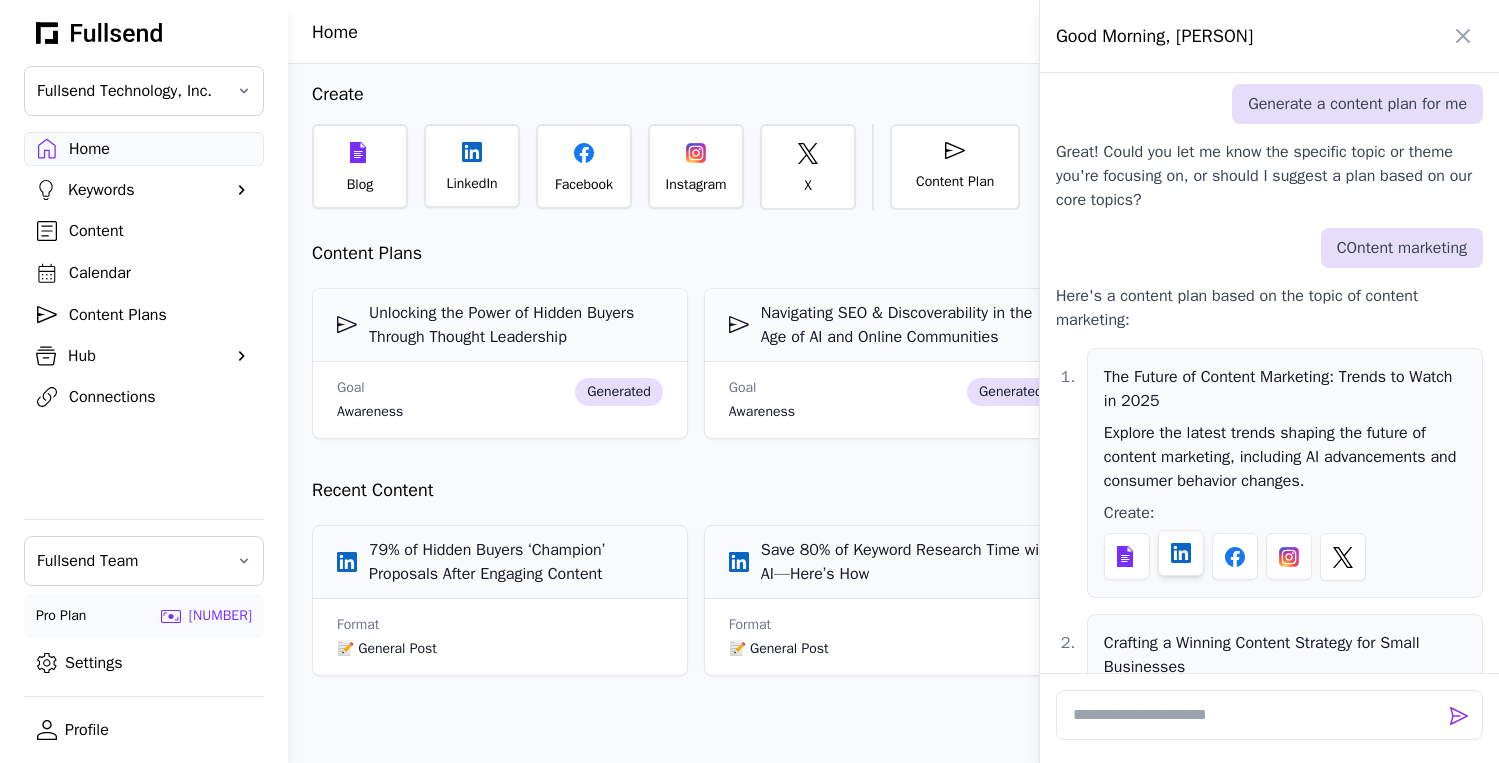 click 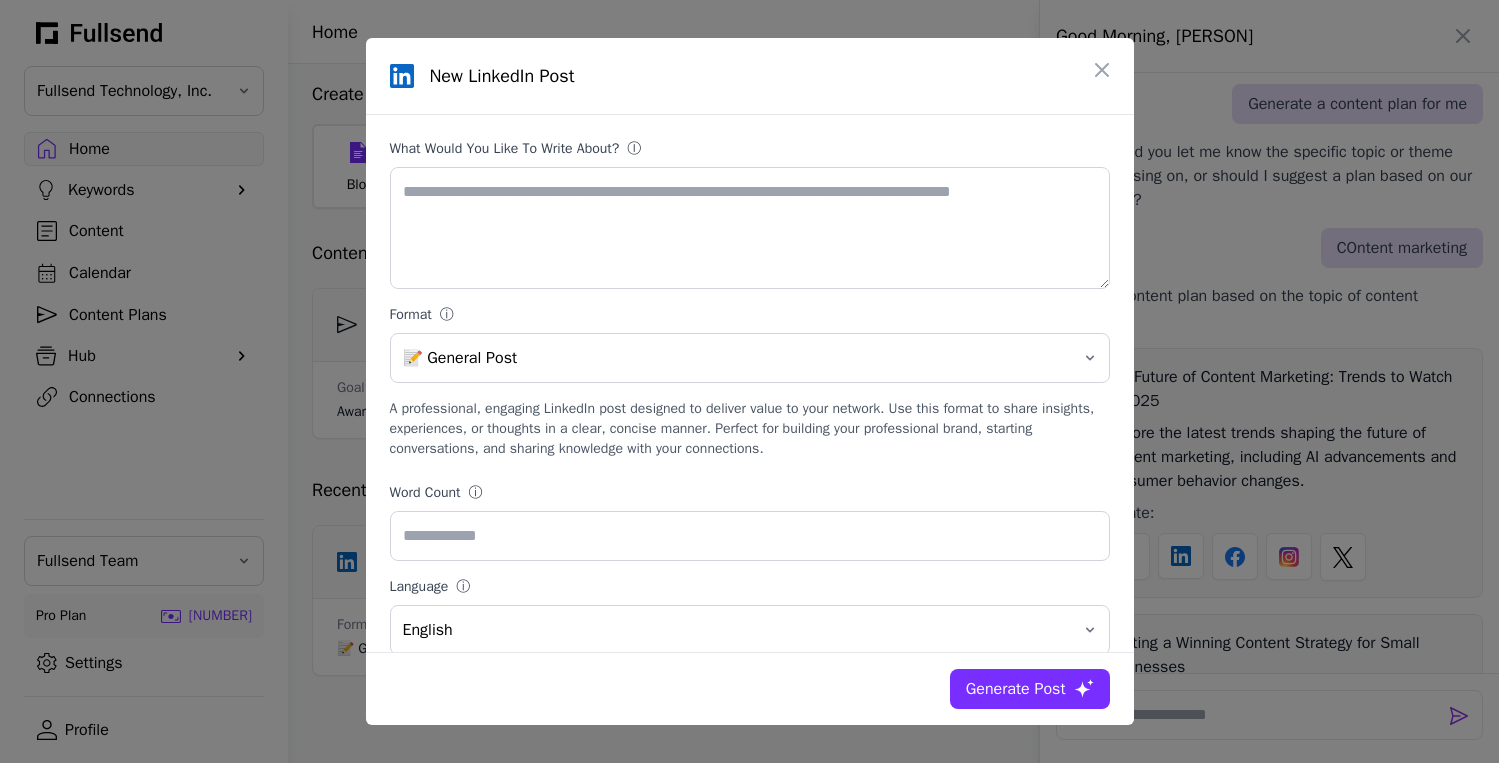 click on "Generate Post" at bounding box center [1016, 689] 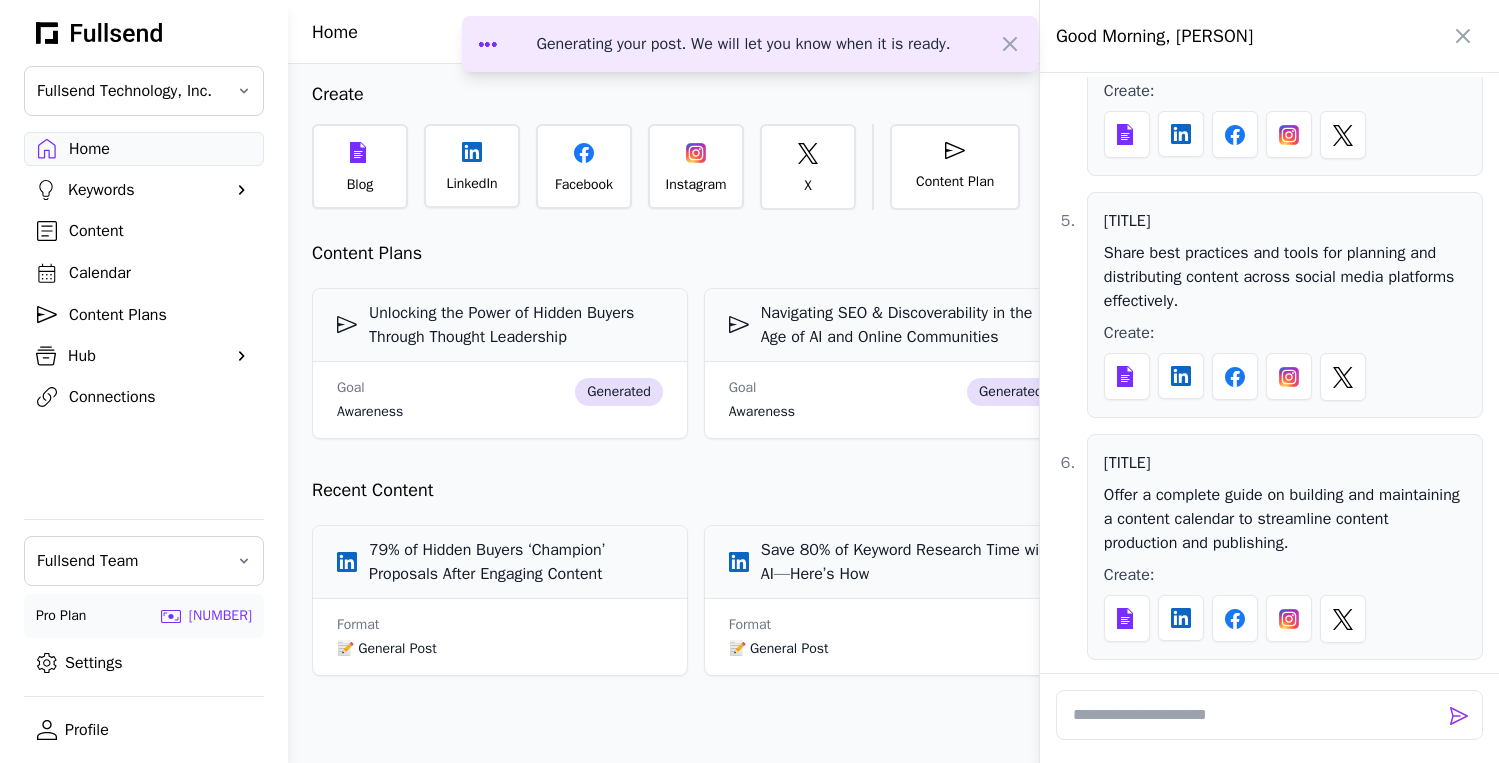 scroll, scrollTop: 1423, scrollLeft: 0, axis: vertical 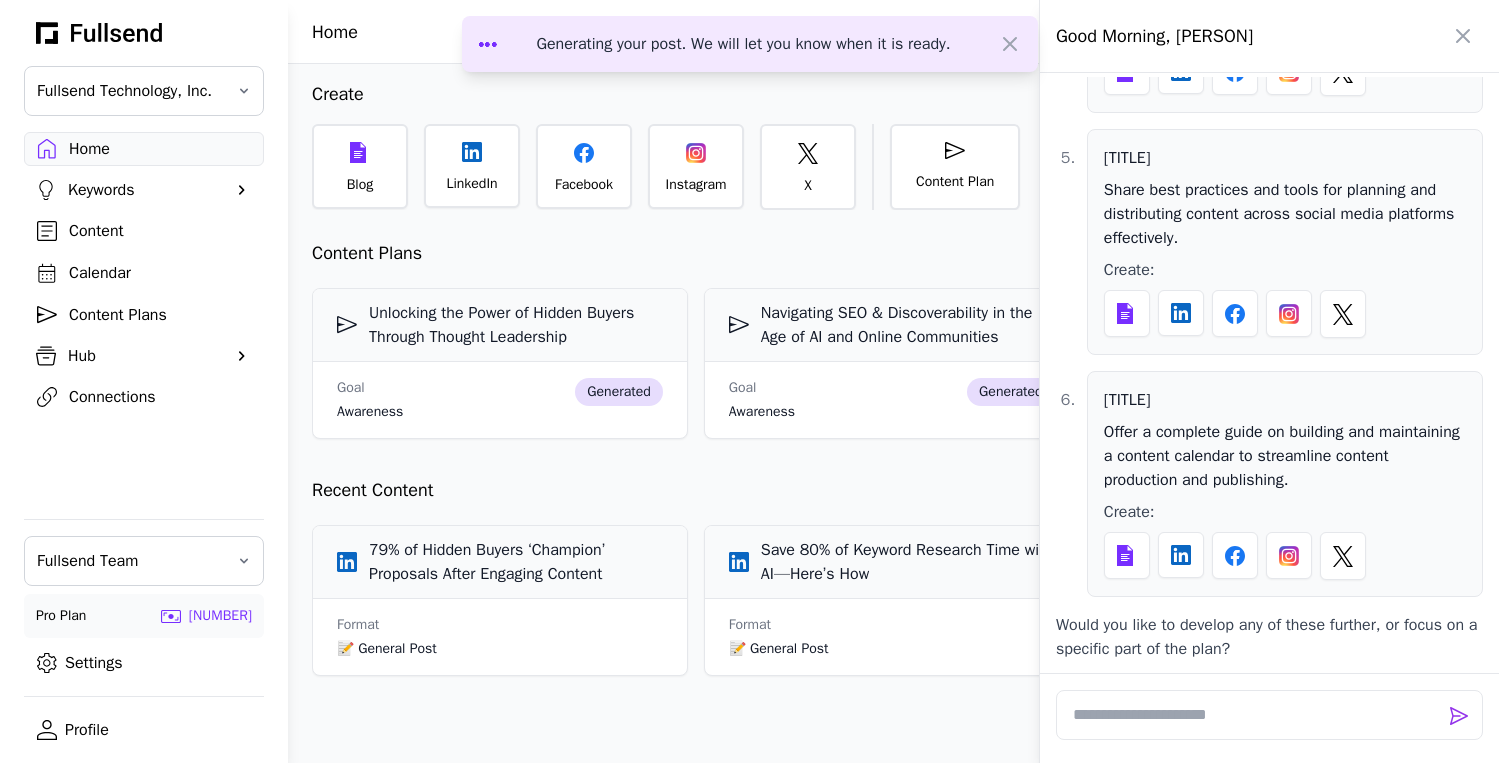 click at bounding box center (749, 381) 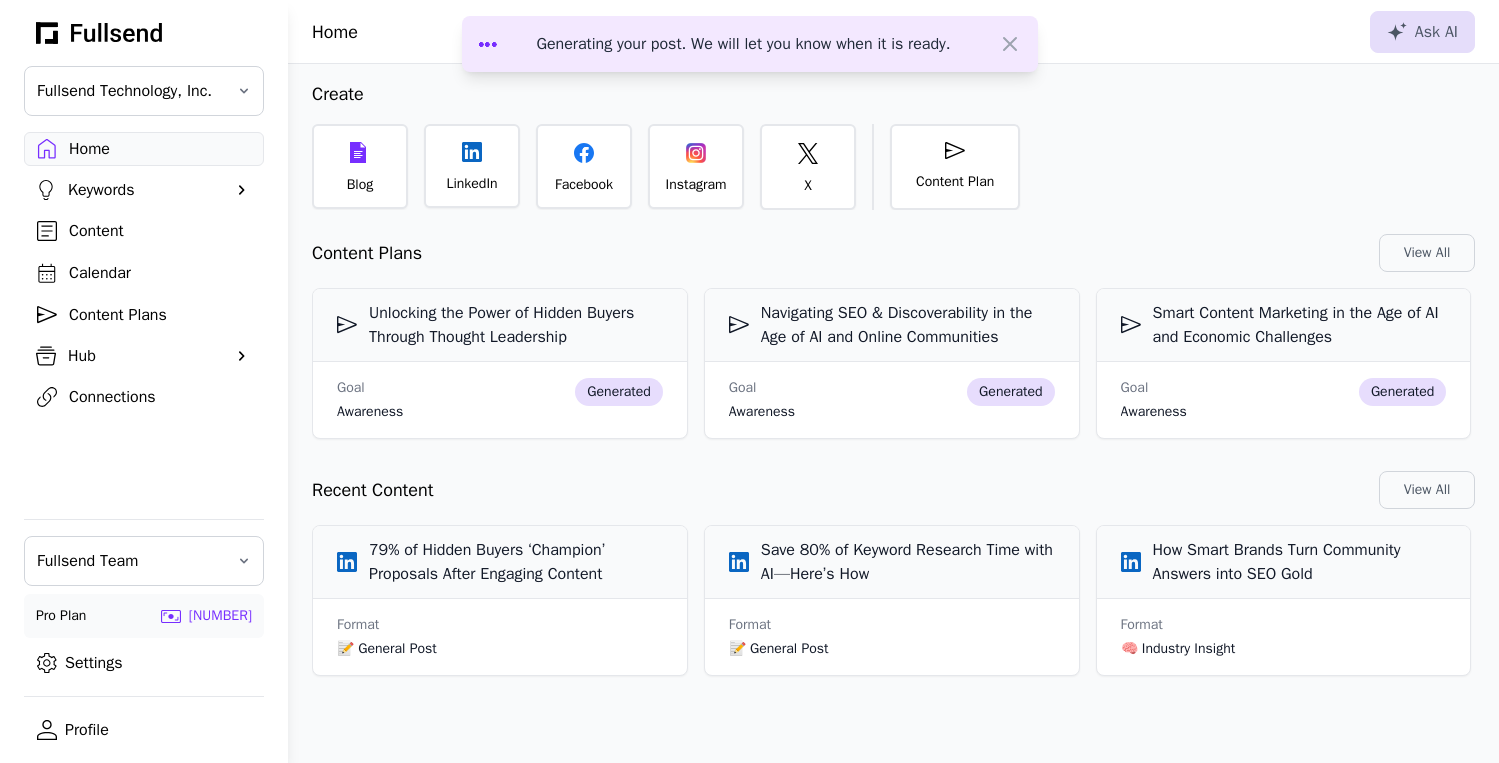 click on "Content" at bounding box center [160, 231] 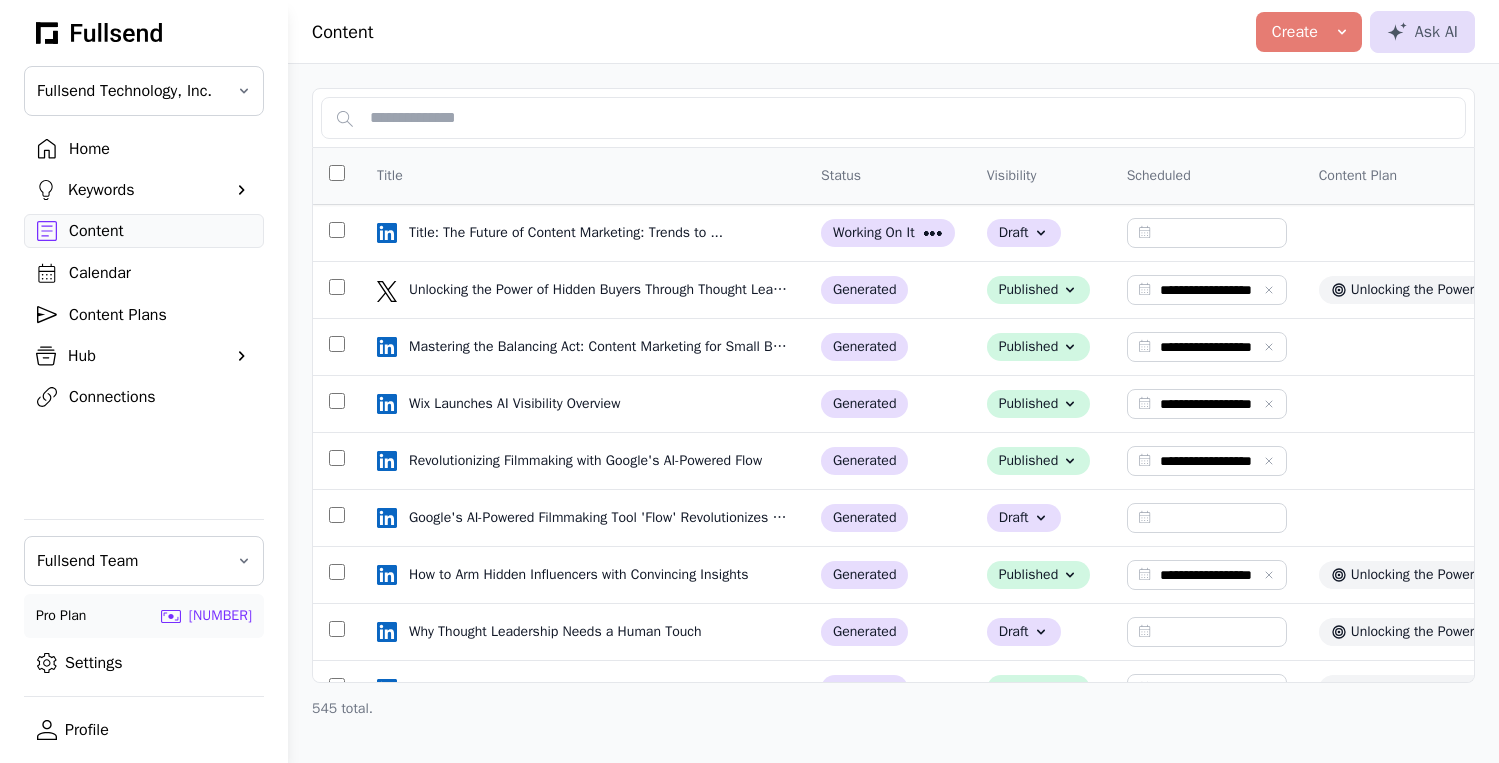 click on "Home" at bounding box center (160, 149) 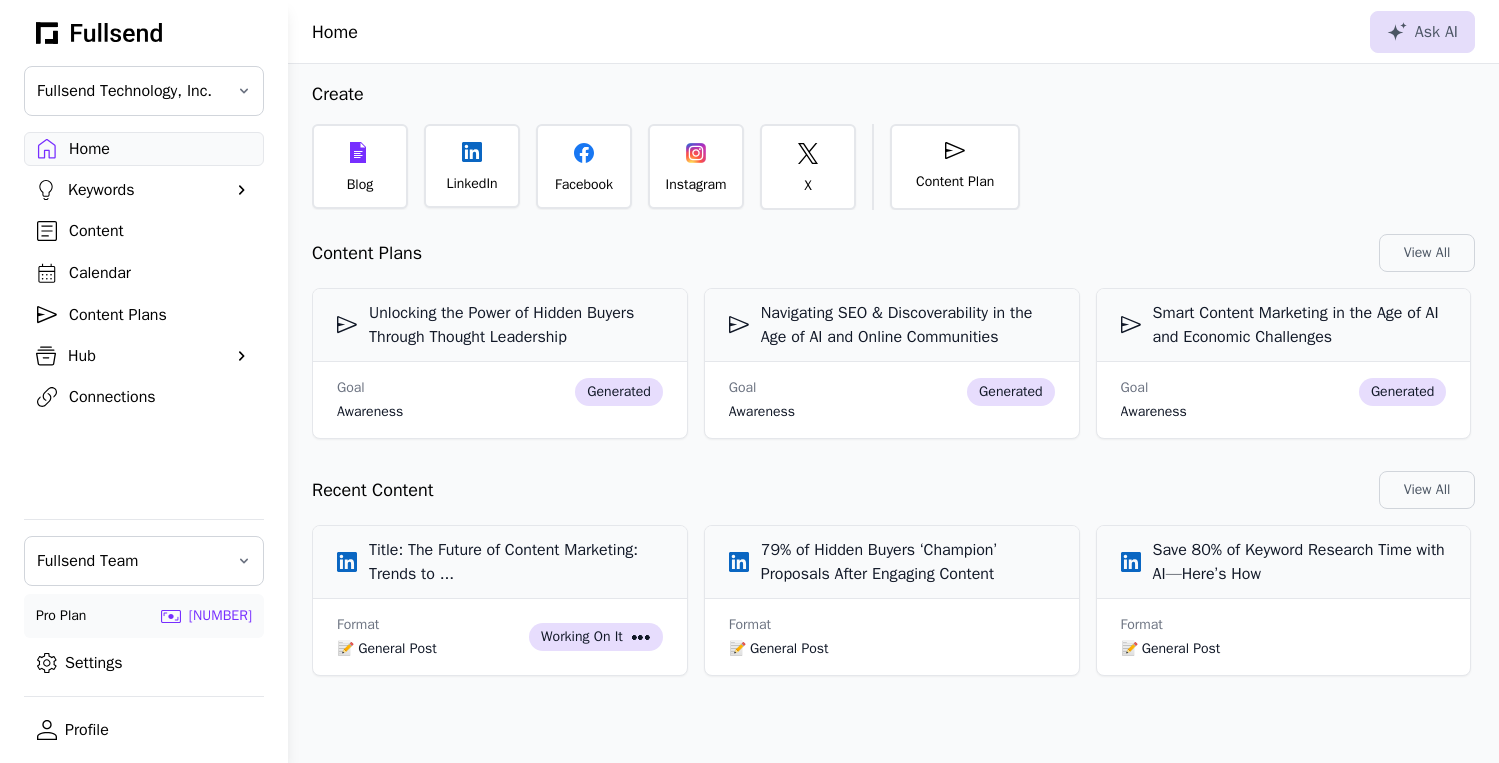 click on "Content" at bounding box center (160, 231) 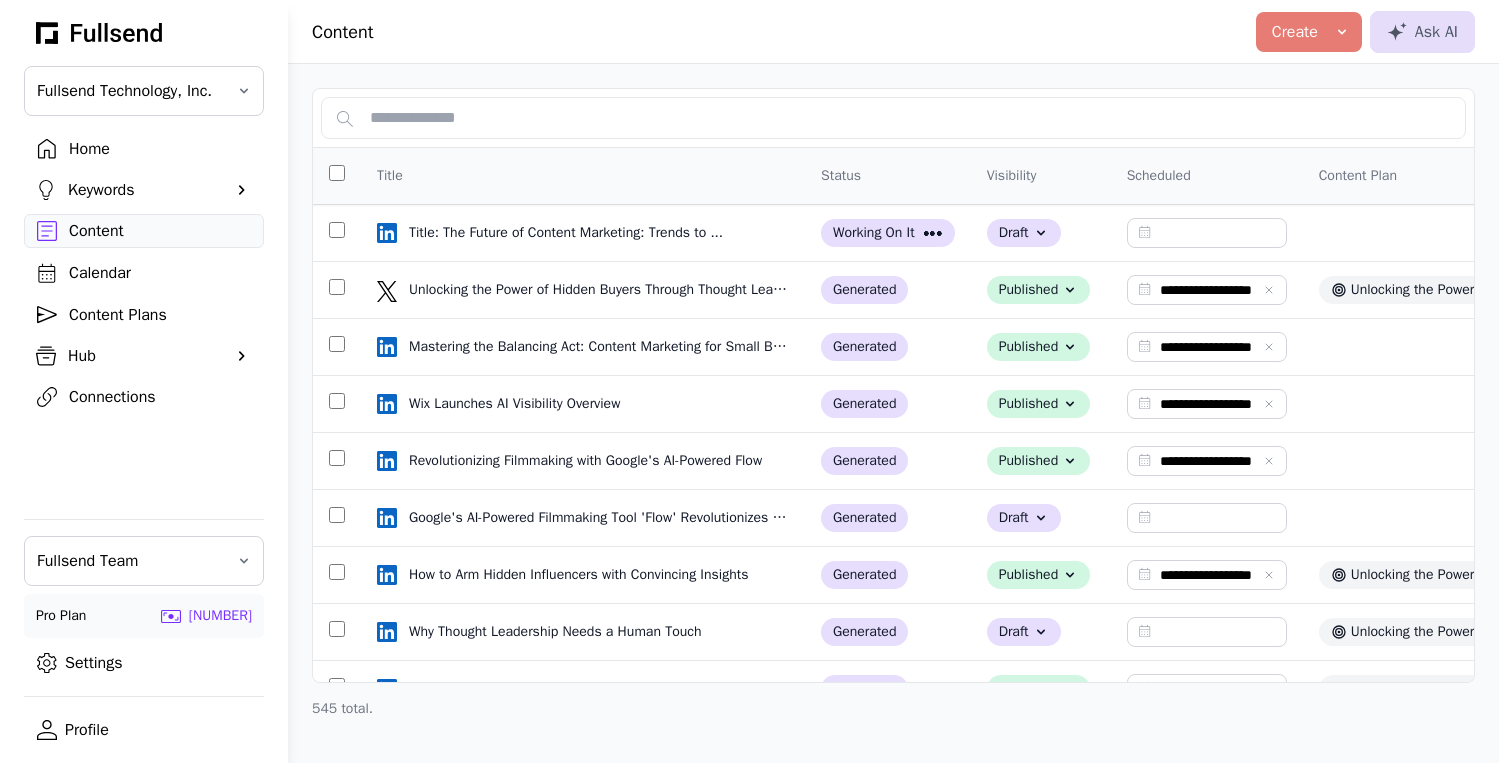 click on "Home" at bounding box center [160, 149] 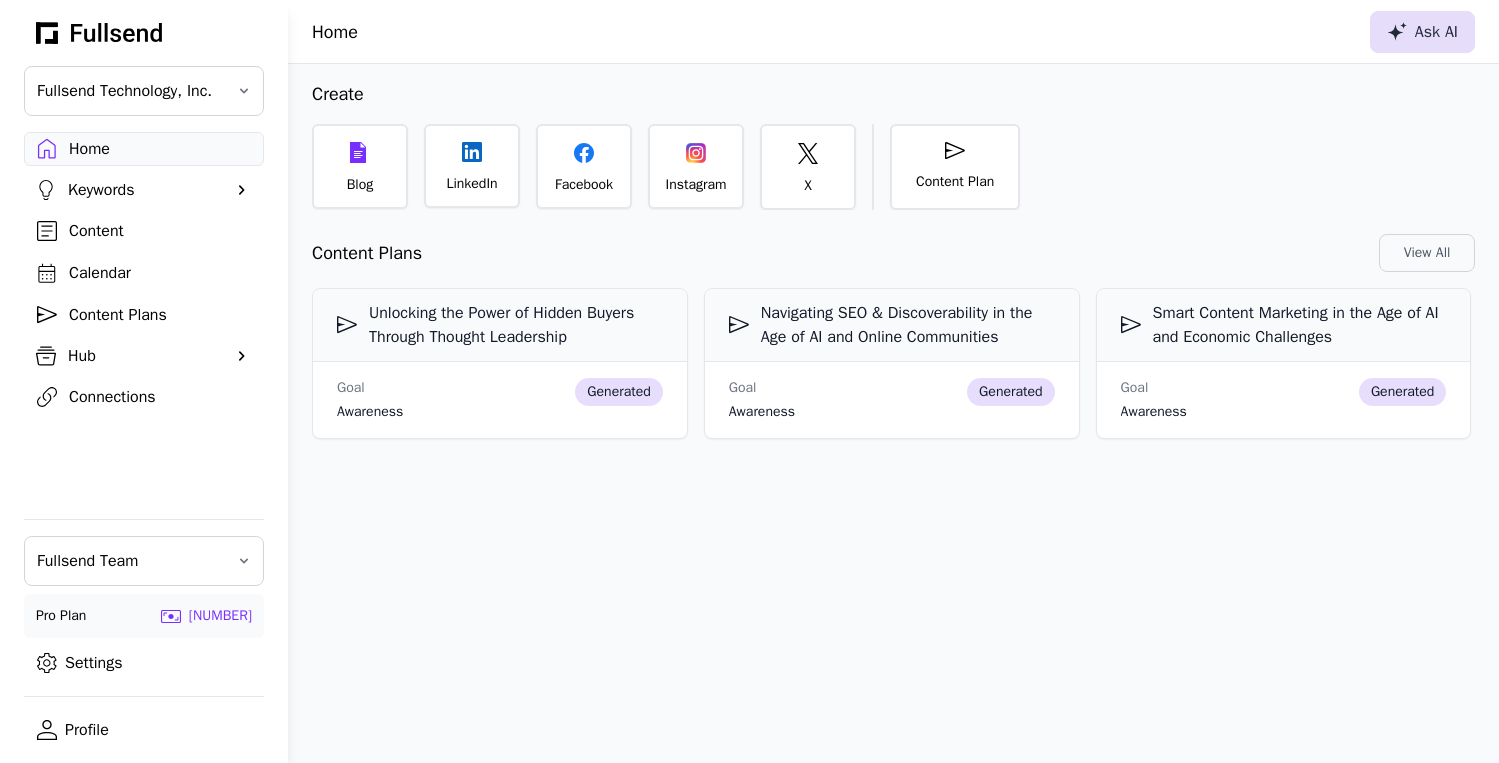 click on "Ask AI" at bounding box center [1422, 32] 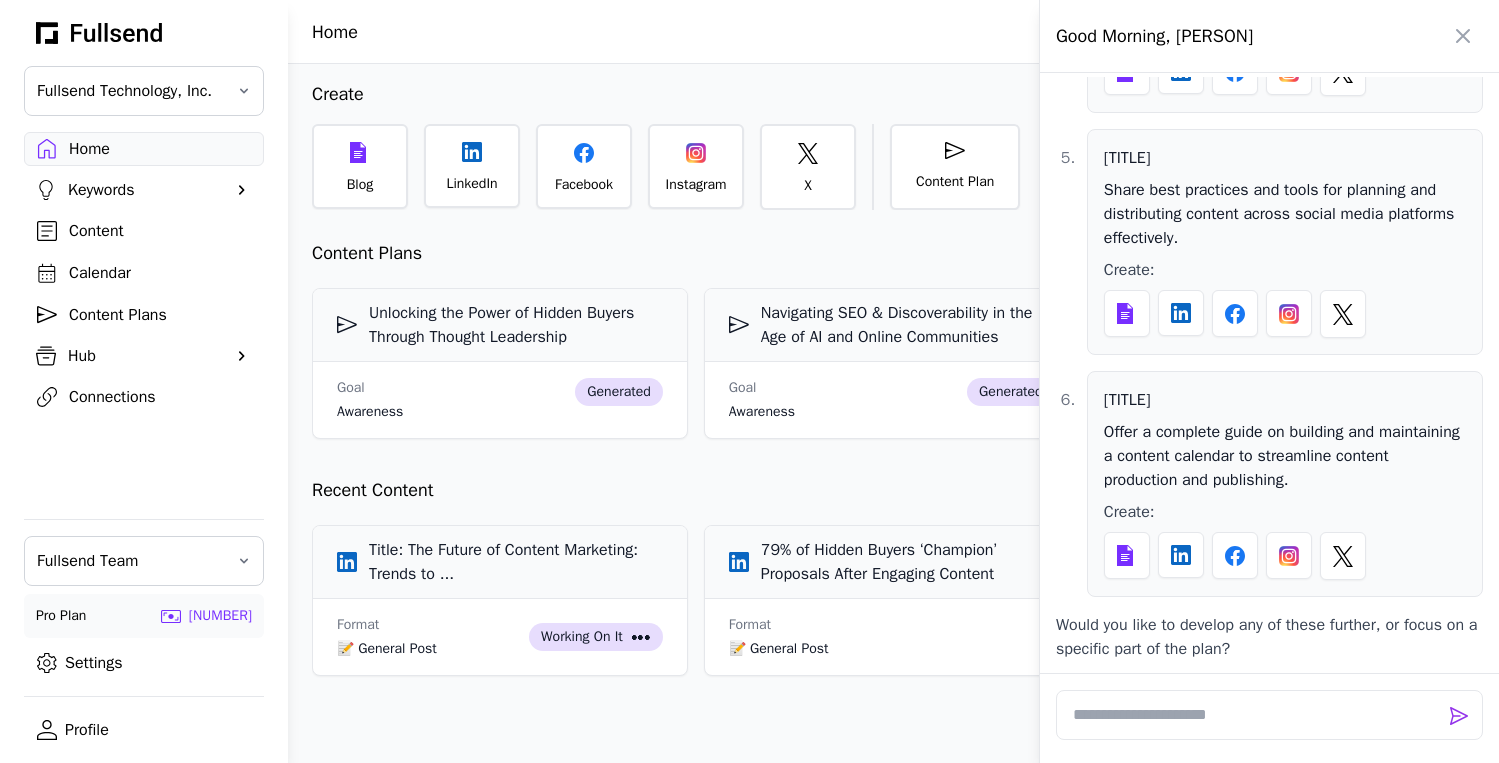 scroll, scrollTop: 1423, scrollLeft: 0, axis: vertical 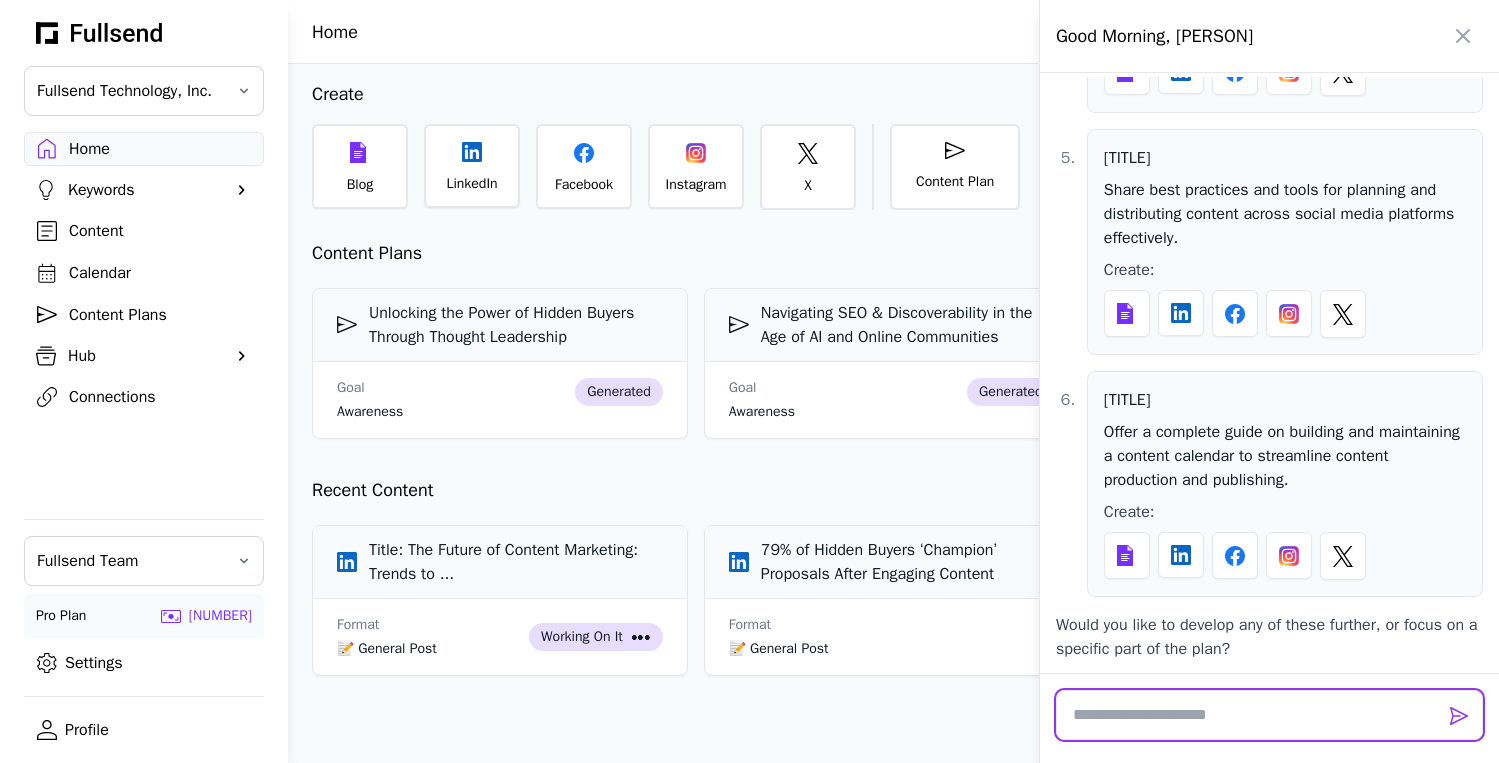 click at bounding box center (1269, 715) 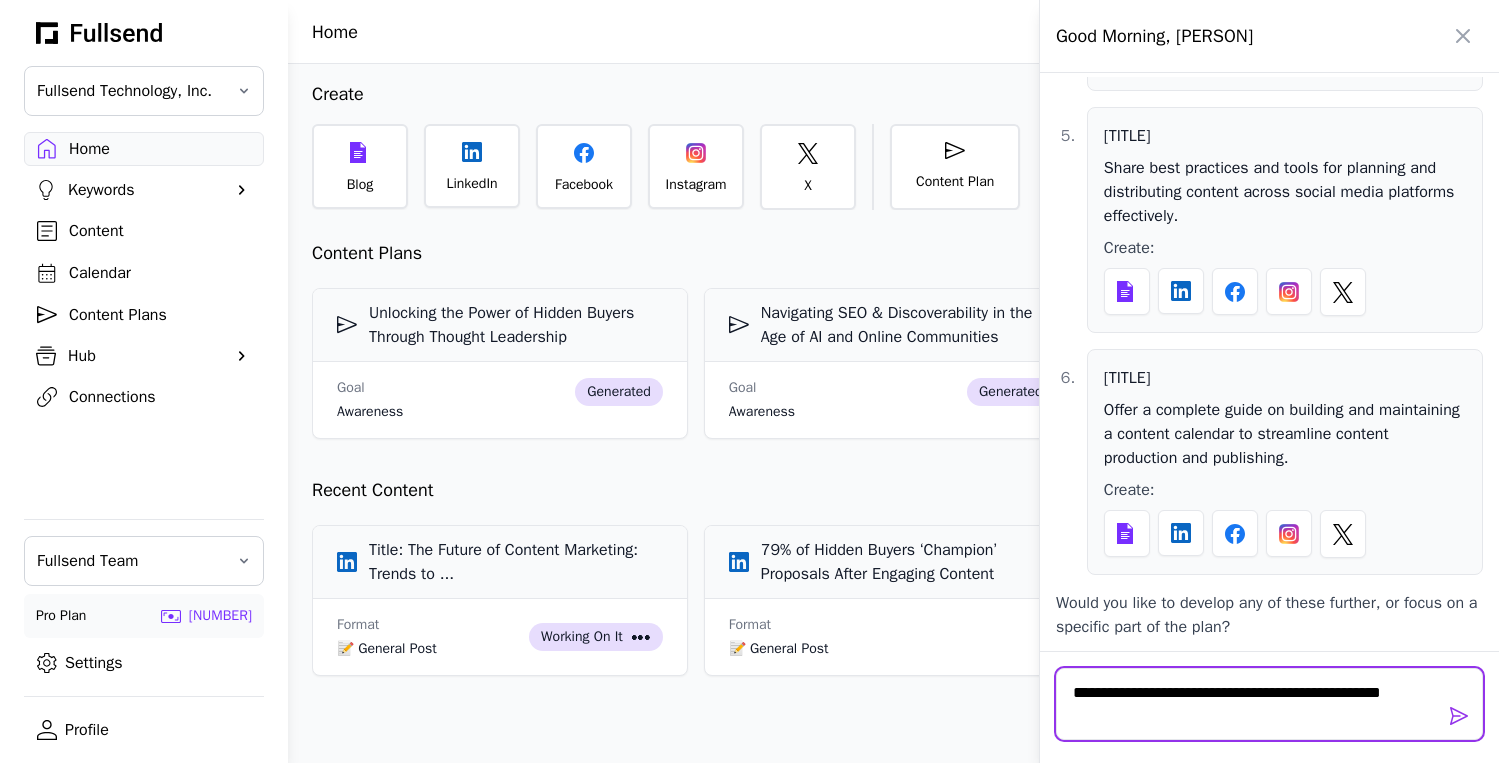 scroll, scrollTop: 0, scrollLeft: 0, axis: both 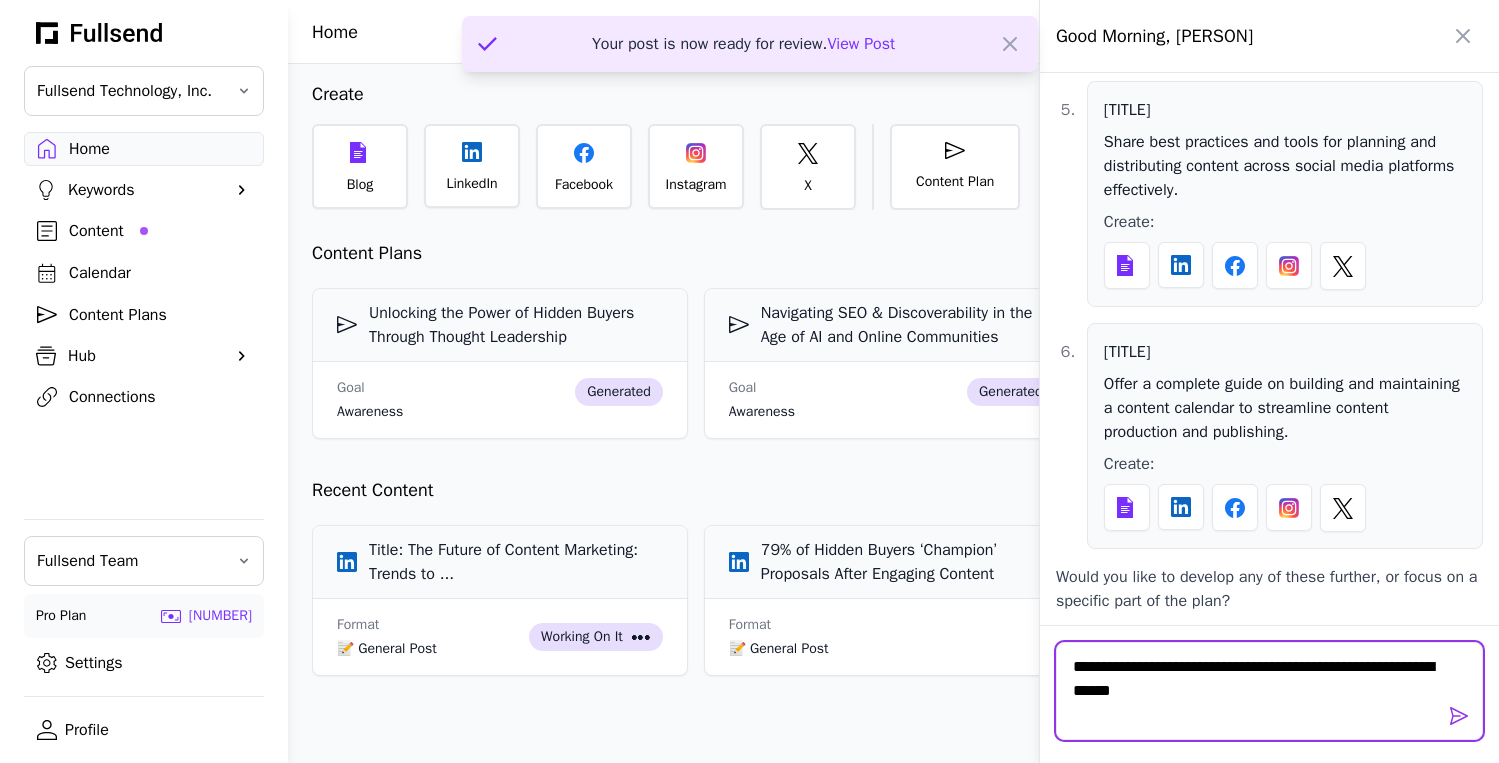 type on "**********" 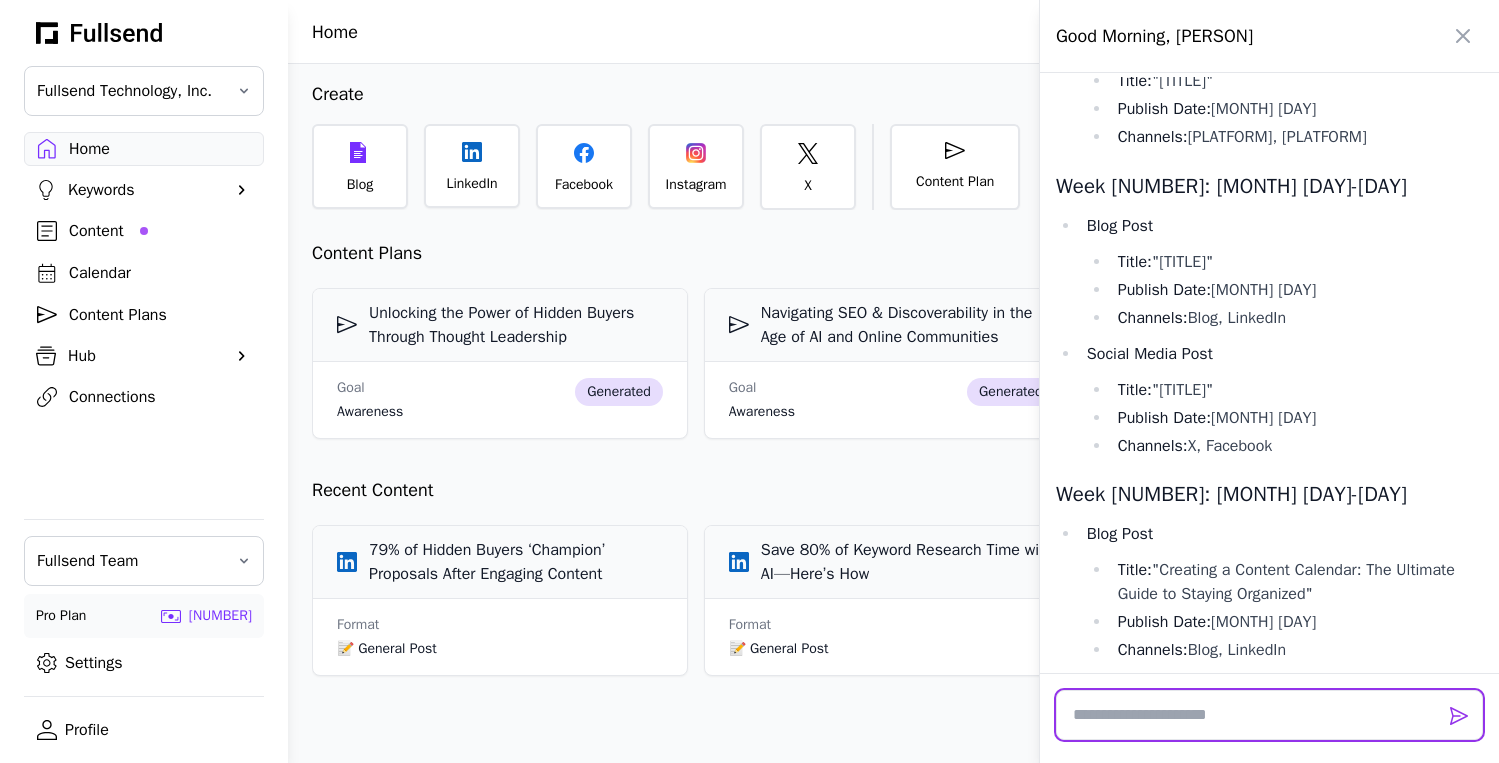 scroll, scrollTop: 3265, scrollLeft: 0, axis: vertical 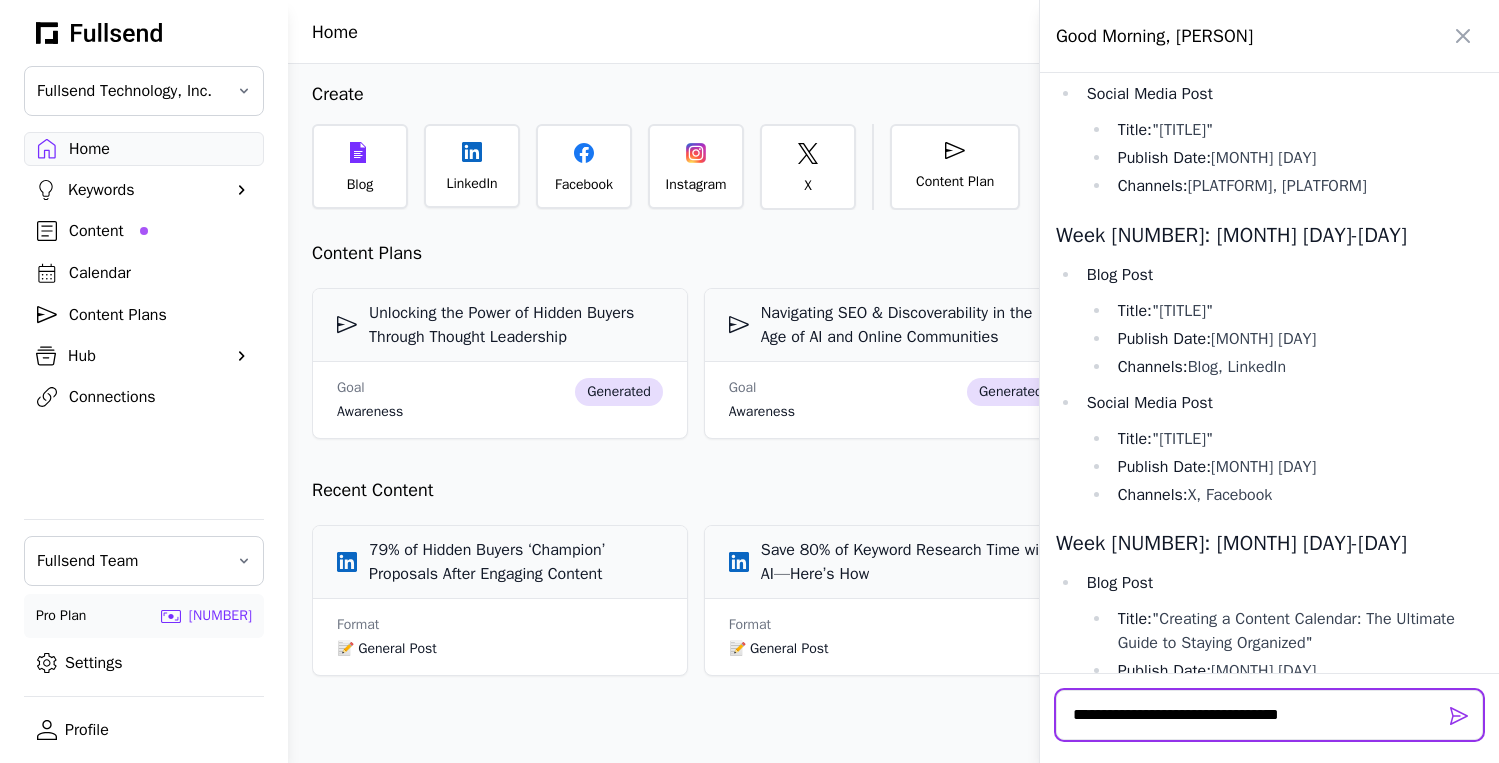 type on "**********" 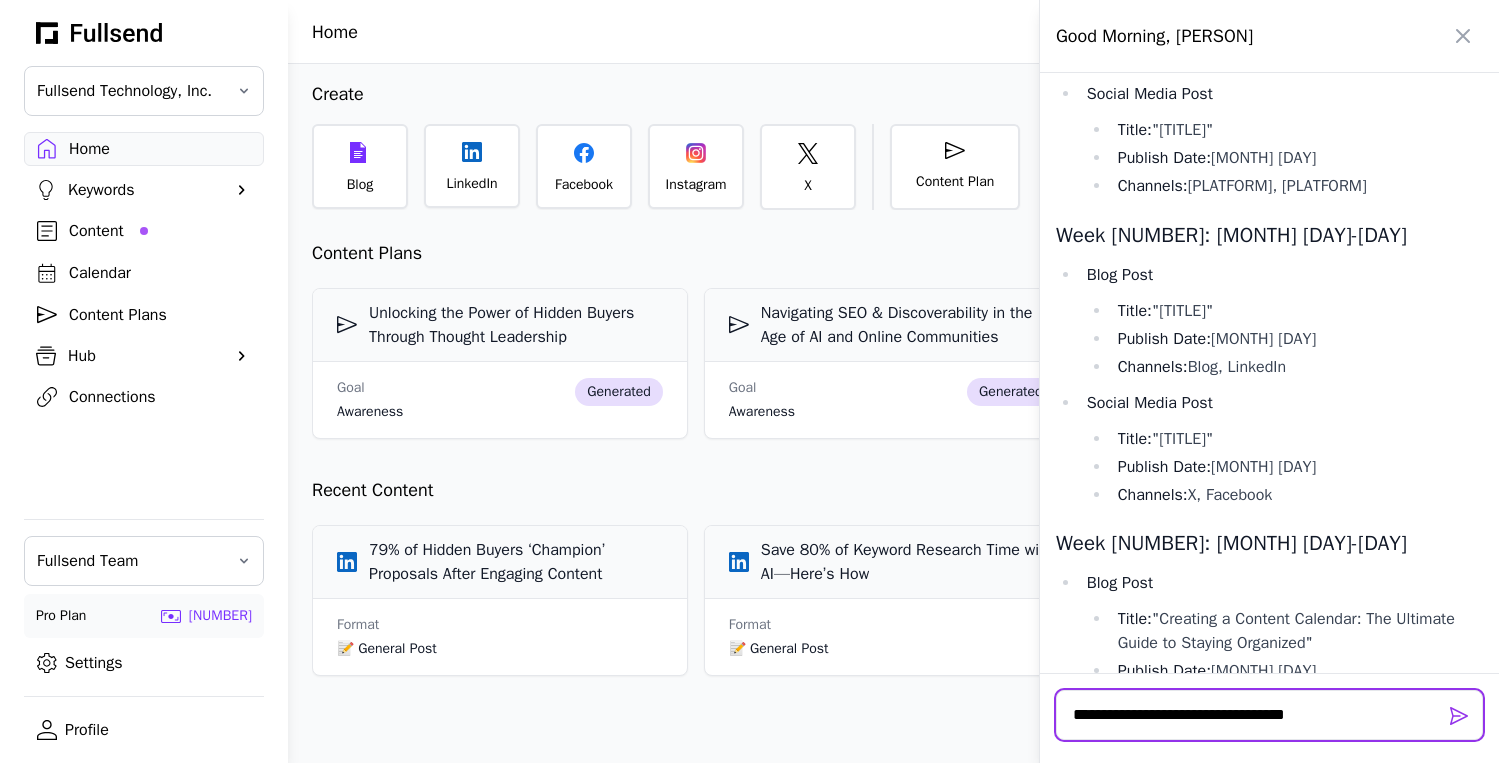 type 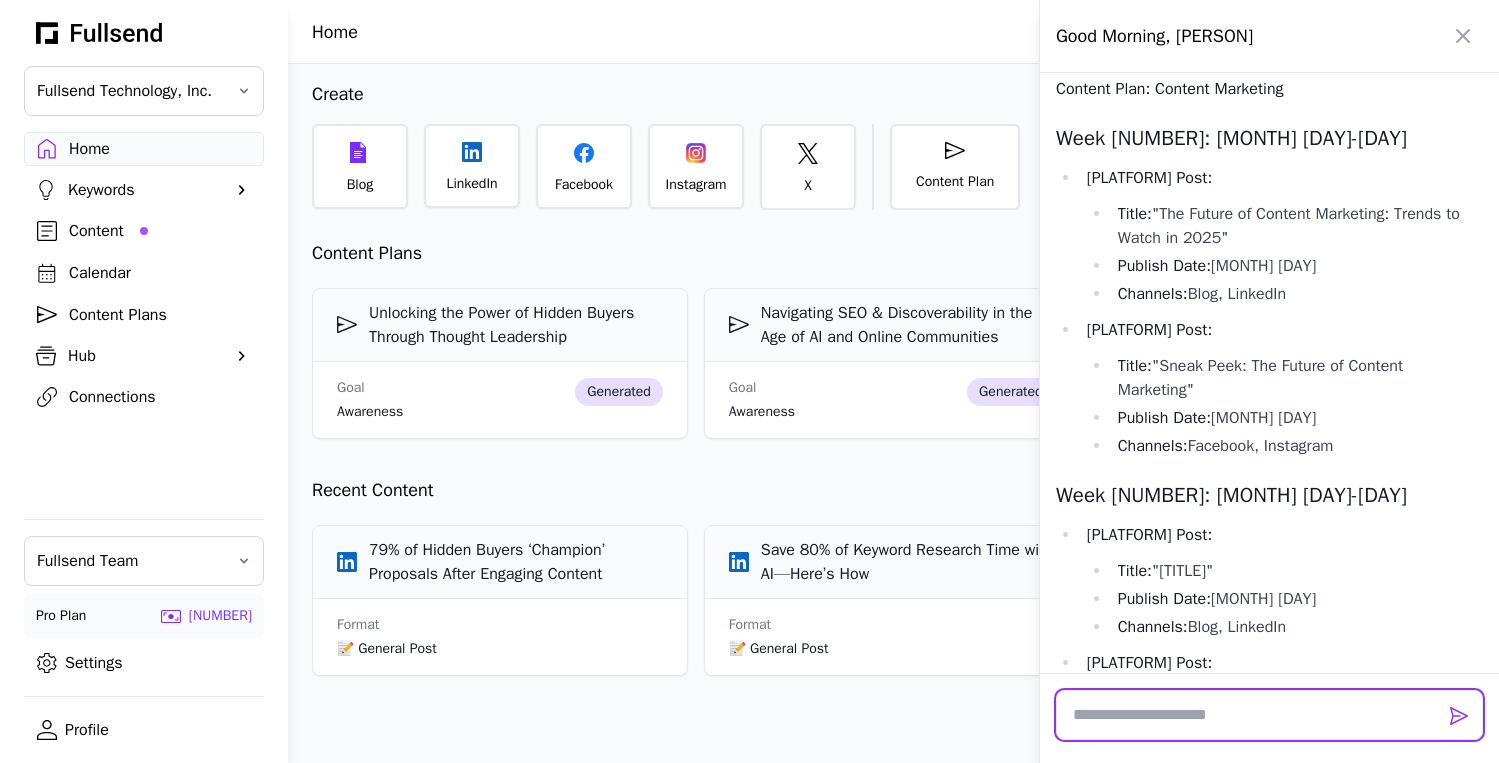 scroll, scrollTop: 4164, scrollLeft: 0, axis: vertical 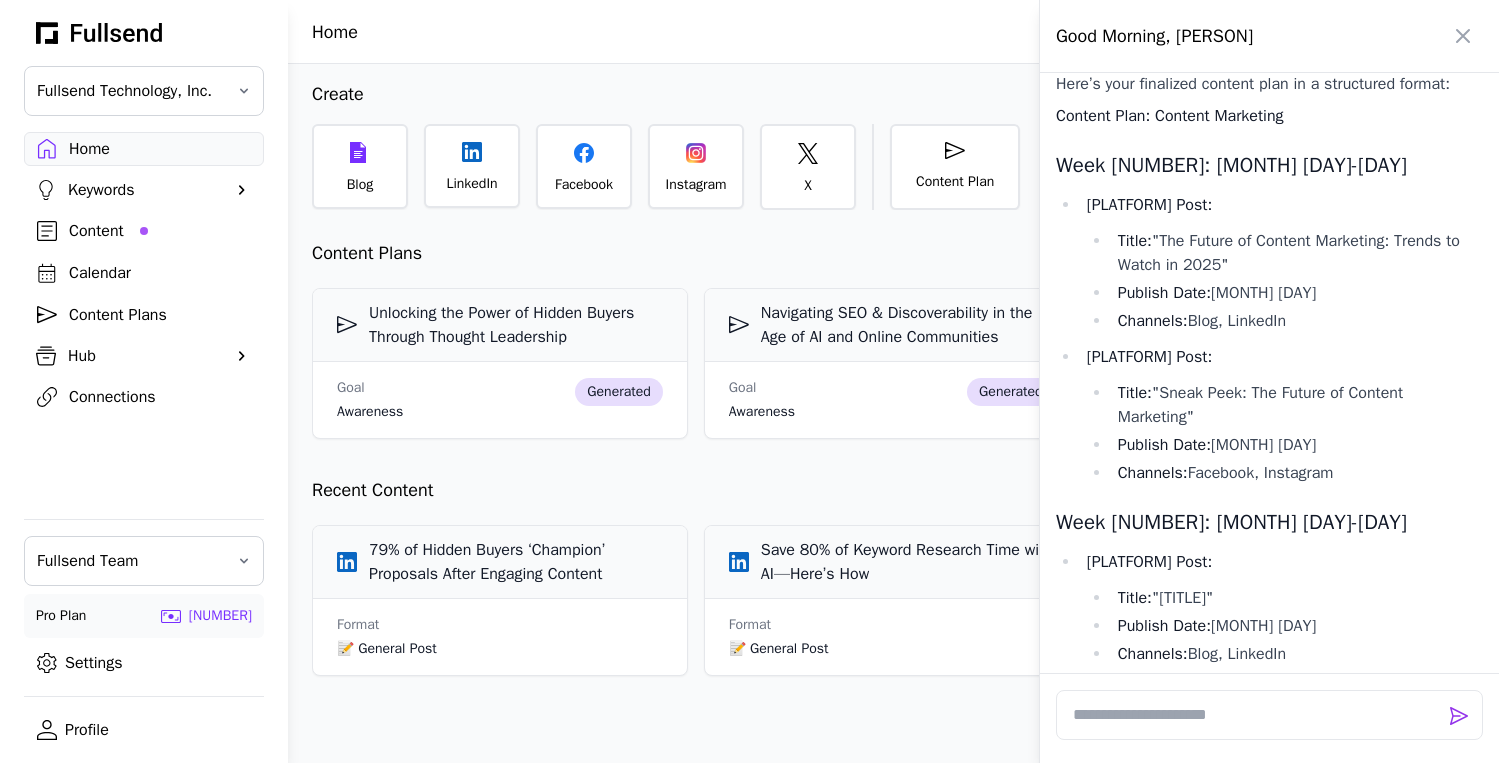 click at bounding box center (749, 381) 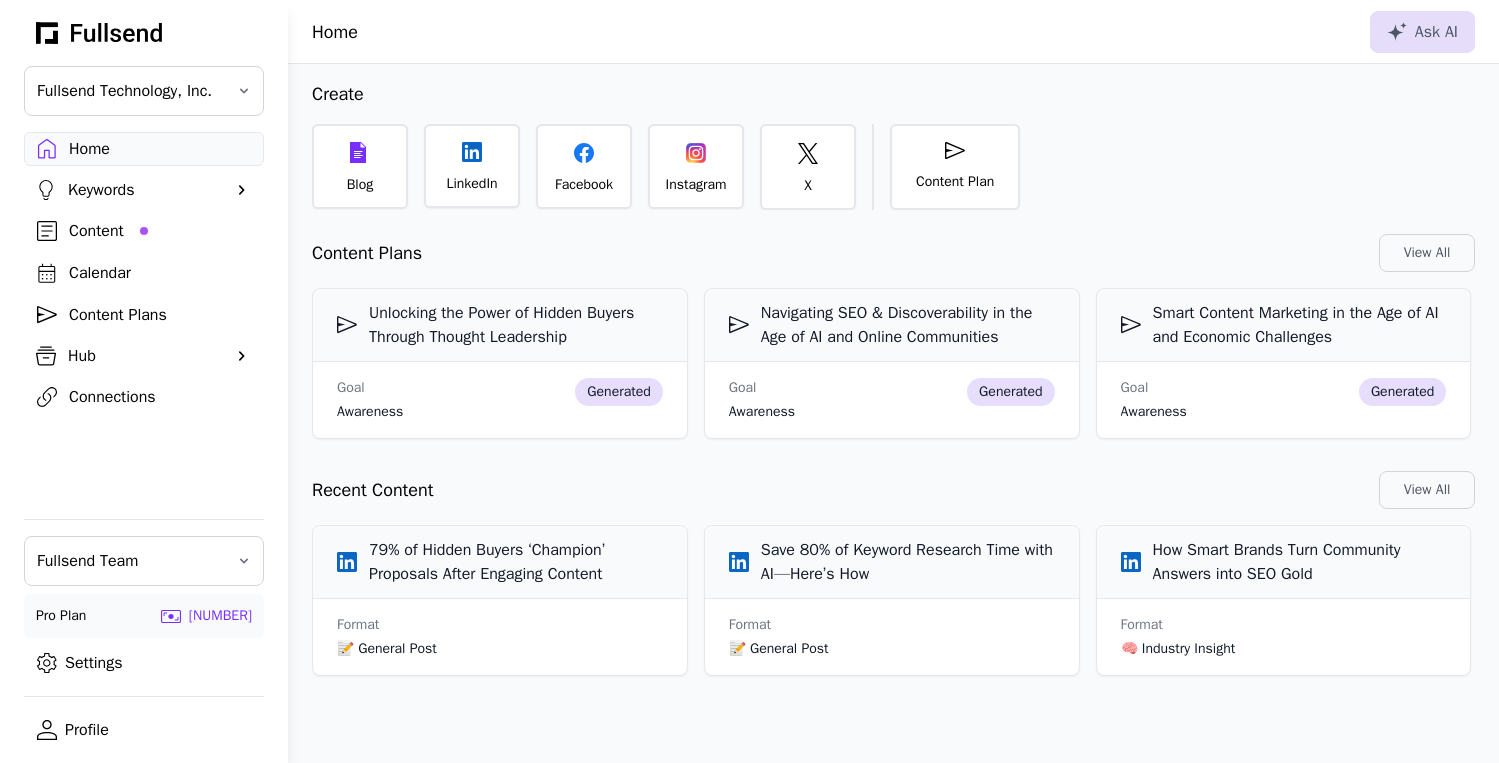 click on "Content" at bounding box center (160, 231) 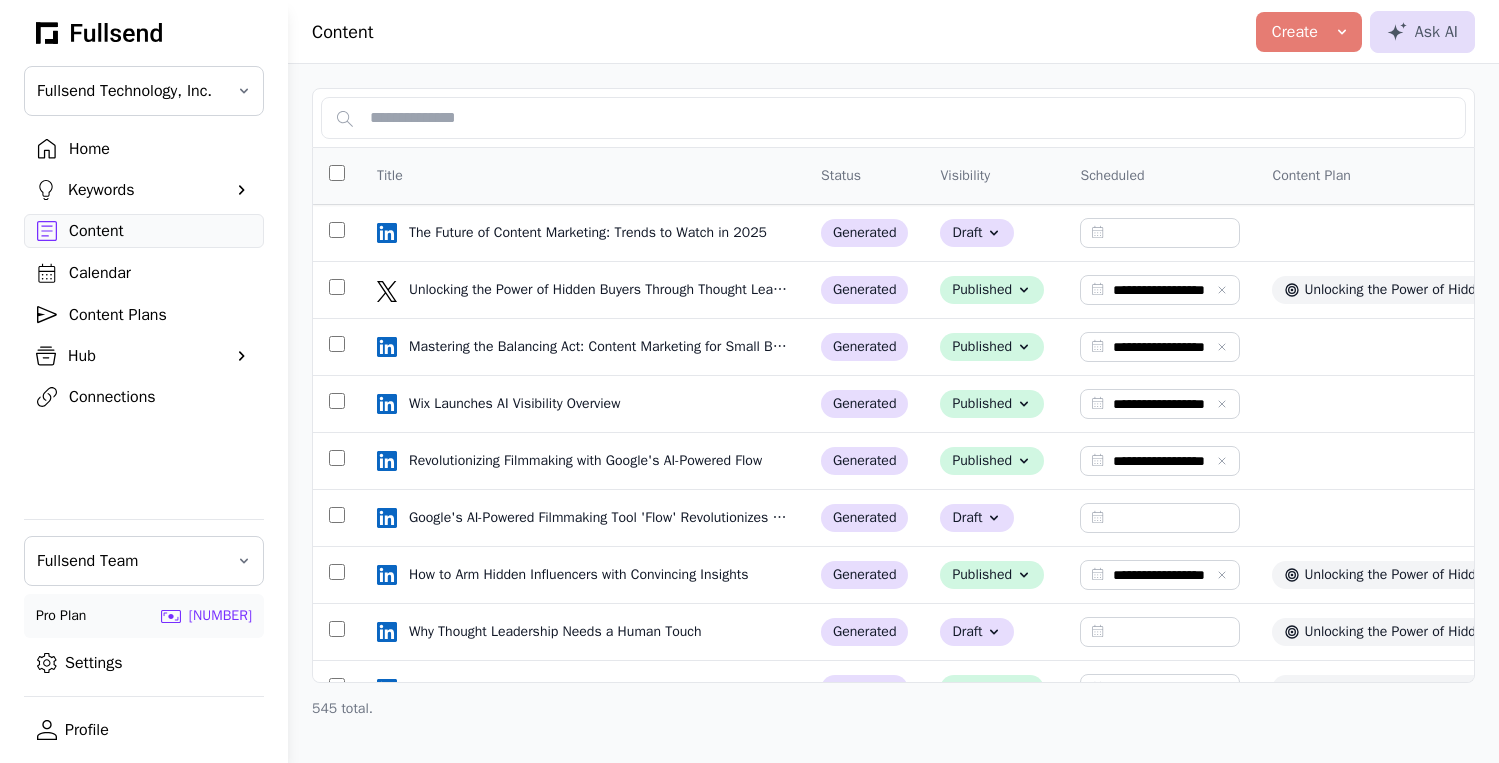 click on "Home" at bounding box center [160, 149] 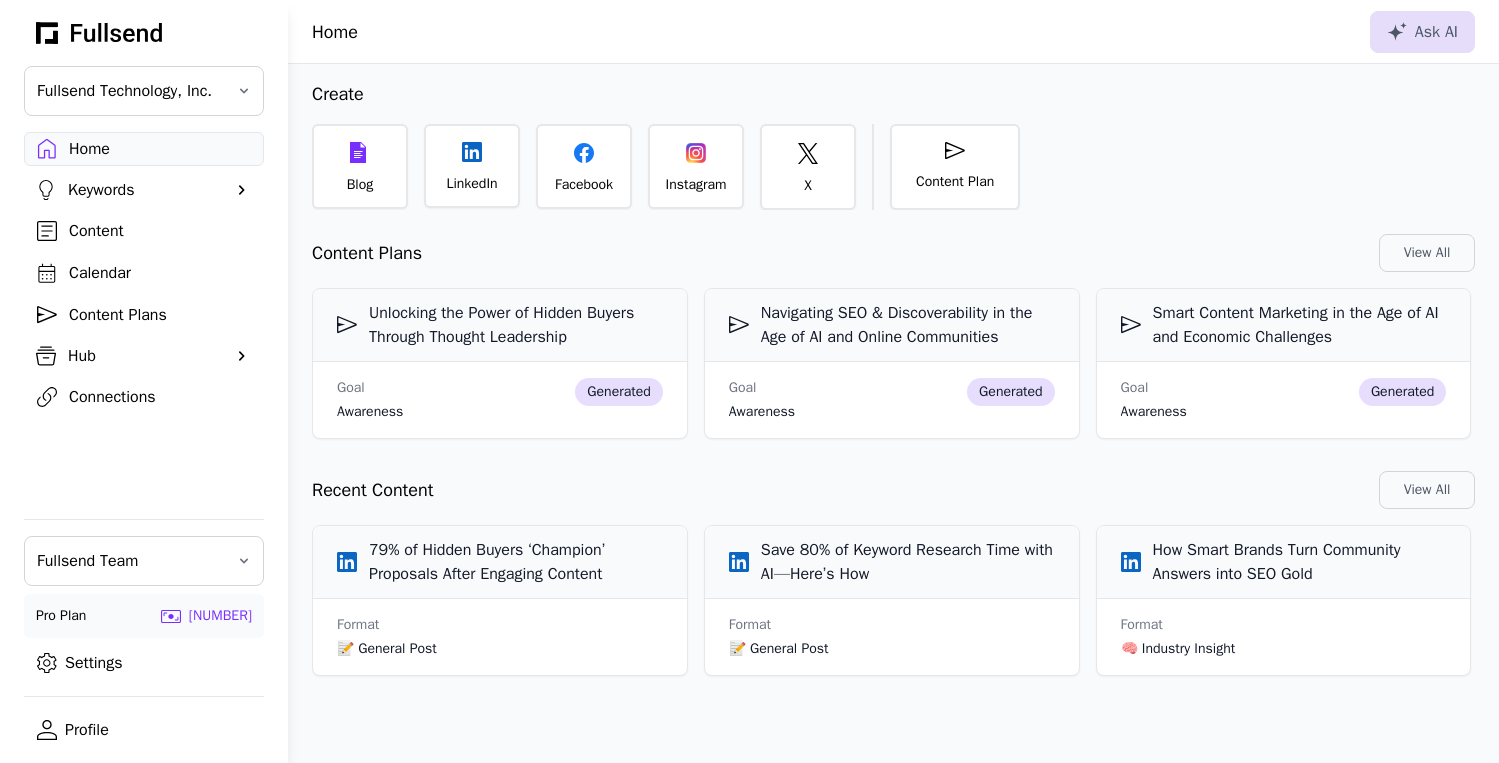 click on "Content" at bounding box center [160, 231] 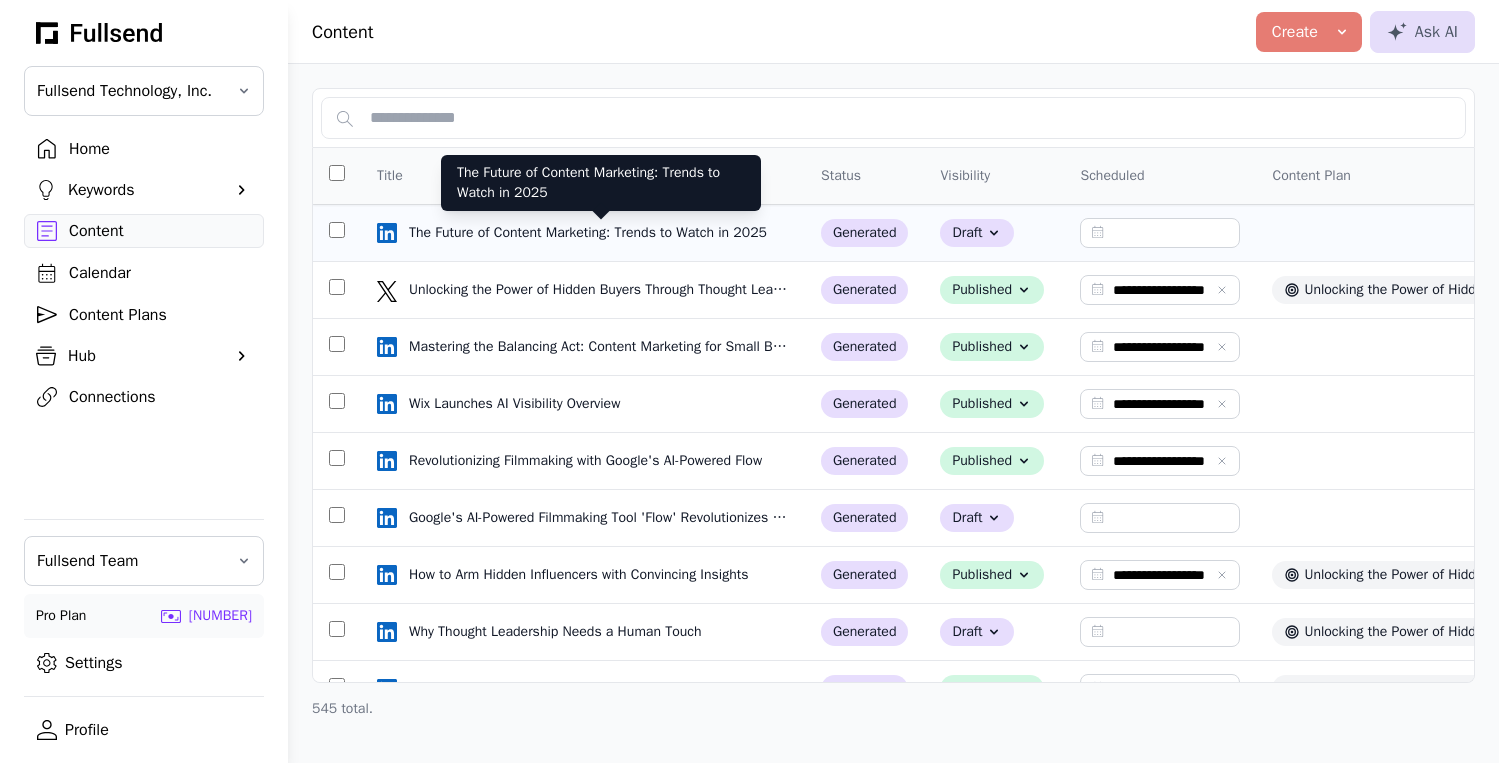 click on "The Future of Content Marketing: Trends to Watch in 2025" at bounding box center [590, 233] 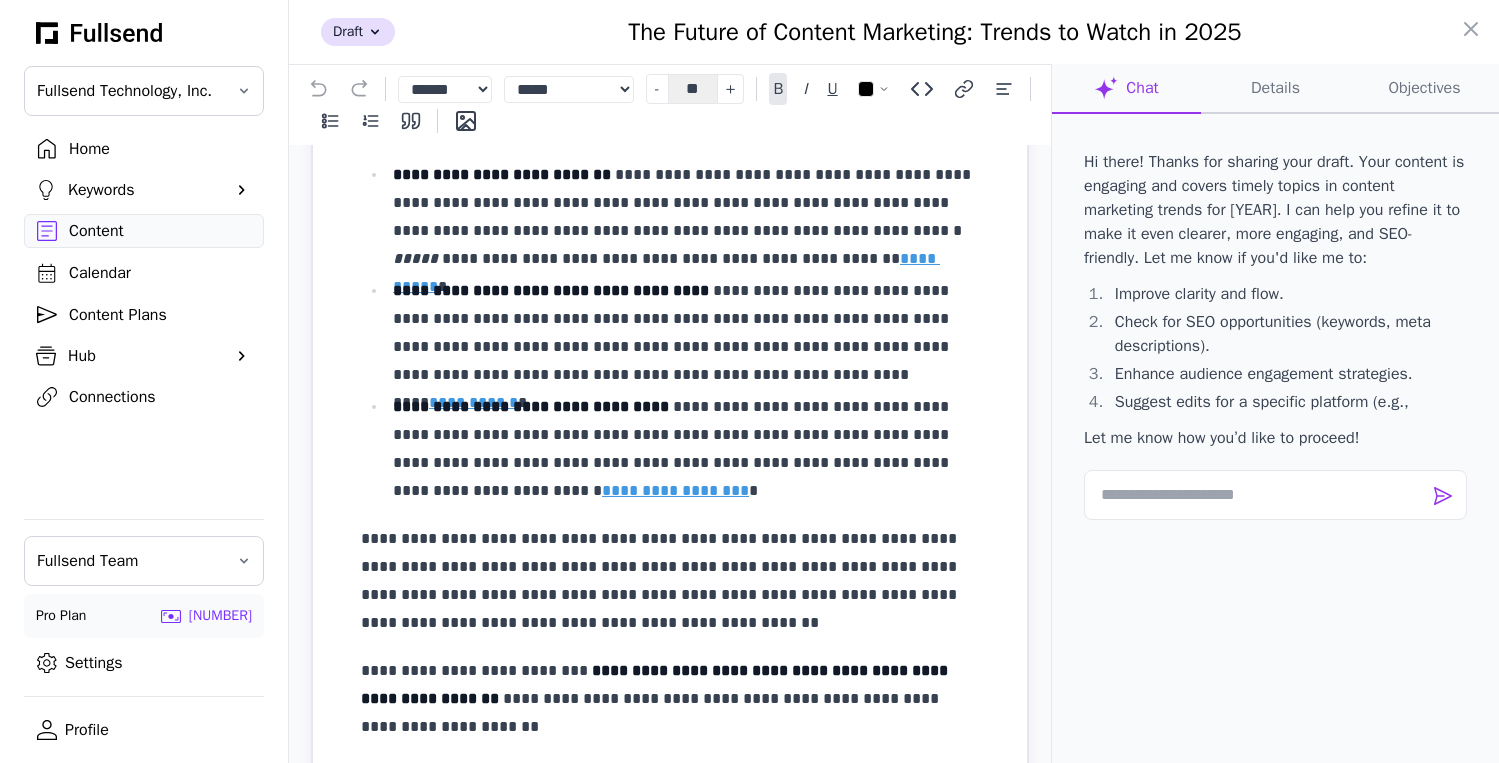 scroll, scrollTop: 60, scrollLeft: 0, axis: vertical 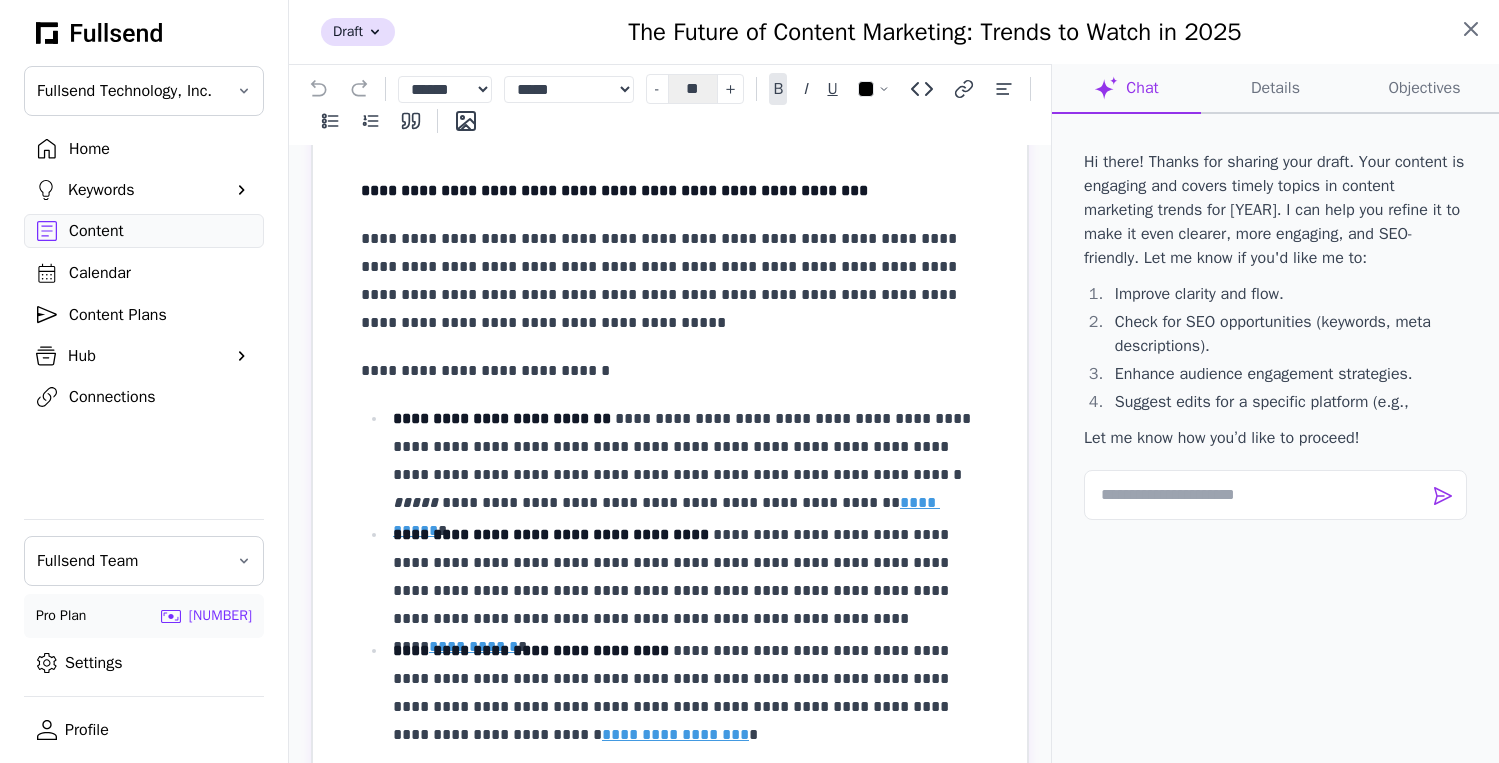 click 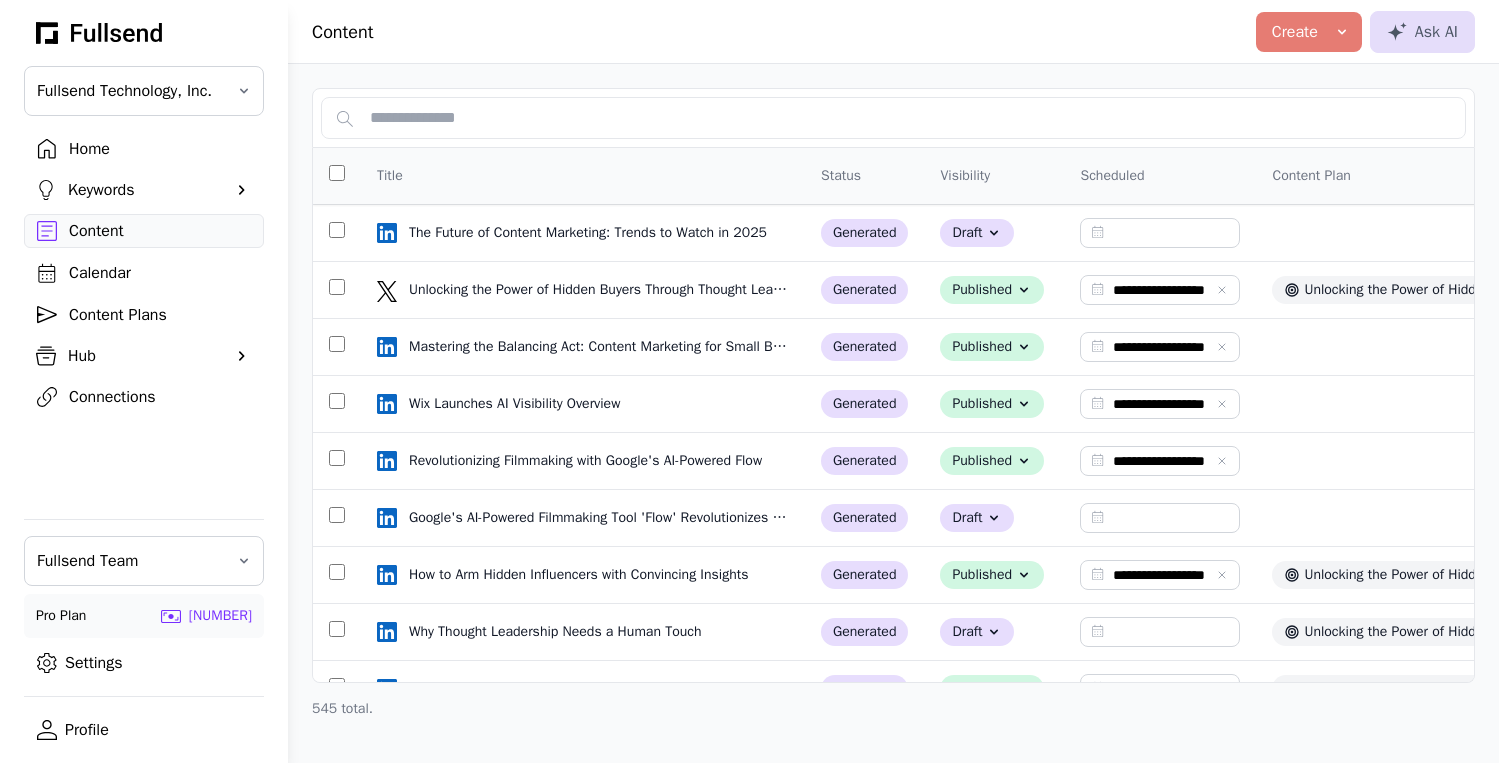 click on "Home" at bounding box center [160, 149] 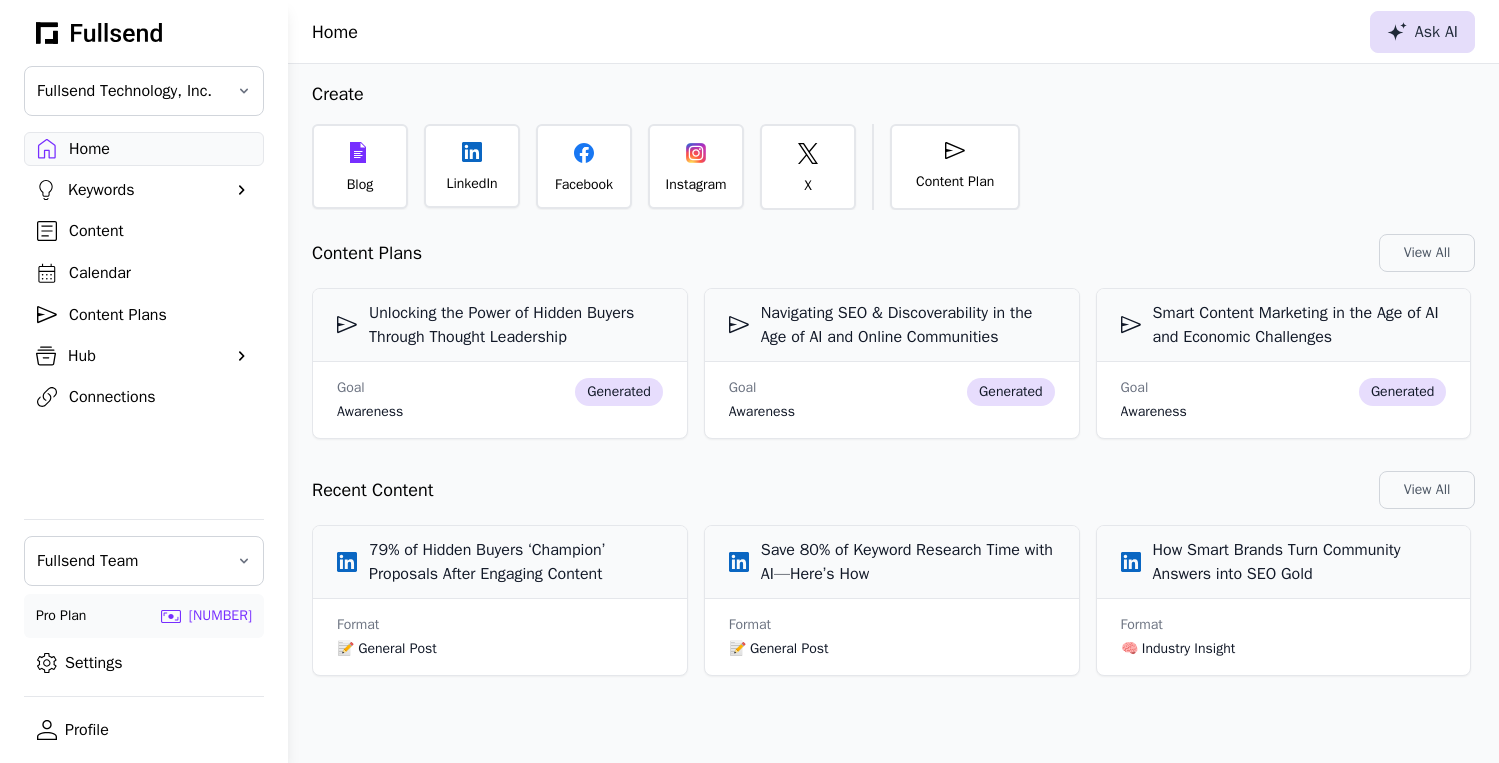 click 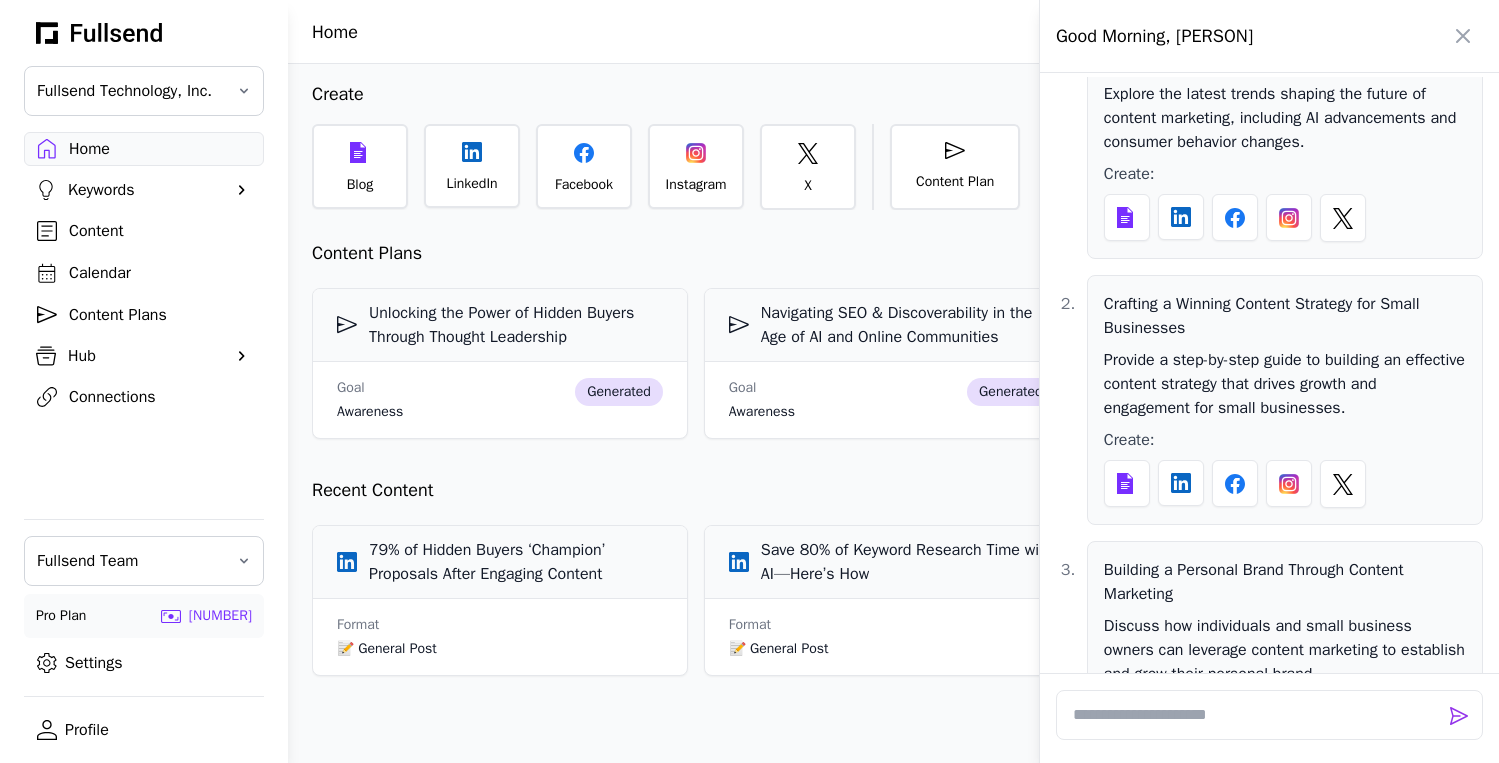 scroll, scrollTop: 433, scrollLeft: 0, axis: vertical 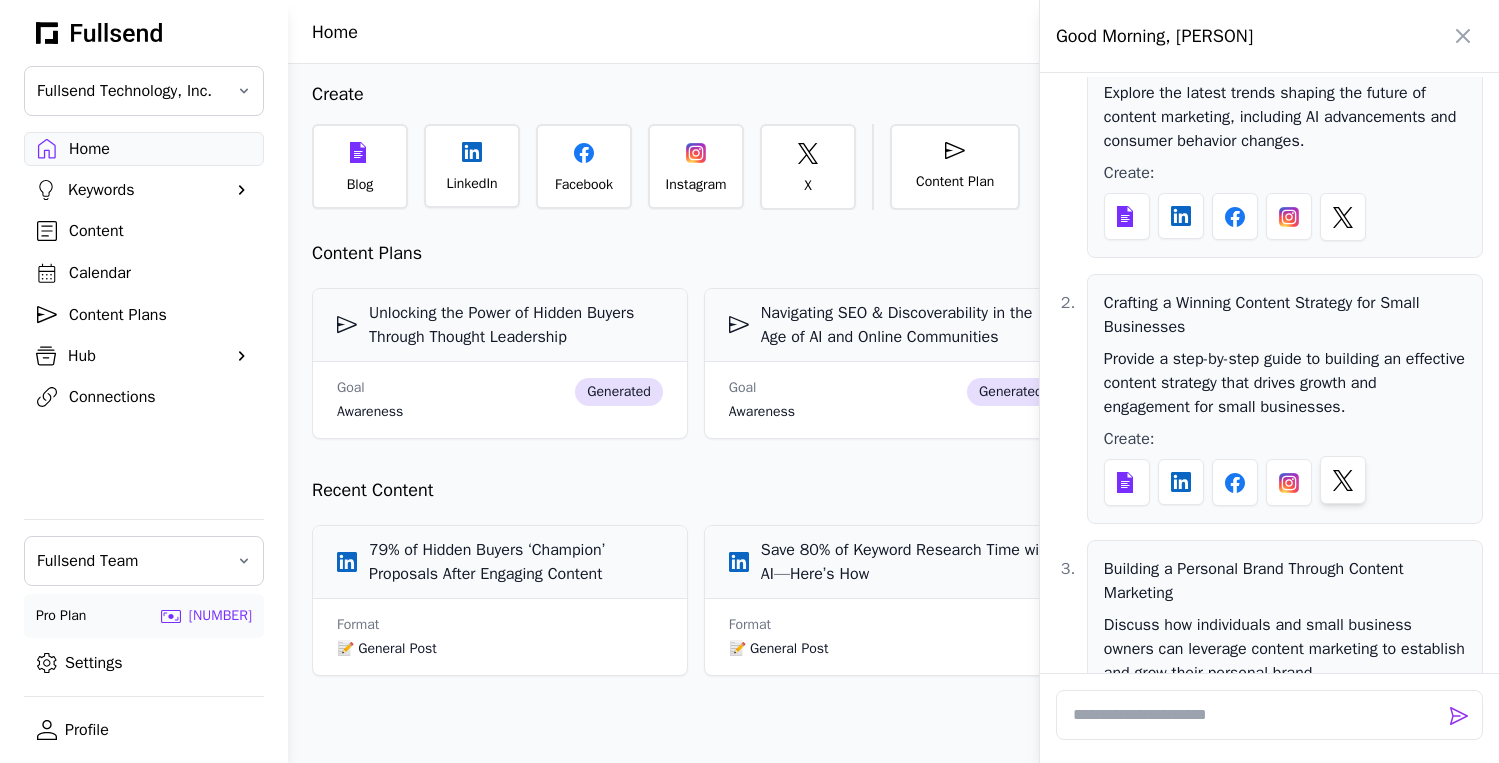click 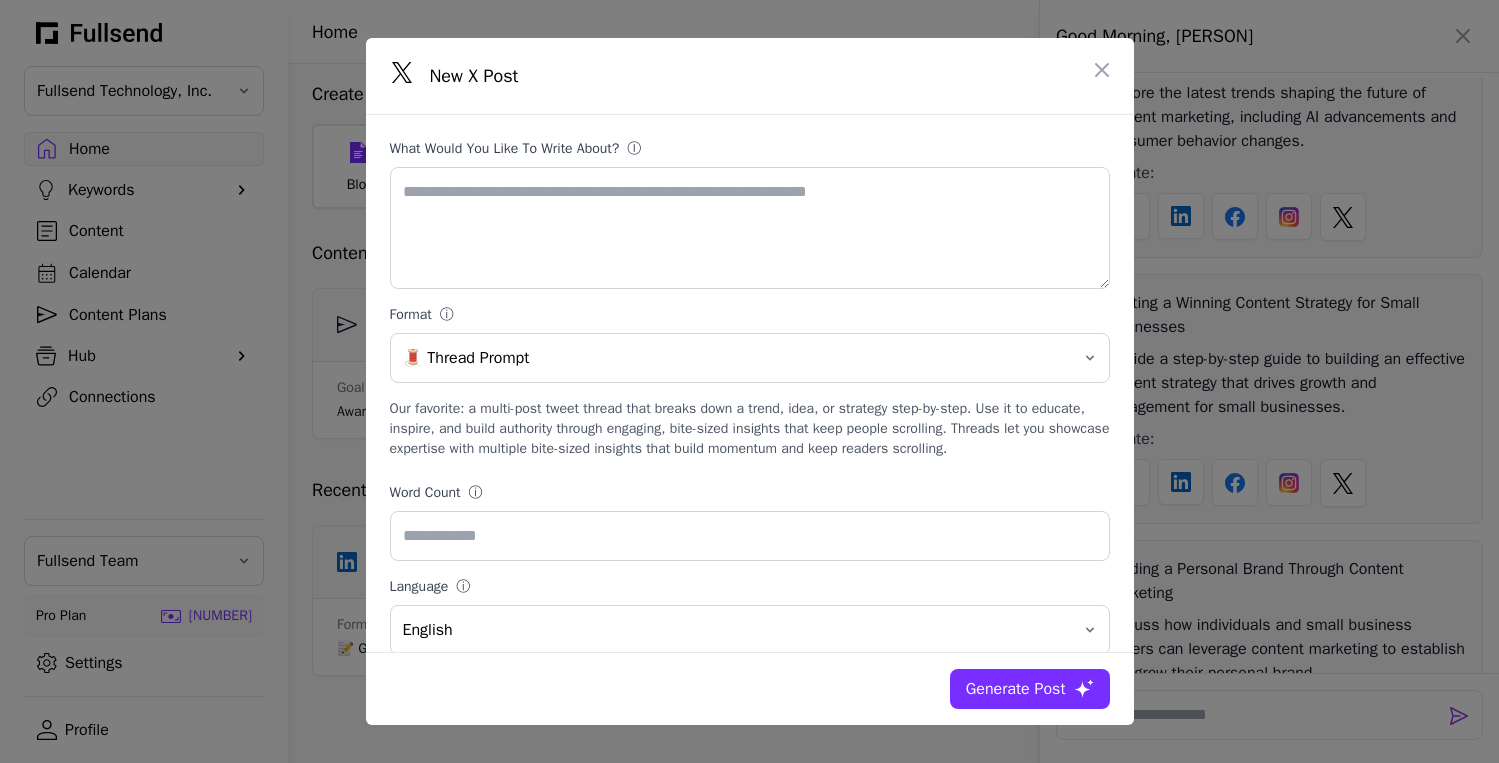 click on "Generate Post" at bounding box center (1016, 689) 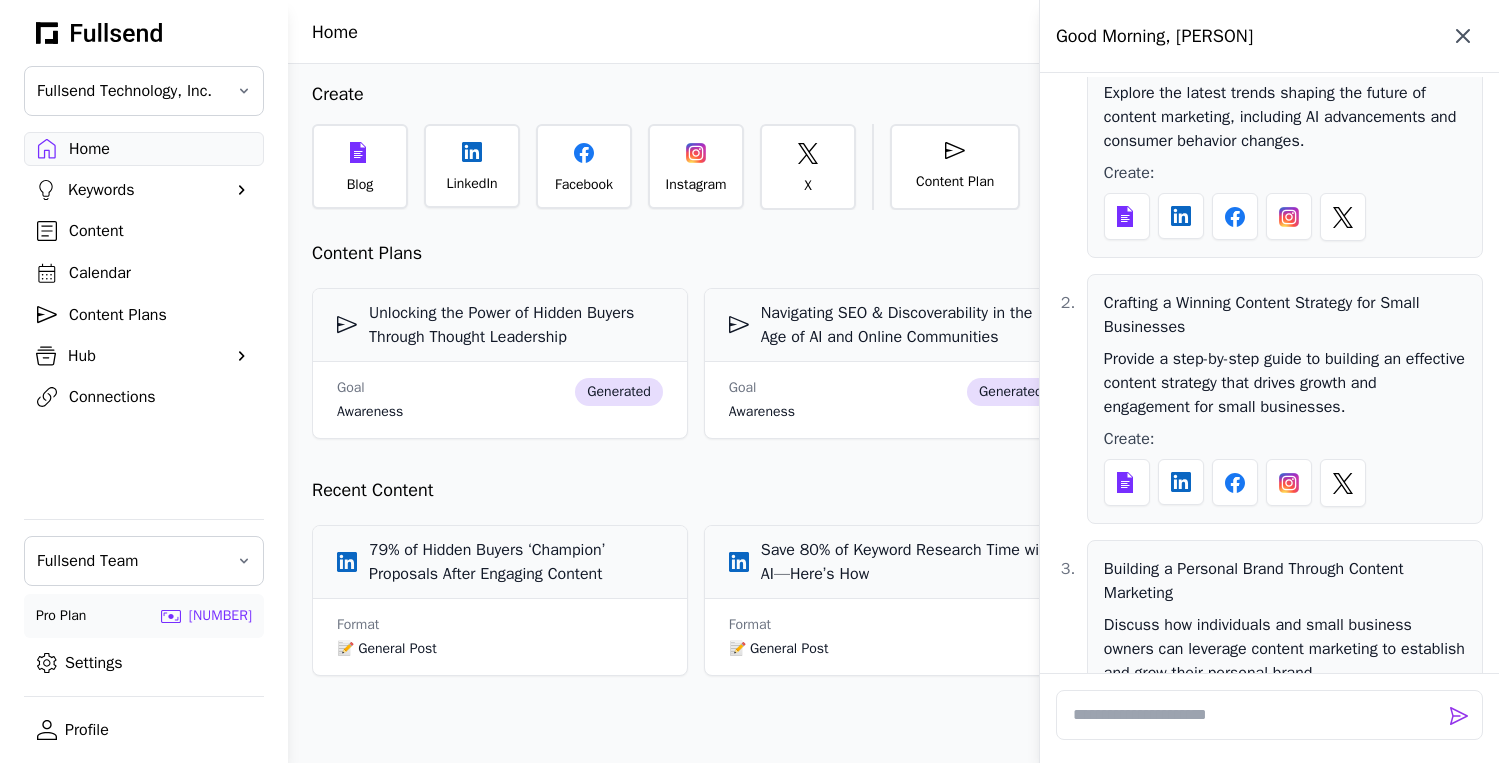 click 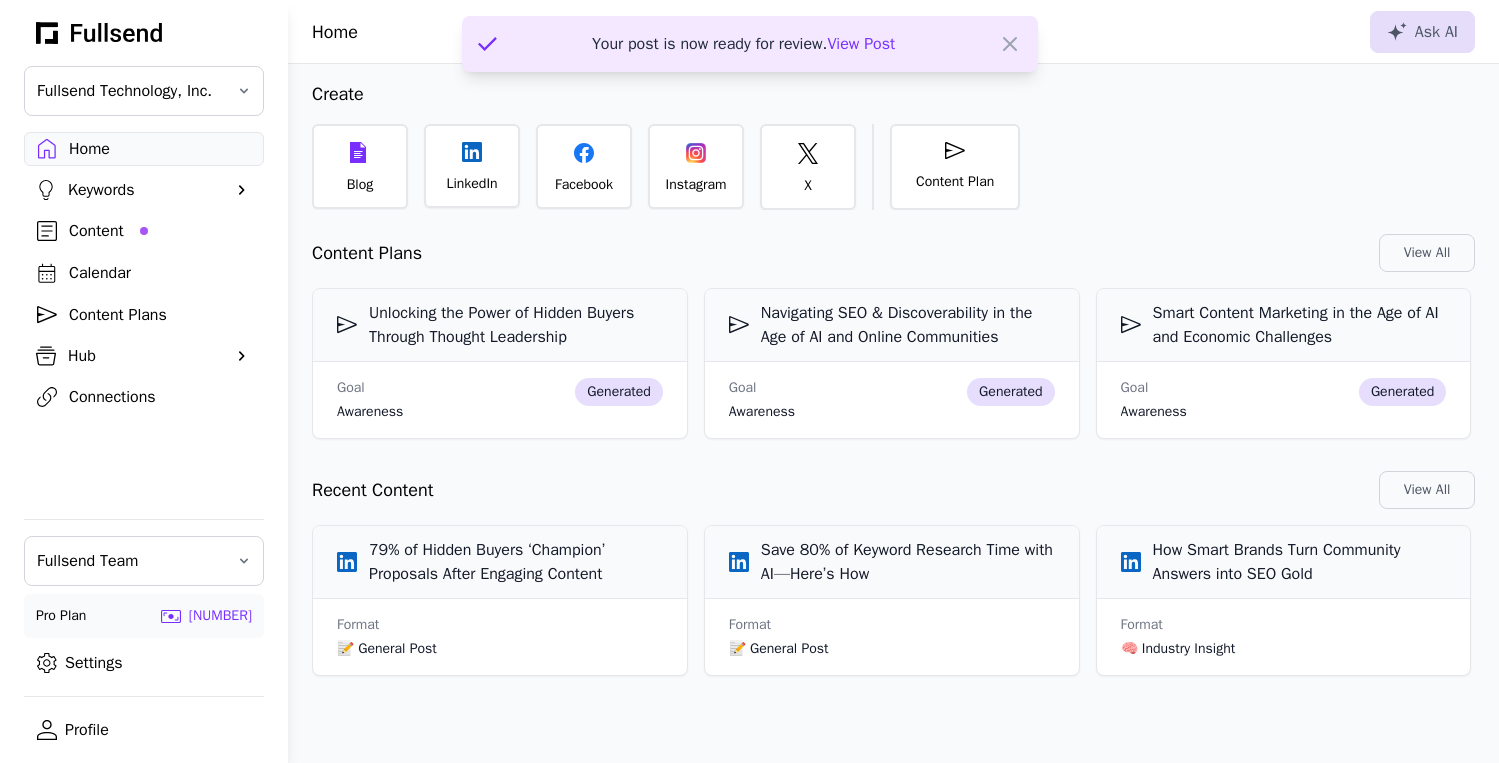 click on "View Post" at bounding box center [861, 44] 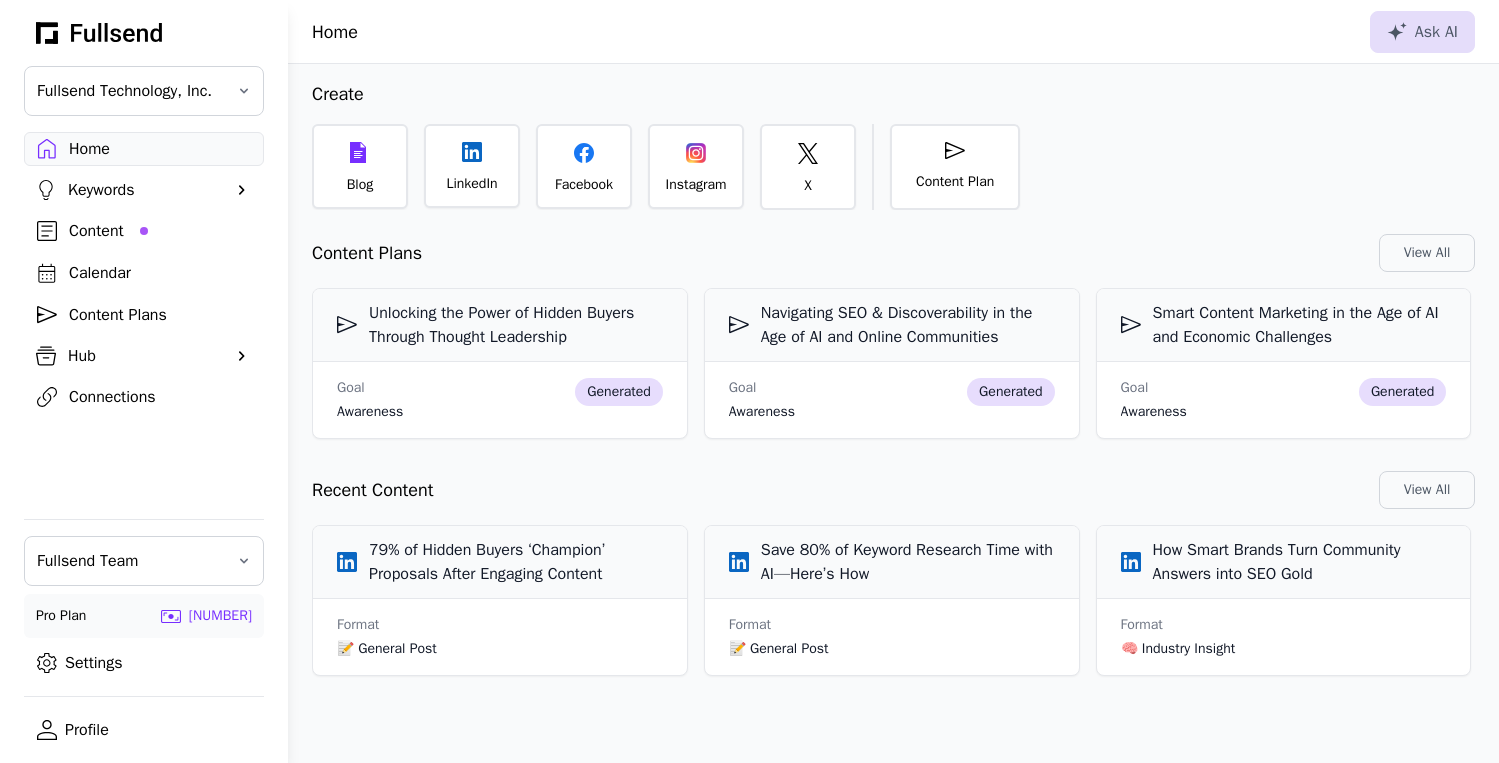 select on "**" 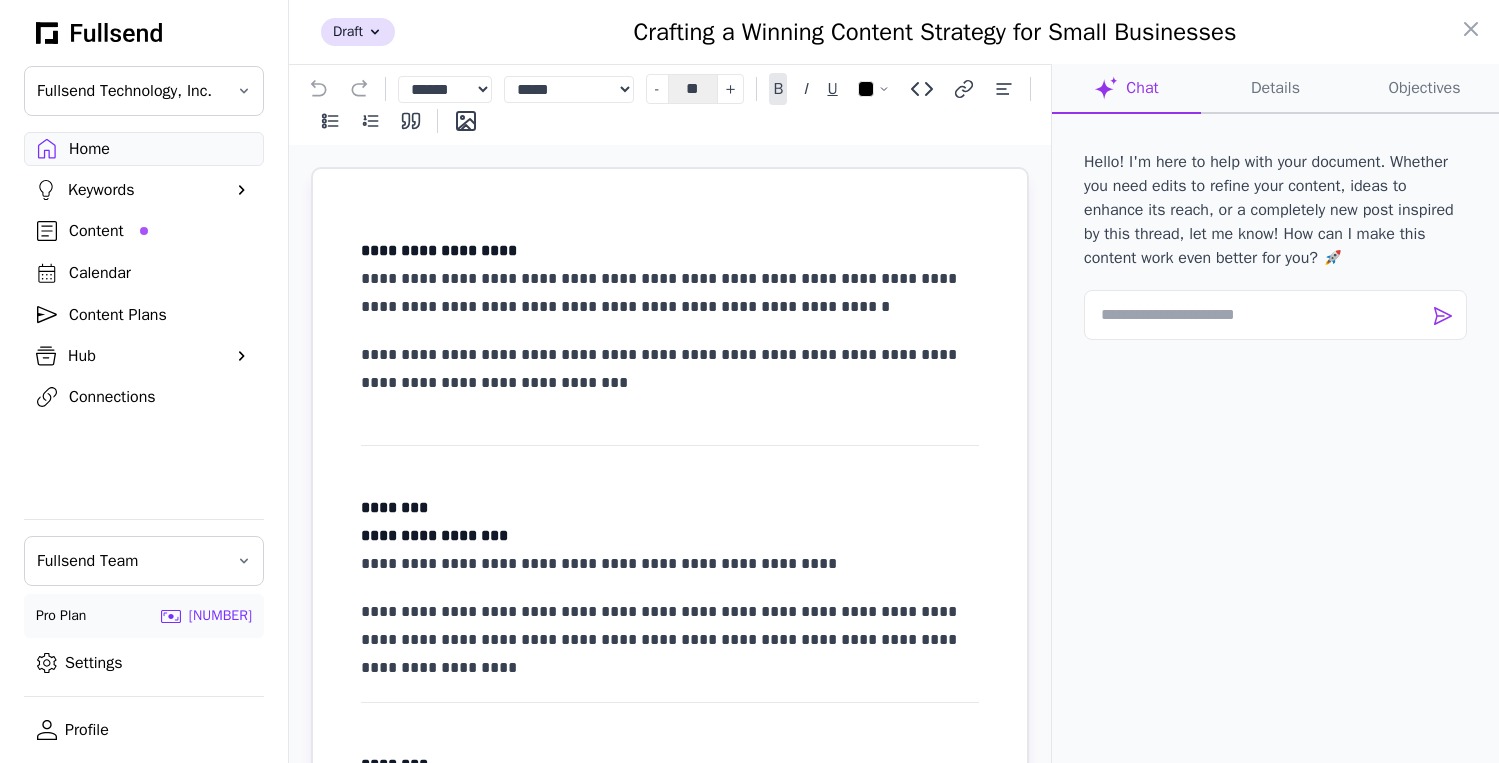 click at bounding box center (749, 381) 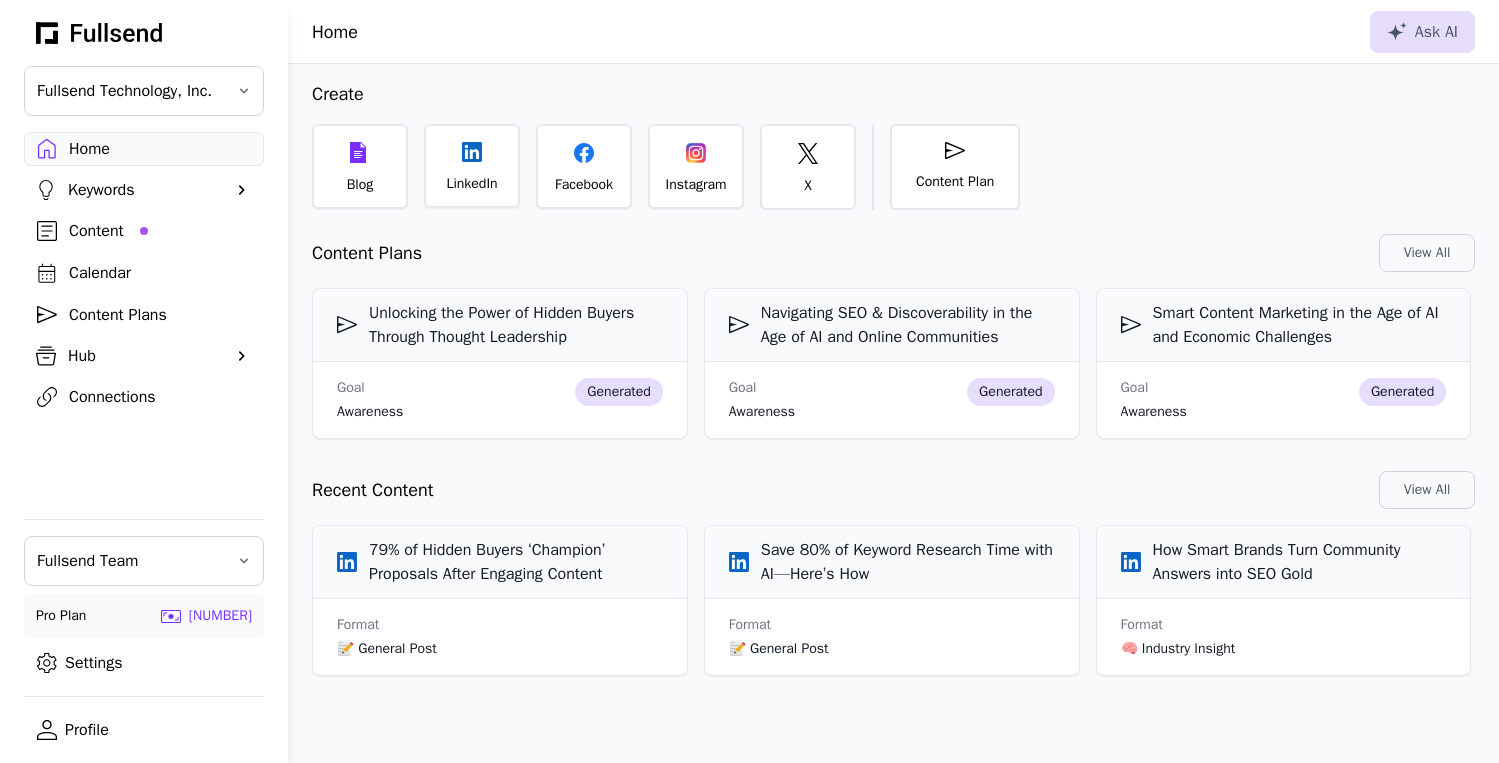 click on "Content" at bounding box center (160, 231) 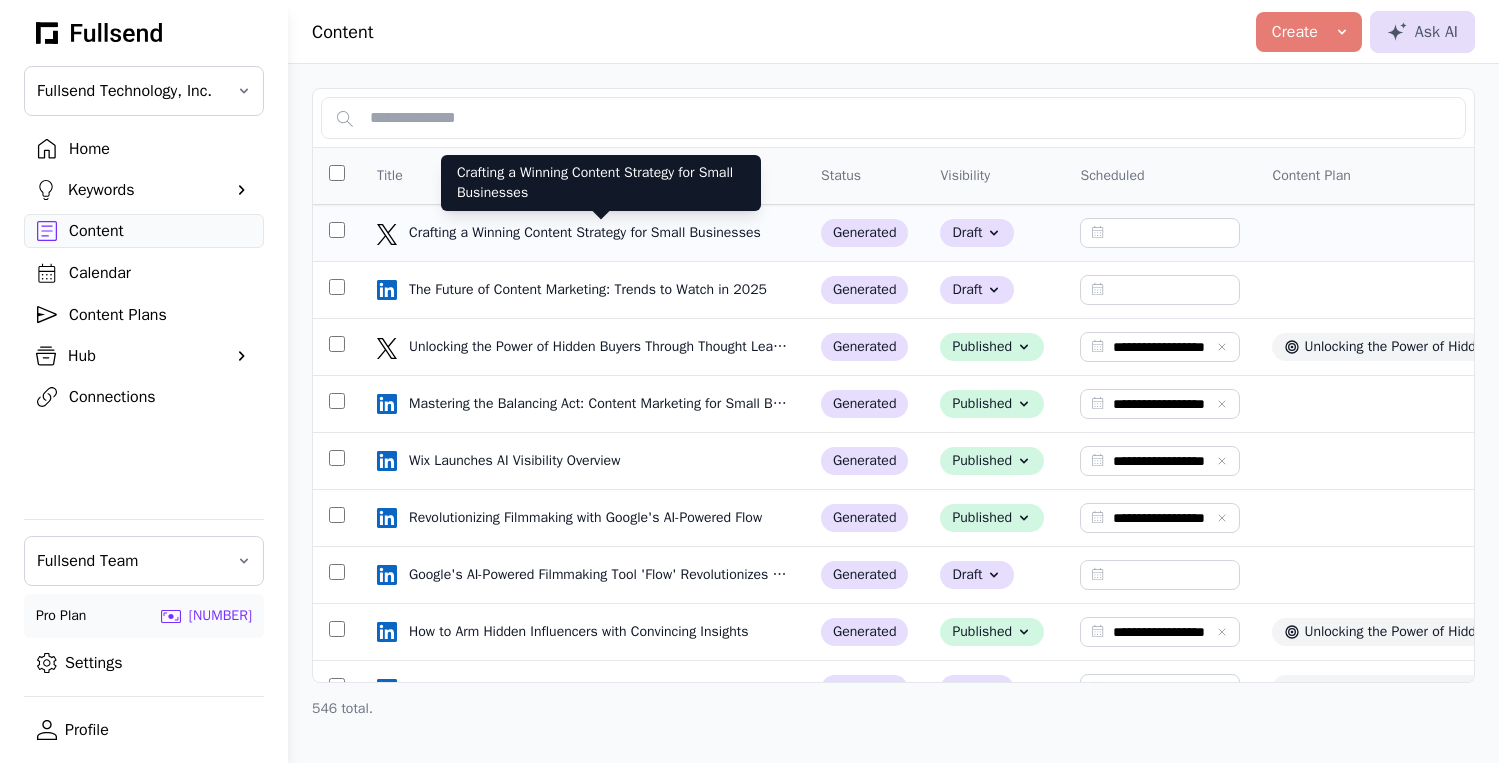 click on "Crafting a Winning Content Strategy for Small Businesses" at bounding box center [587, 233] 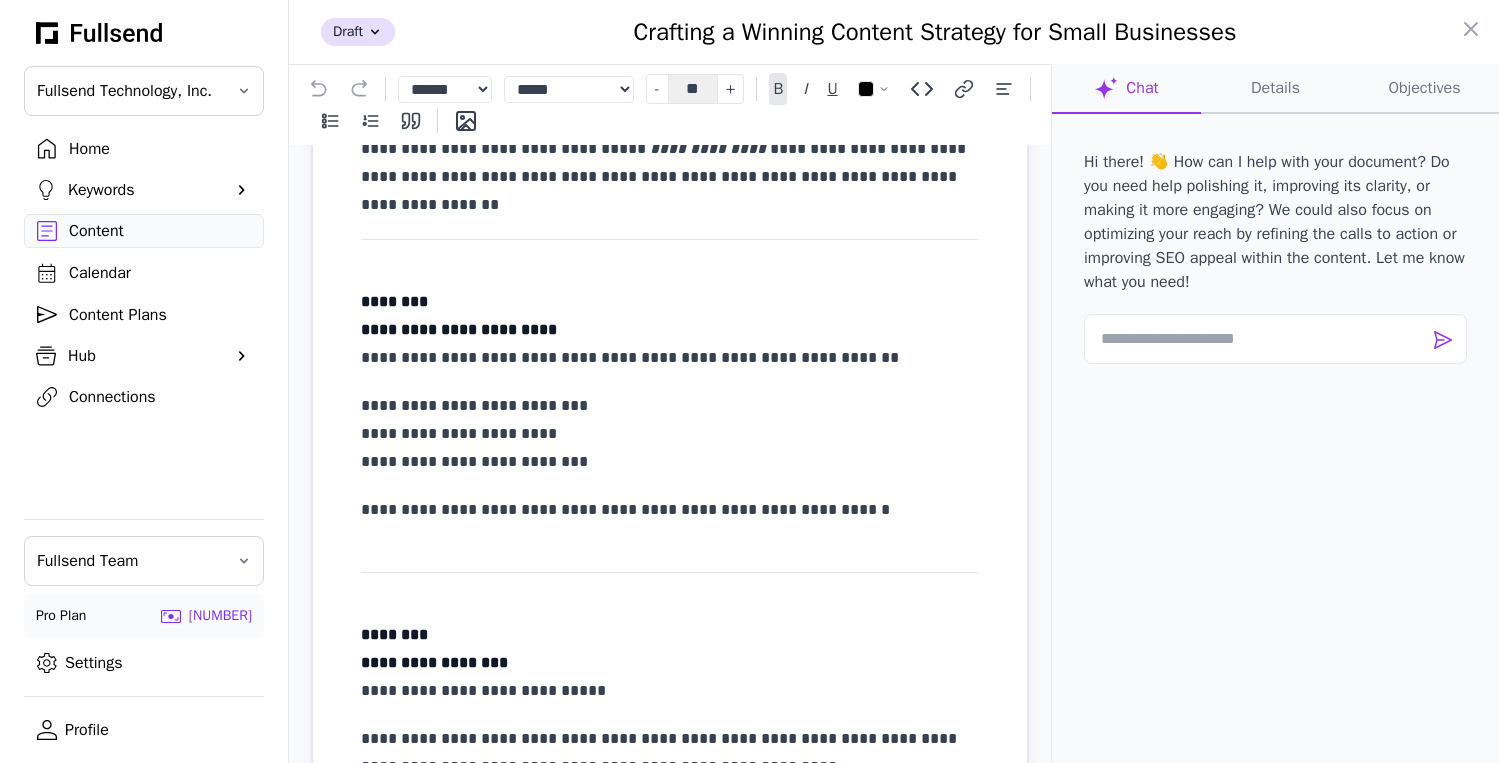 scroll, scrollTop: 1419, scrollLeft: 0, axis: vertical 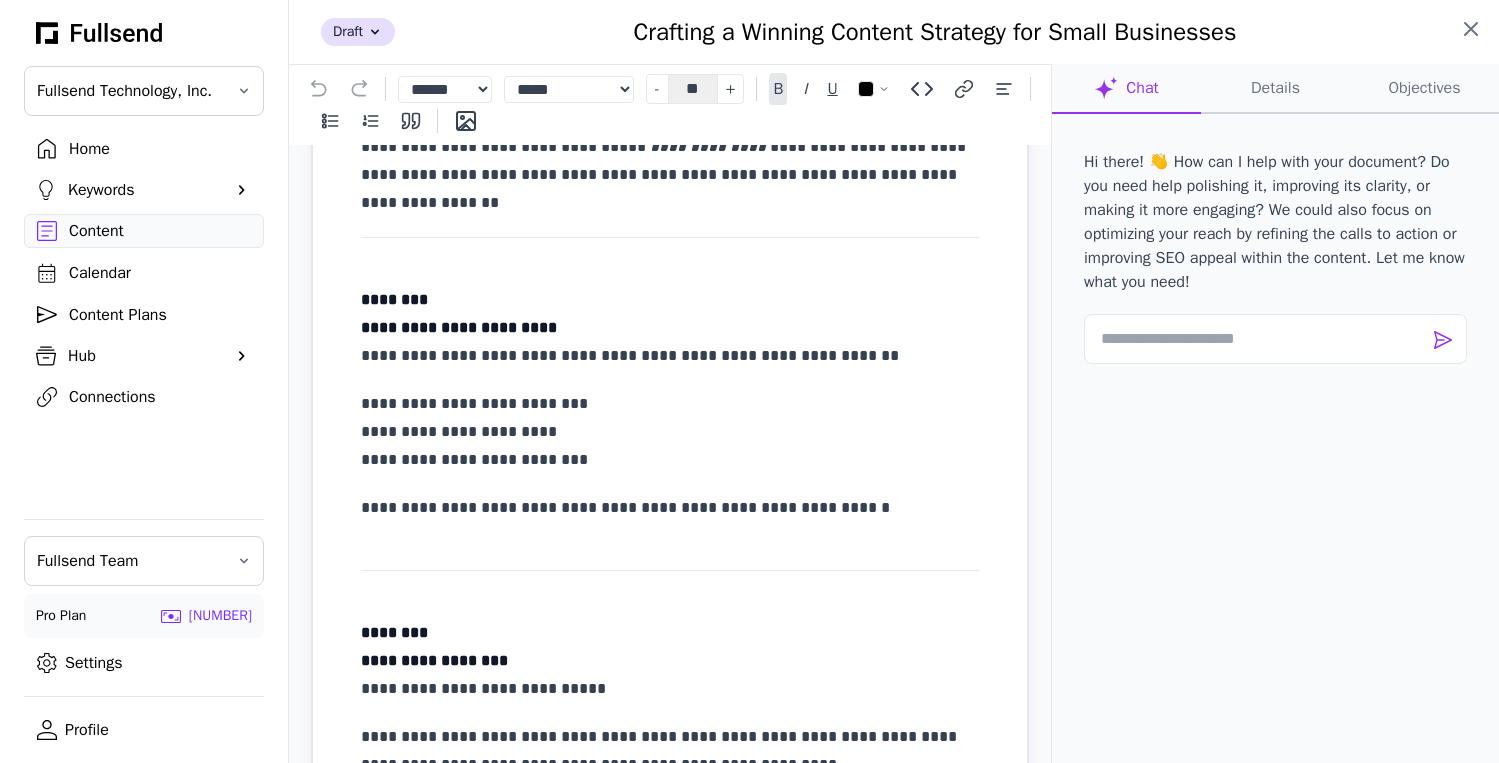click 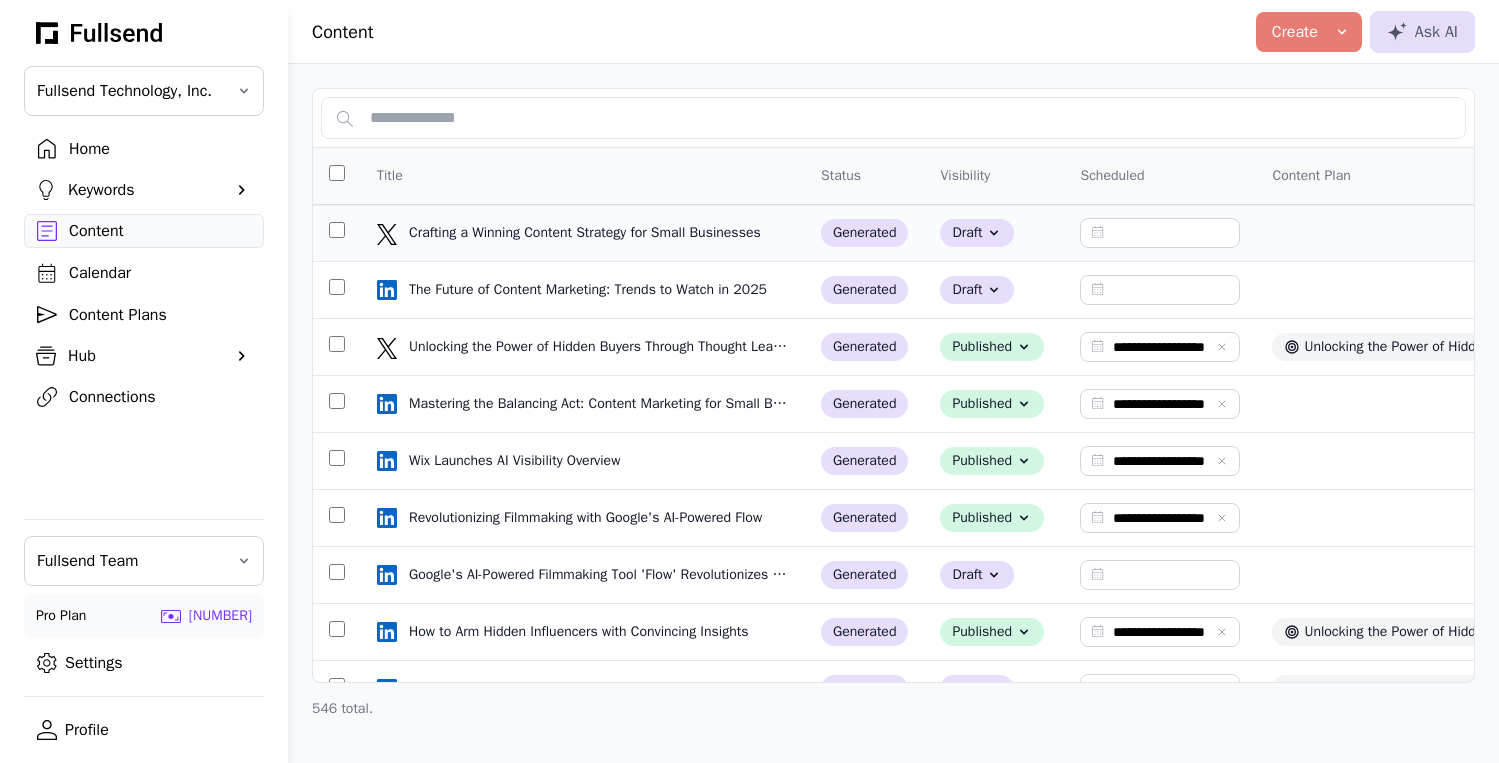 click at bounding box center [337, 233] 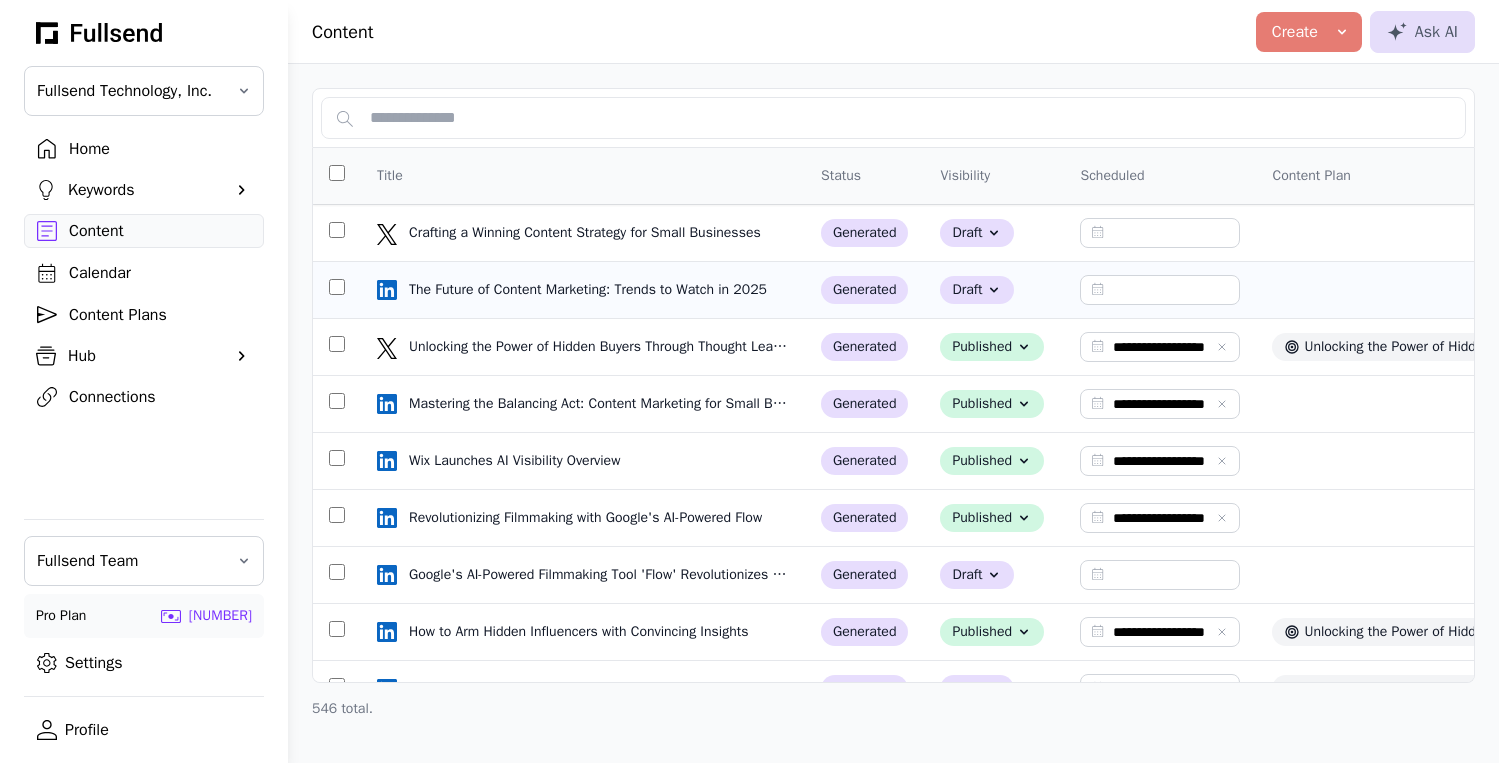 click at bounding box center [337, 290] 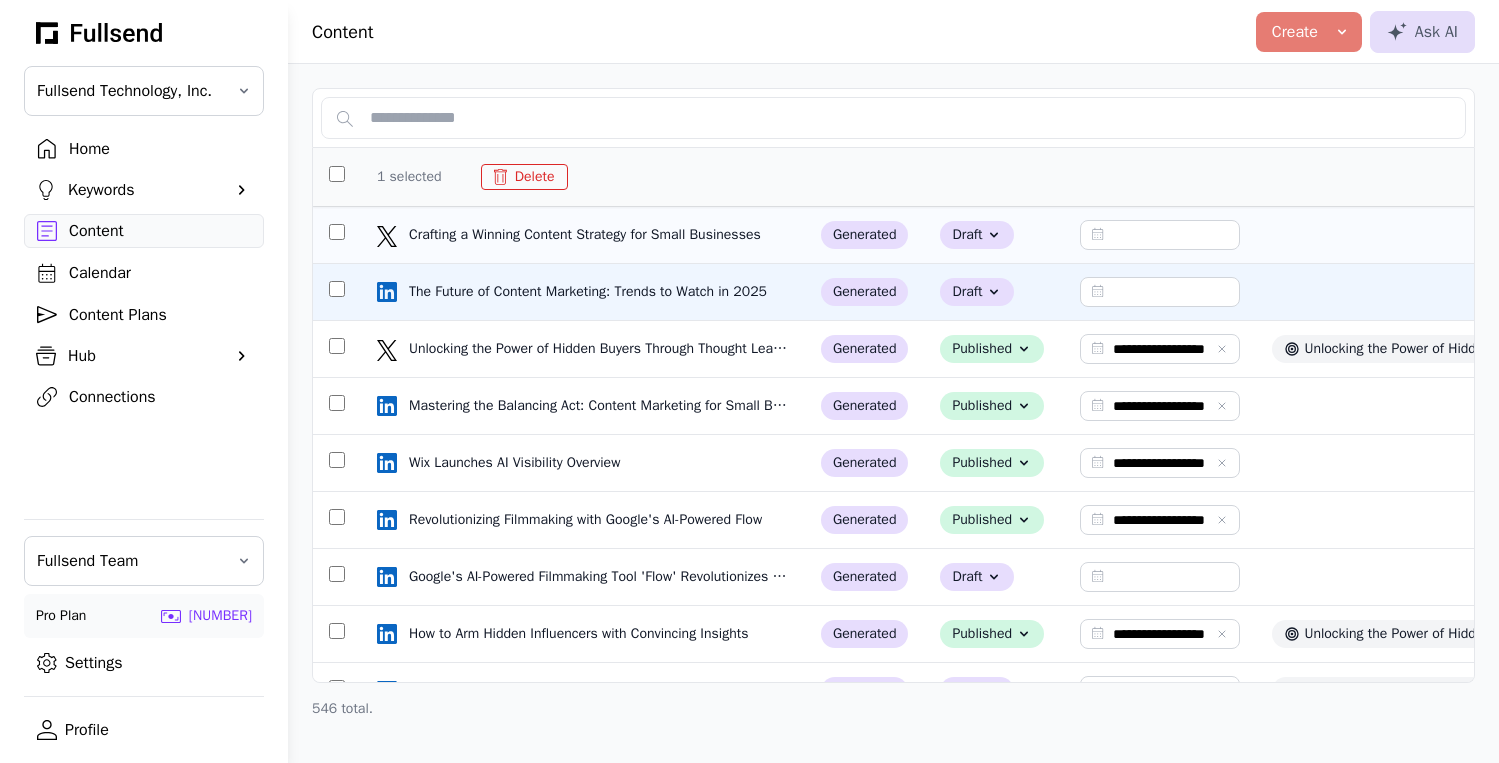 click at bounding box center (337, 235) 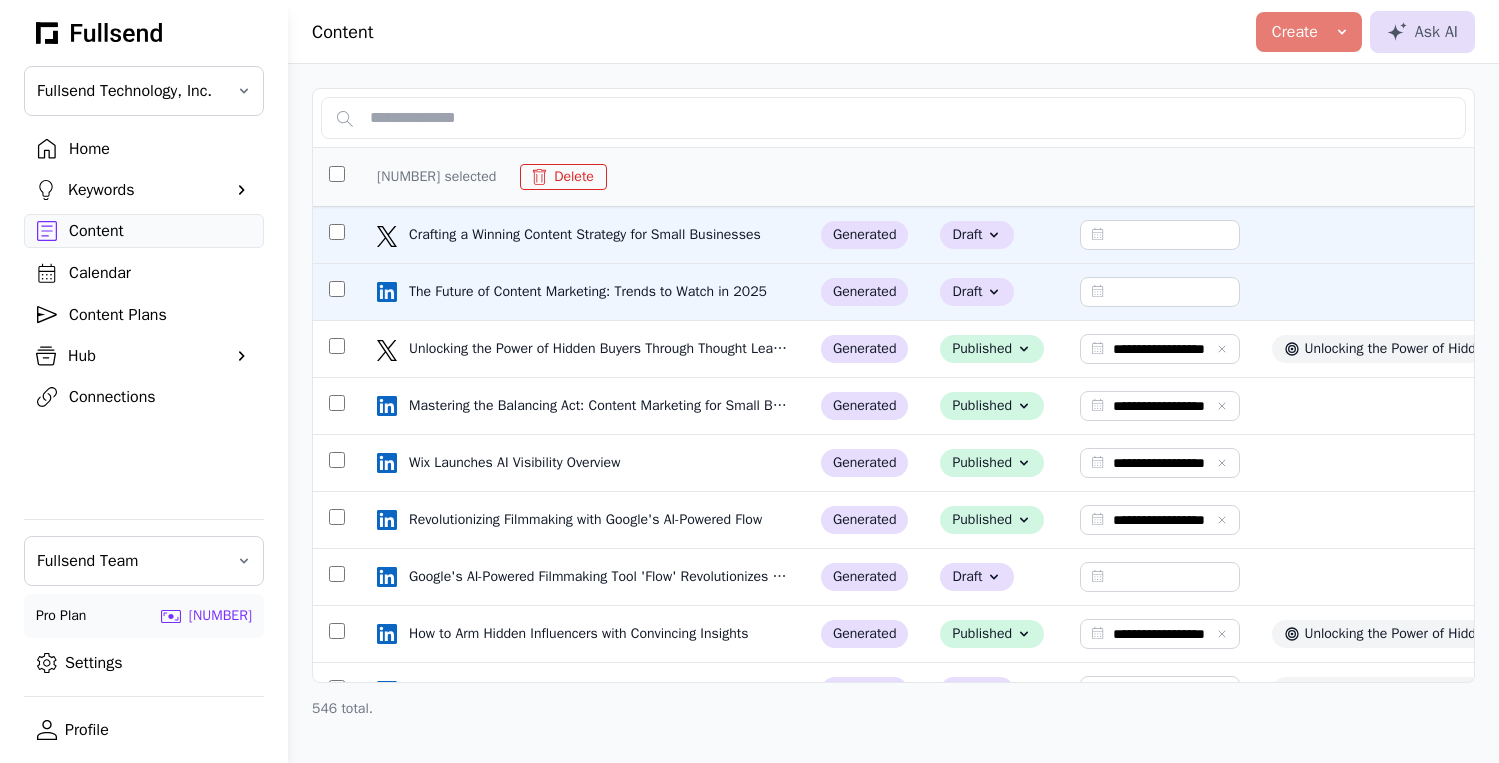 click on "Delete" at bounding box center [563, 177] 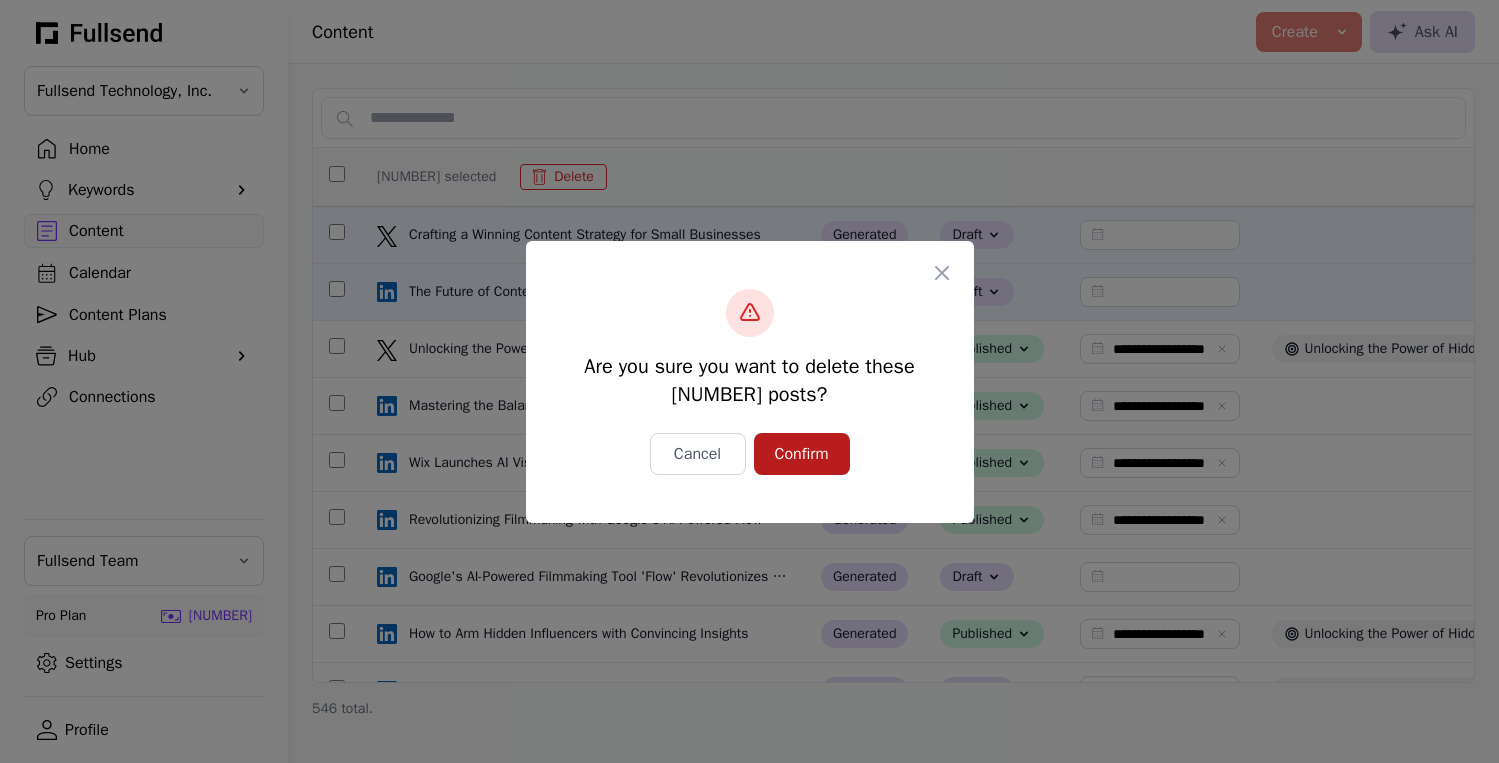 click on "Confirm" at bounding box center [802, 454] 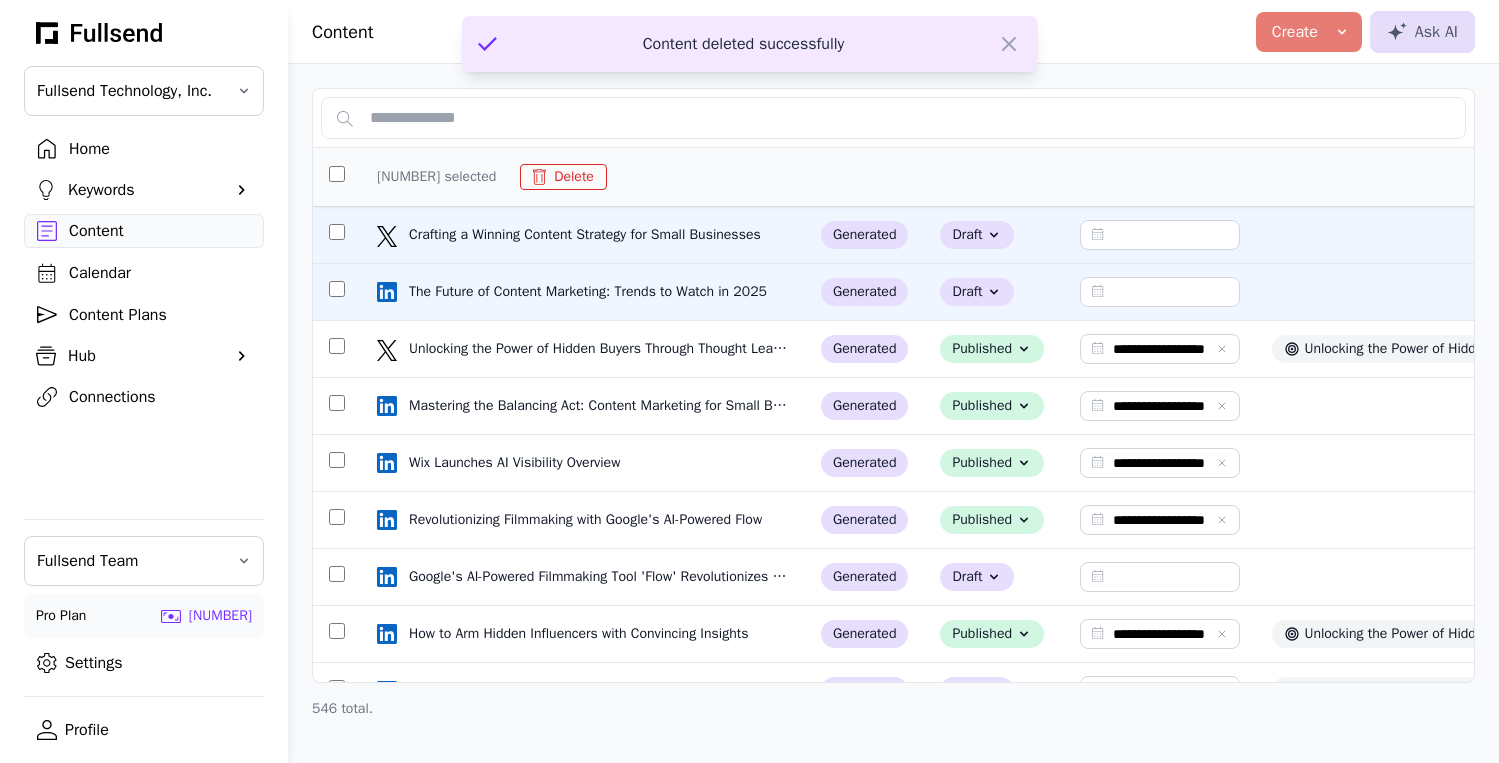 type on "**********" 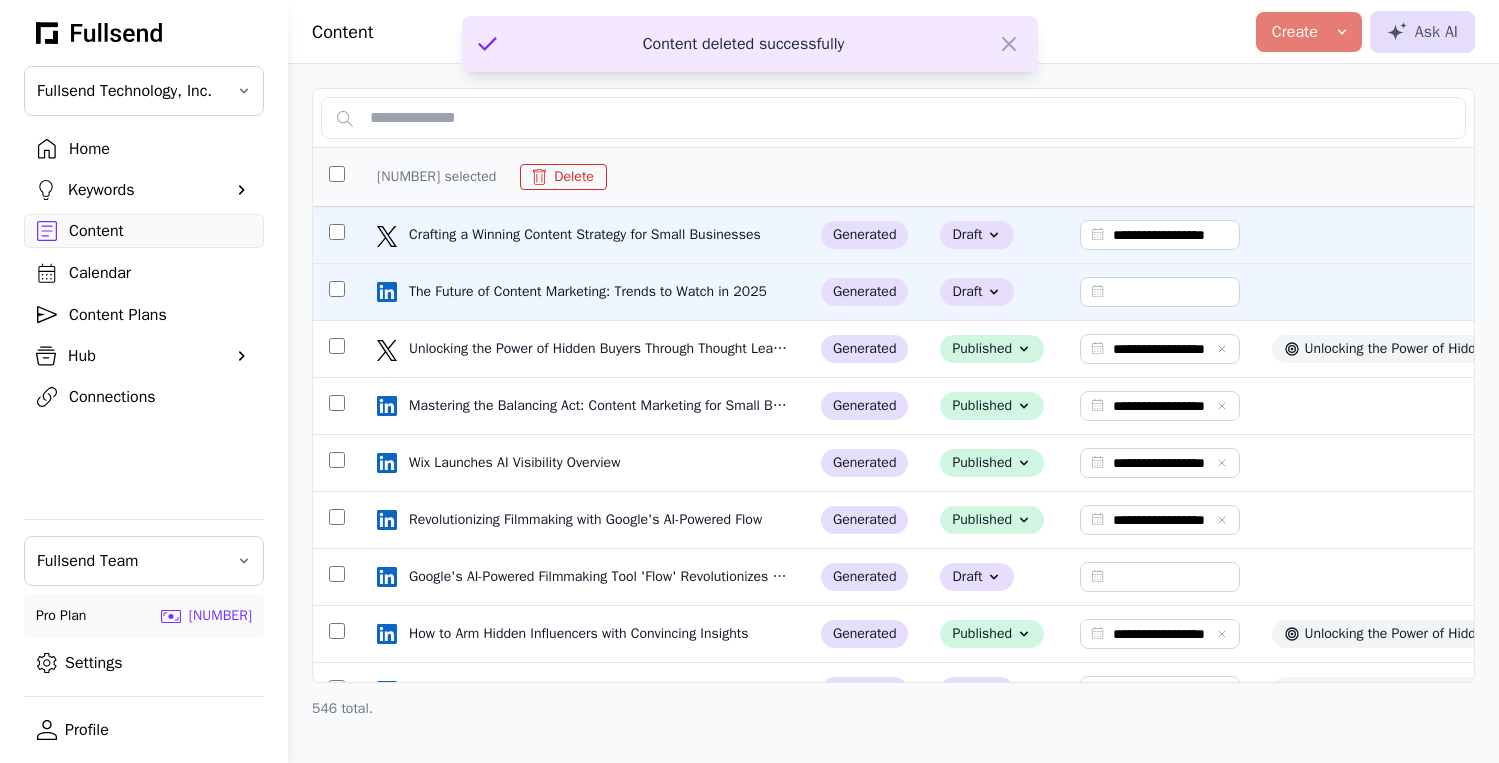type on "**********" 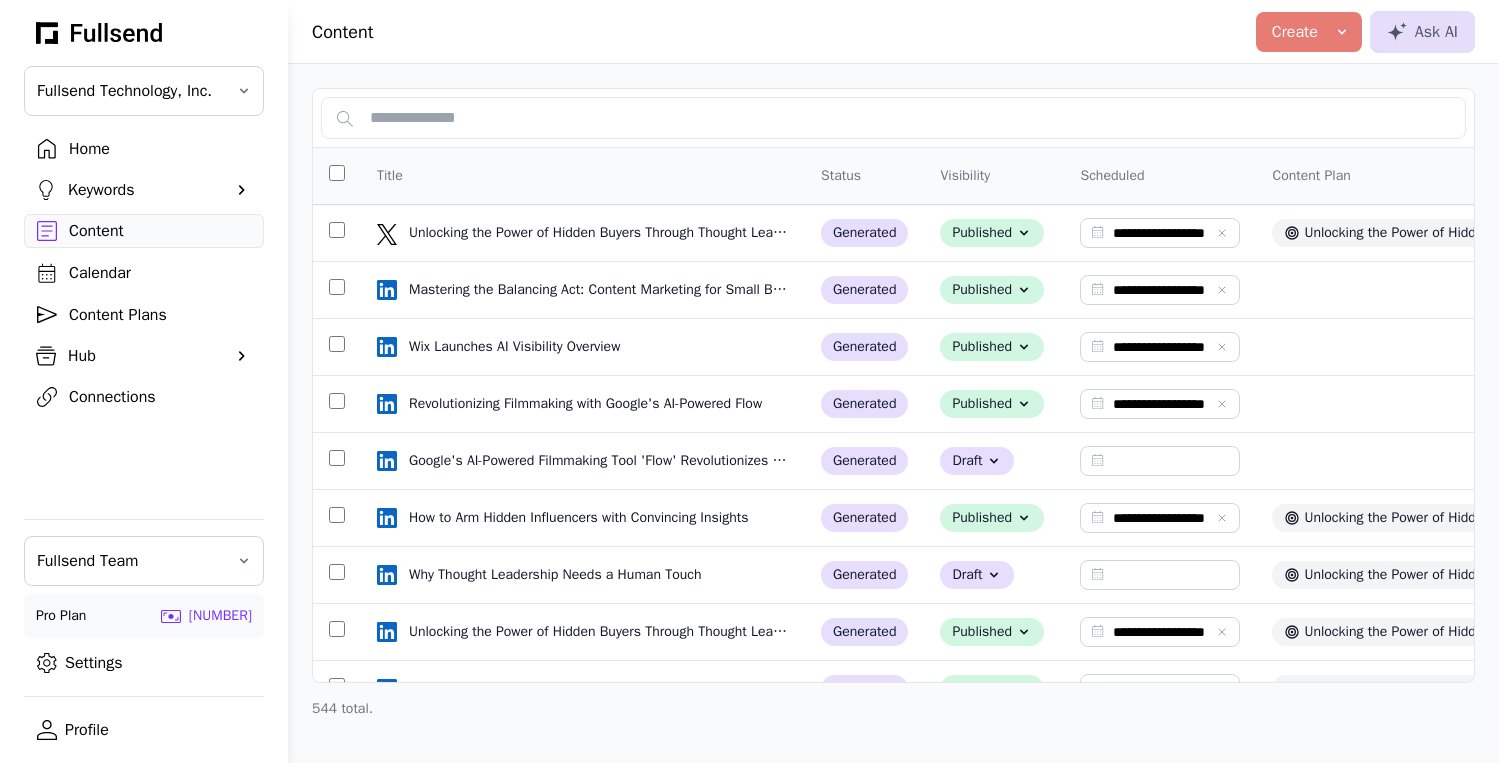 click on "Home" at bounding box center (160, 149) 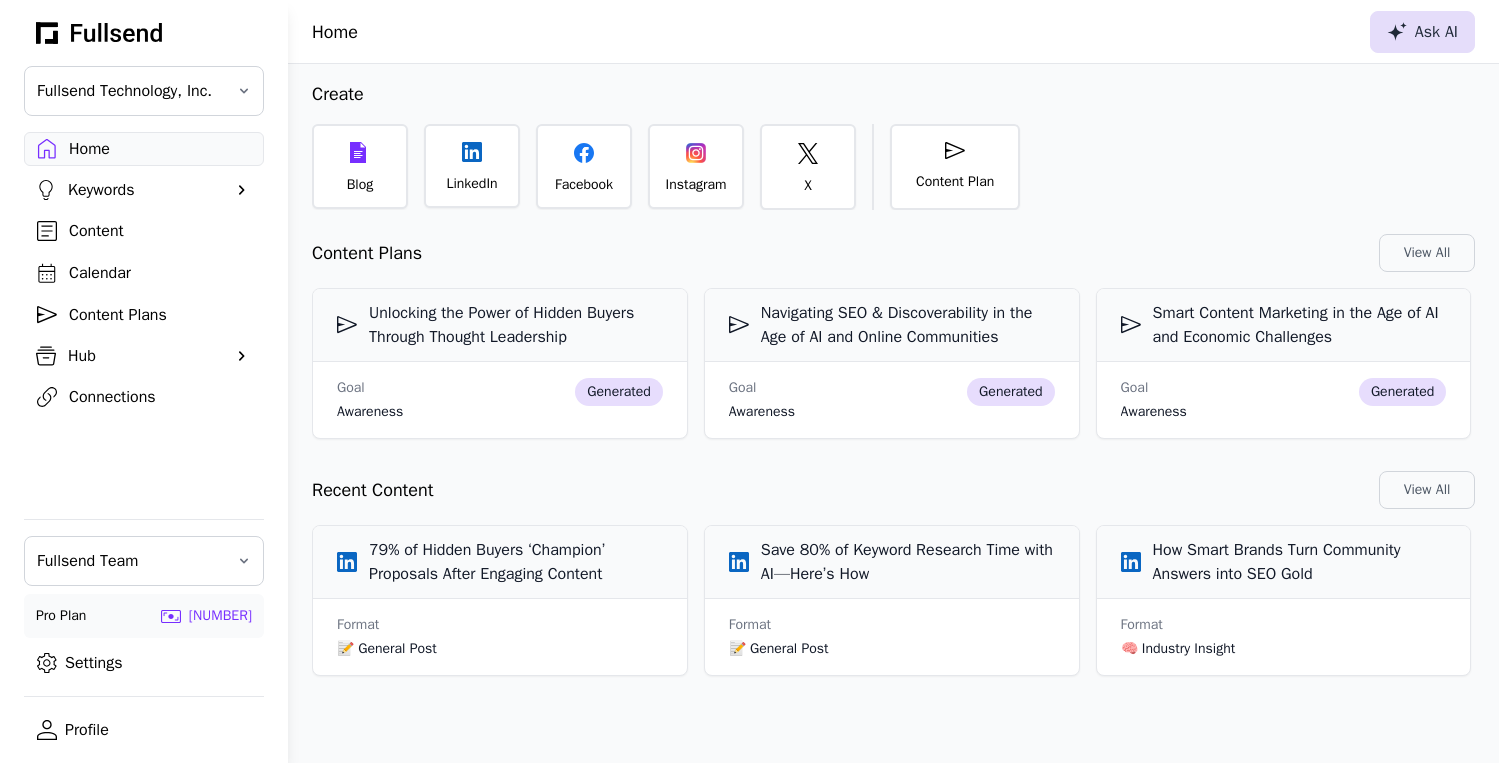 click on "Ask AI" 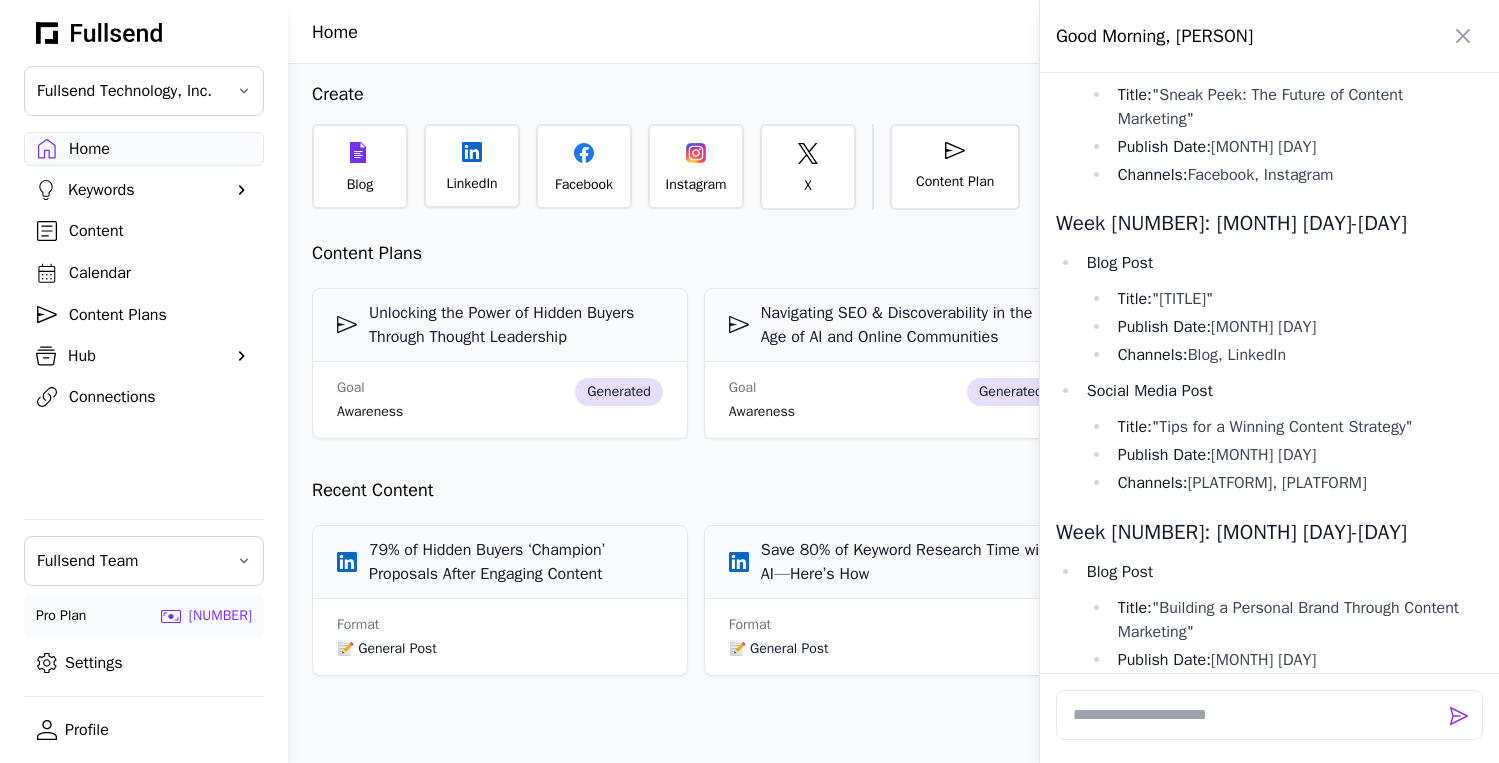 scroll, scrollTop: 2340, scrollLeft: 0, axis: vertical 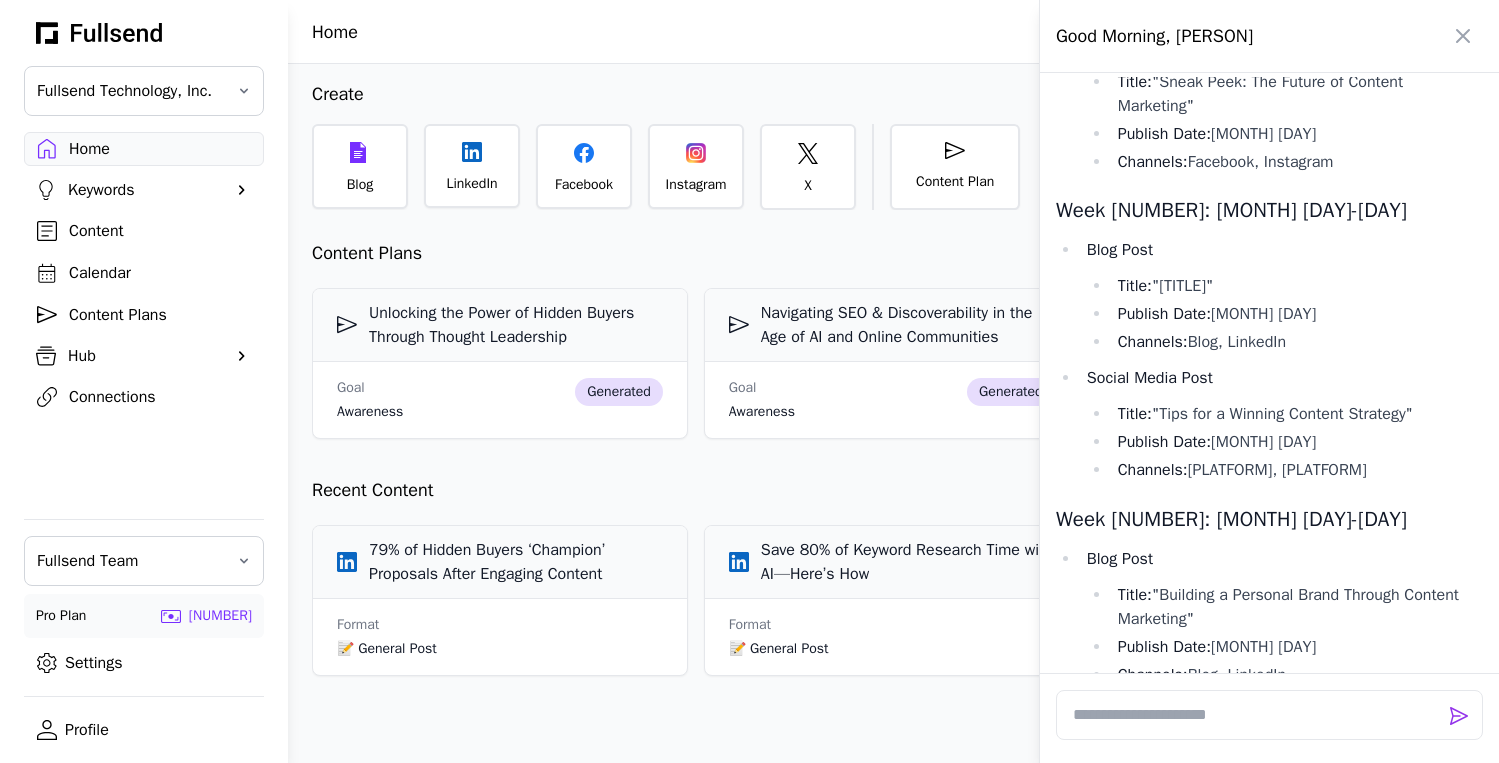 click at bounding box center (749, 381) 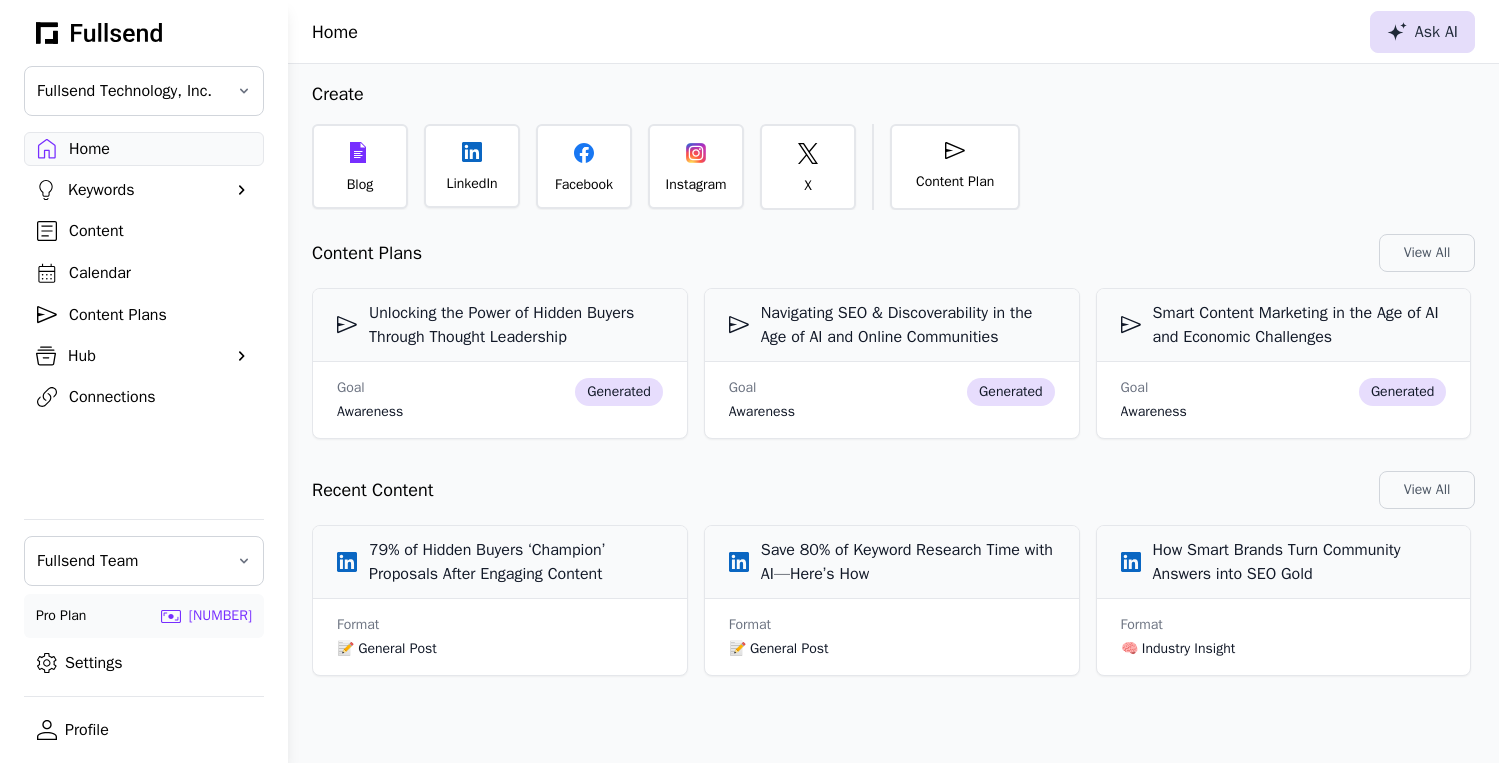 click on "Ask AI" 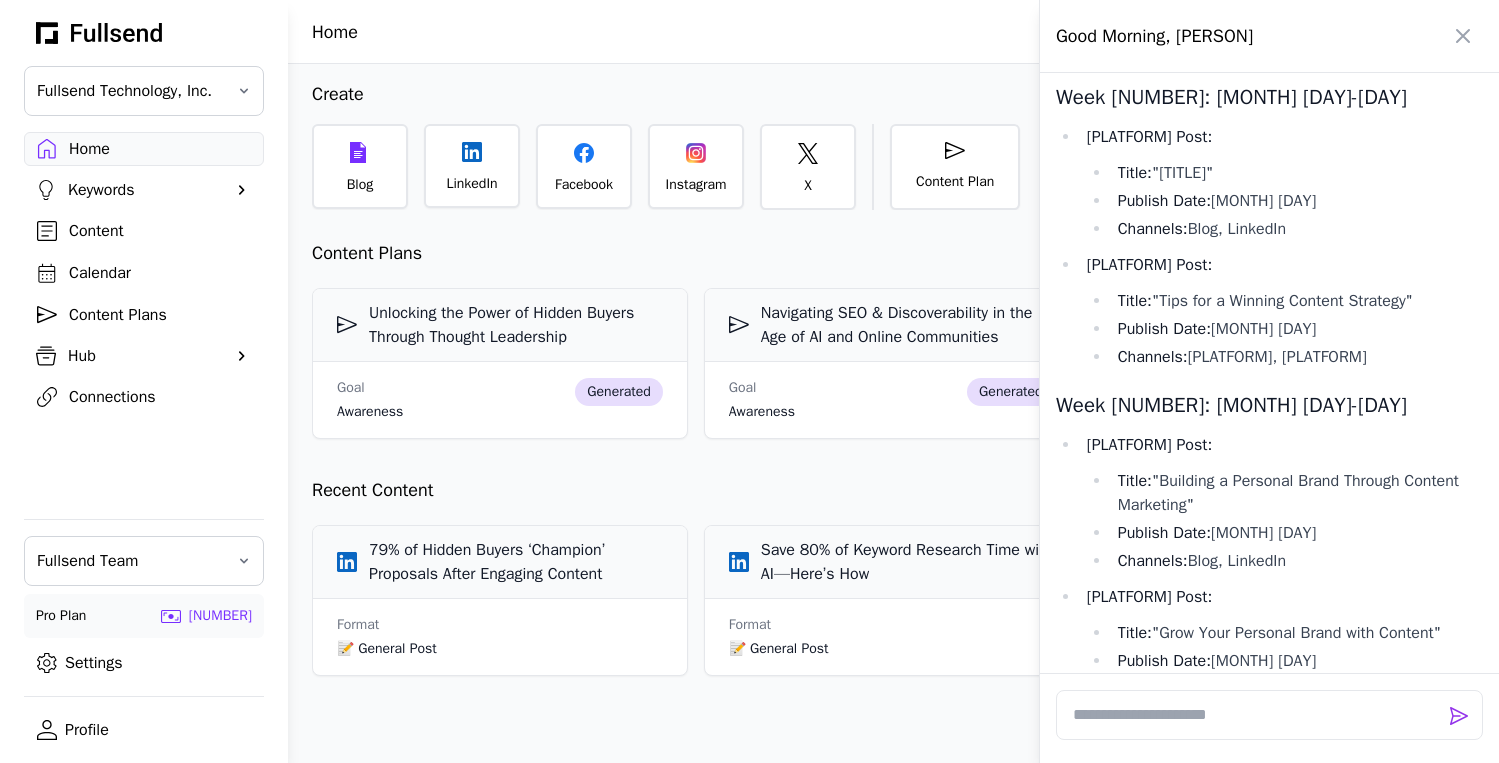 scroll, scrollTop: 5854, scrollLeft: 0, axis: vertical 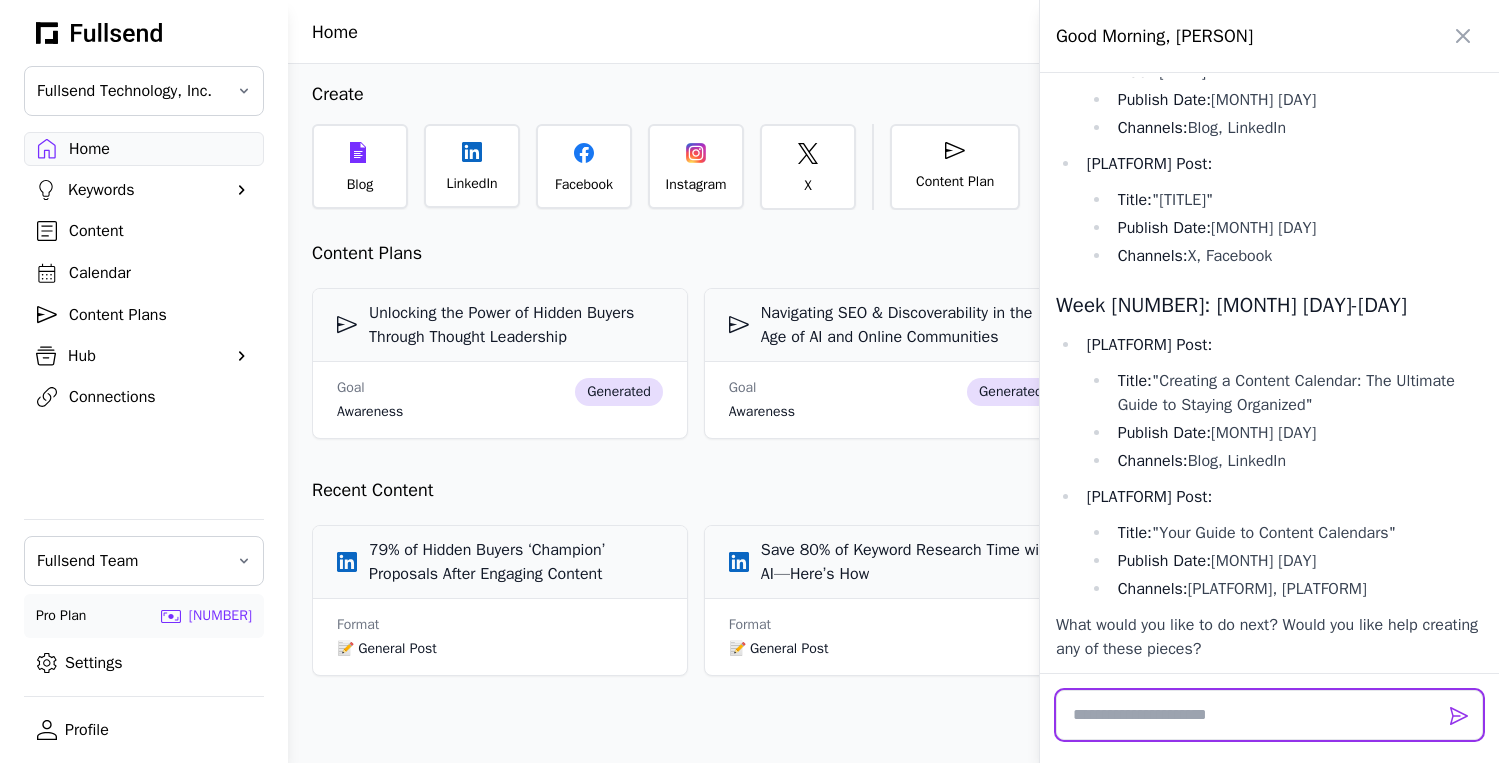 click at bounding box center (1269, 715) 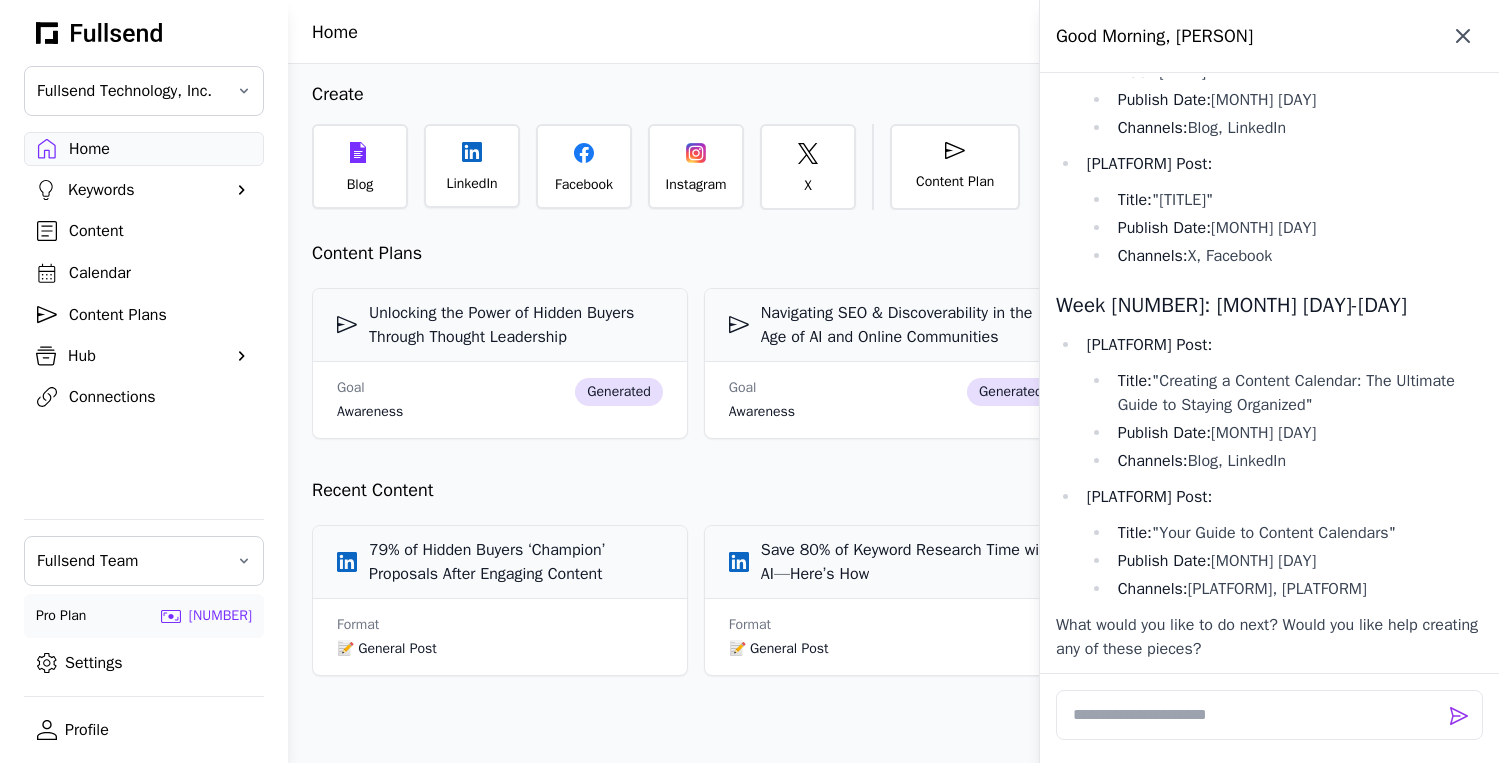 click 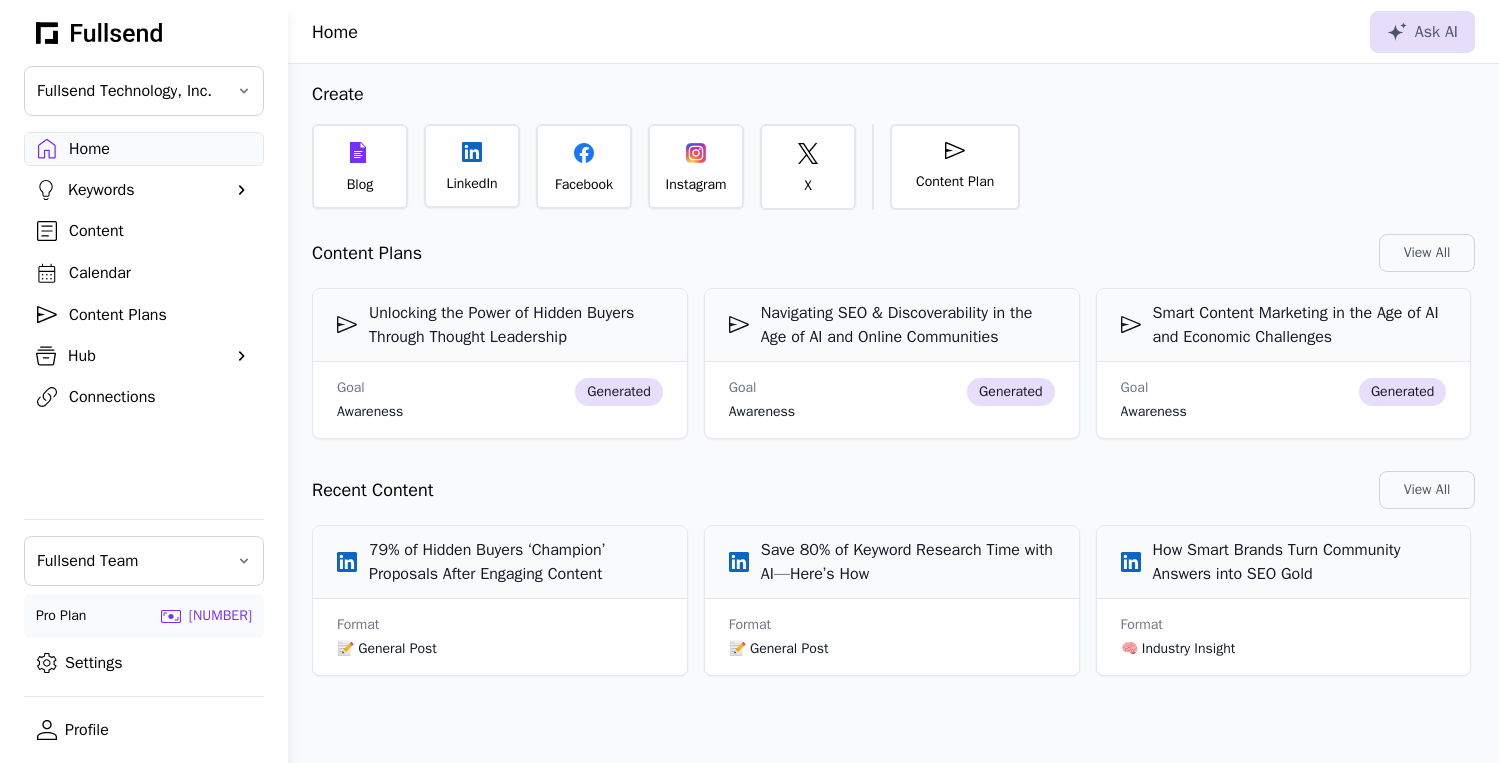click on "Keywords" at bounding box center (144, 190) 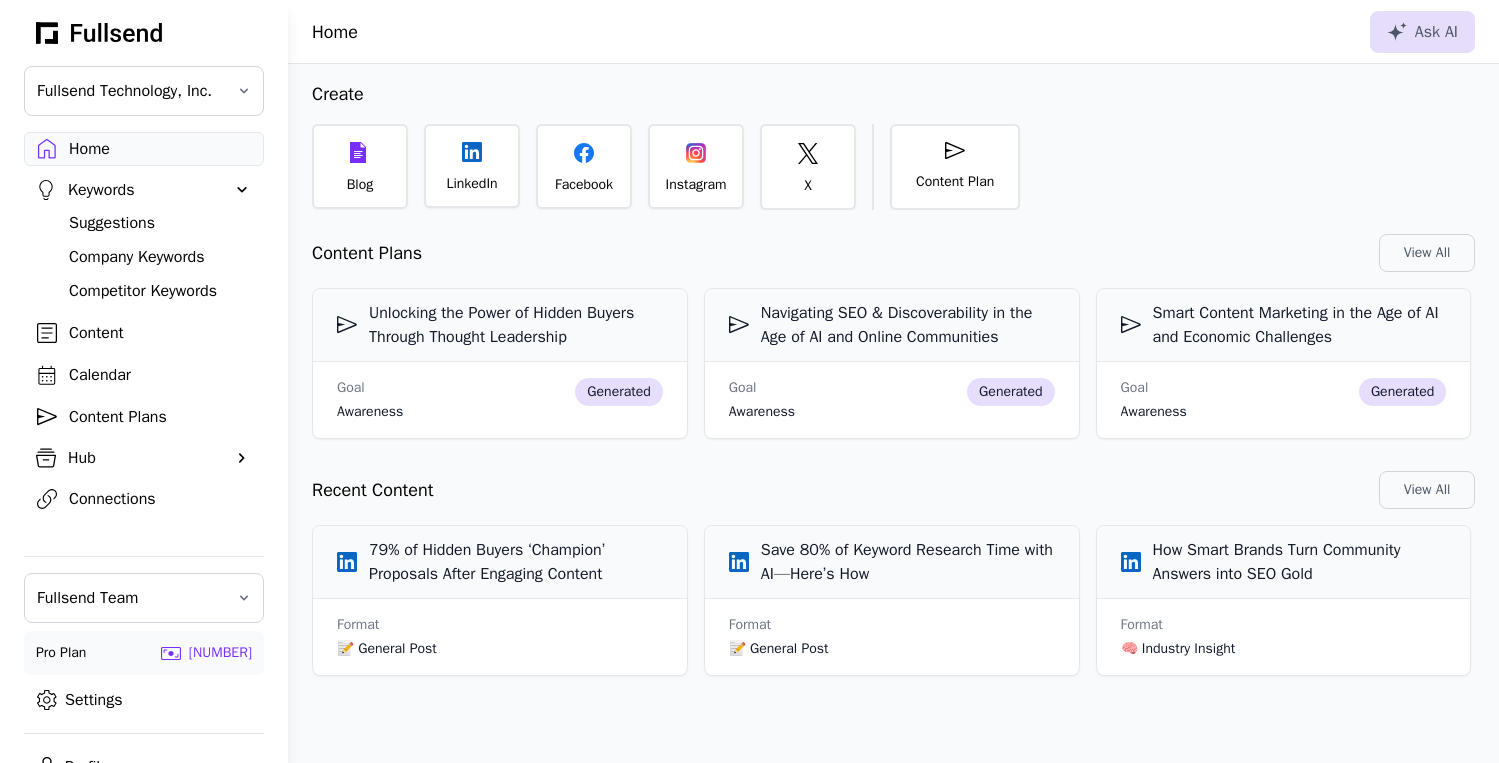 click on "Keywords" at bounding box center [144, 190] 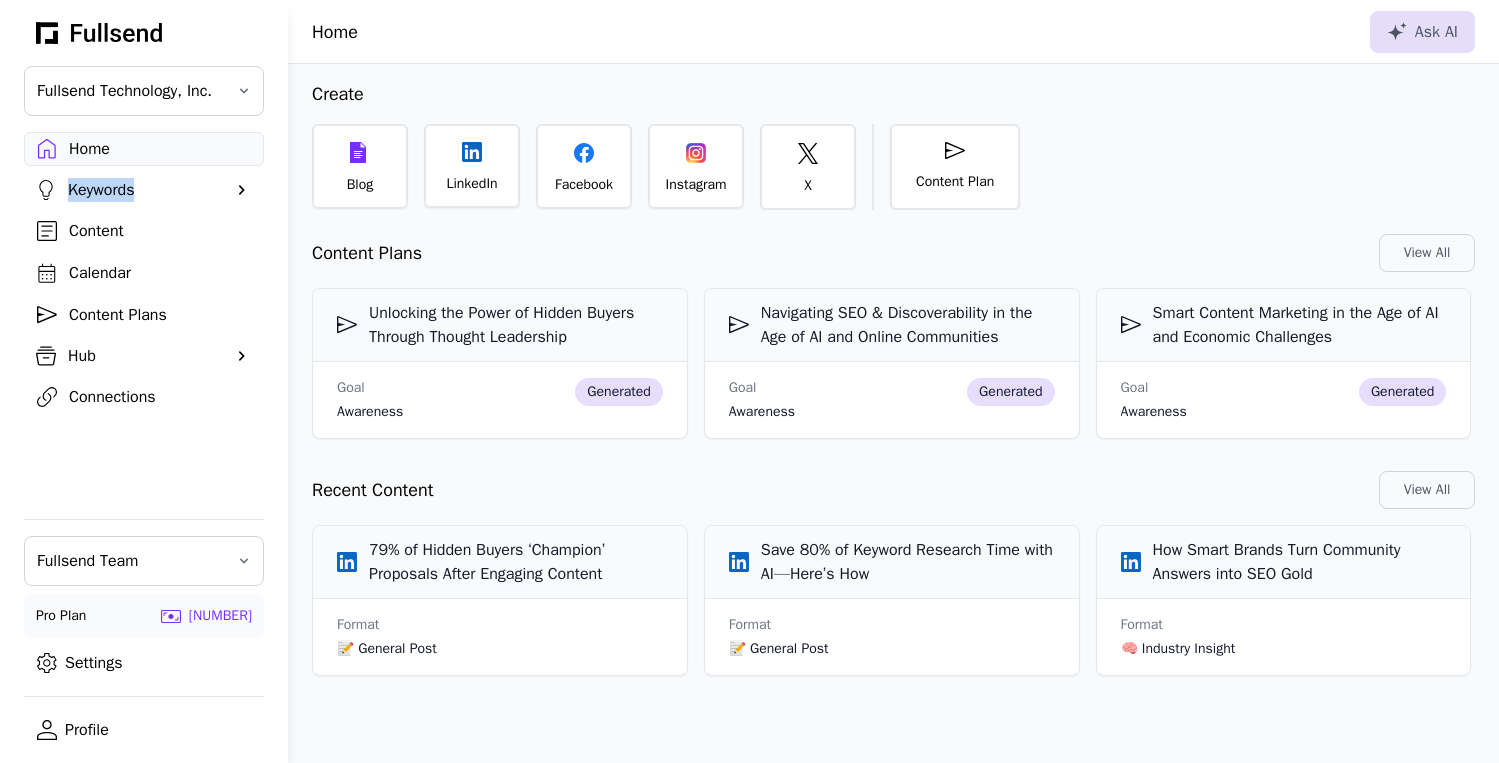 click on "Keywords" at bounding box center (144, 190) 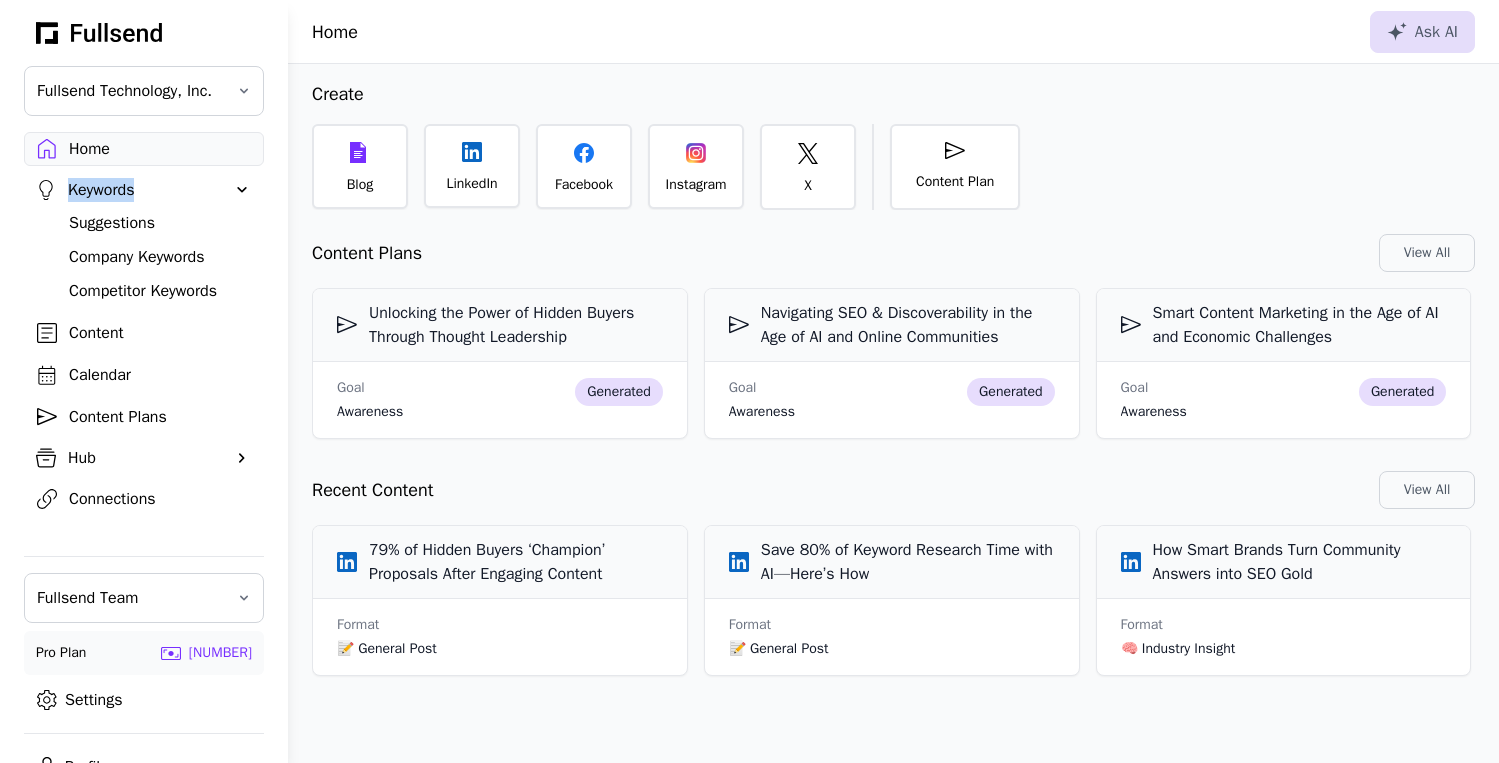 click on "Suggestions" at bounding box center [160, 223] 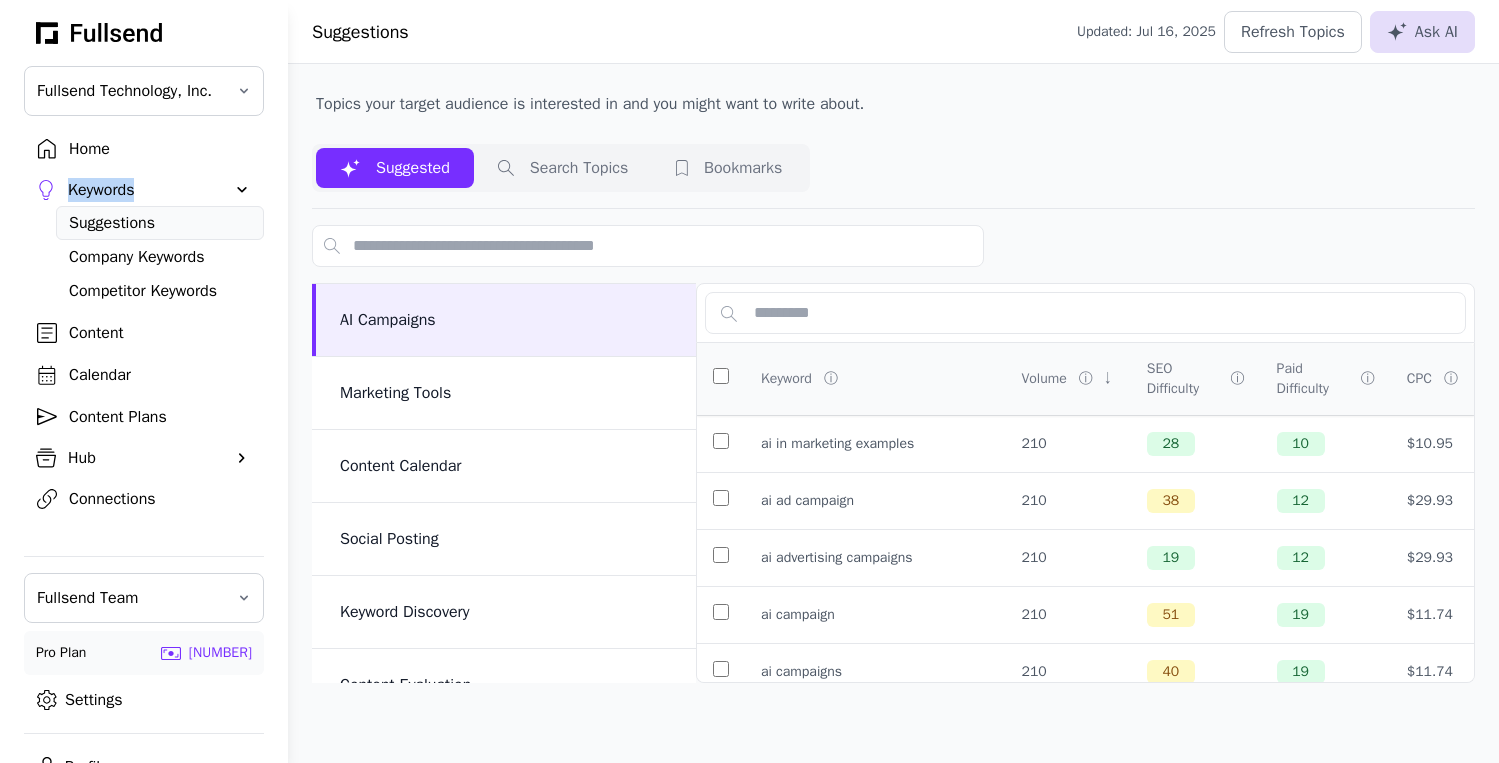 click on "Keywords" at bounding box center [144, 190] 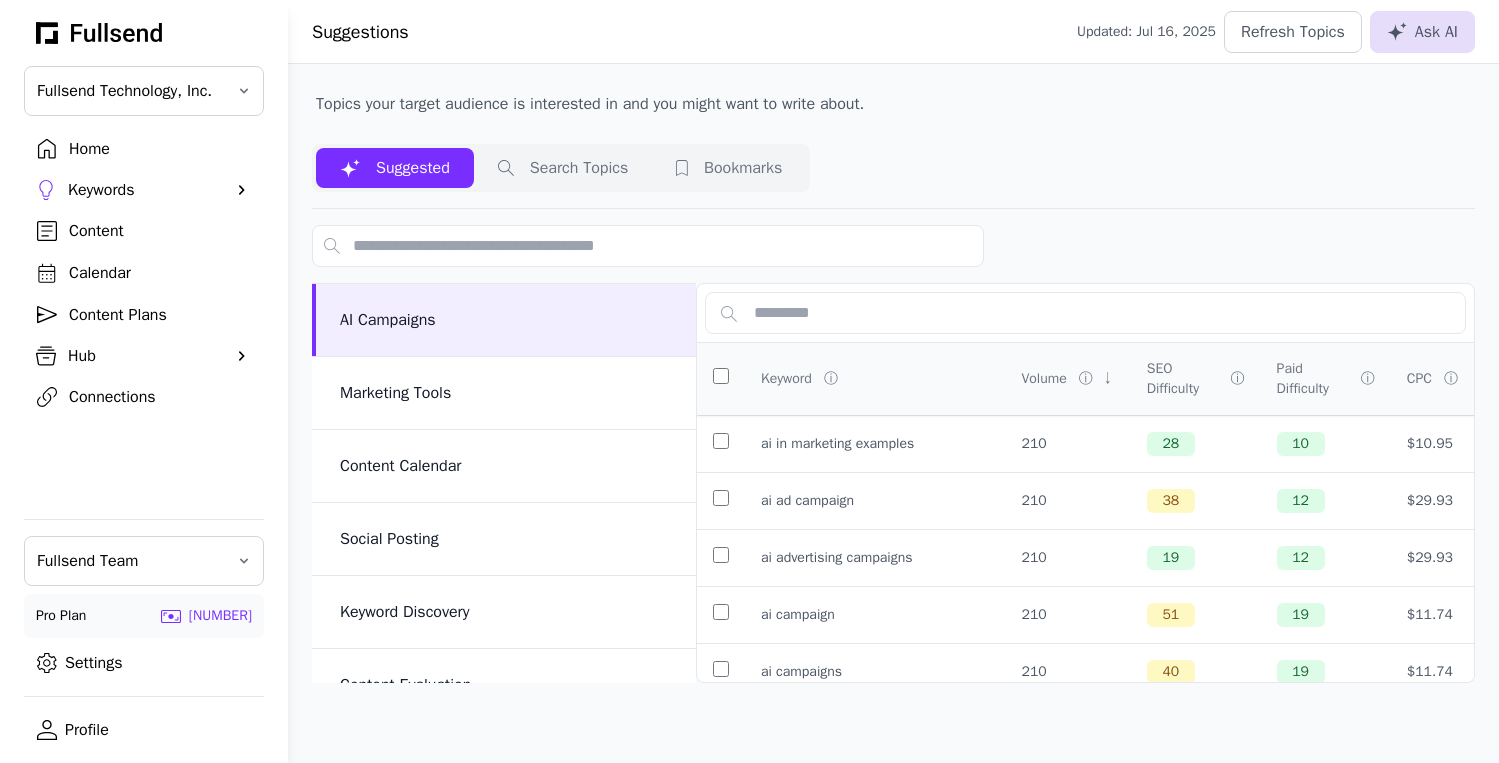 click on "Home" at bounding box center [160, 149] 